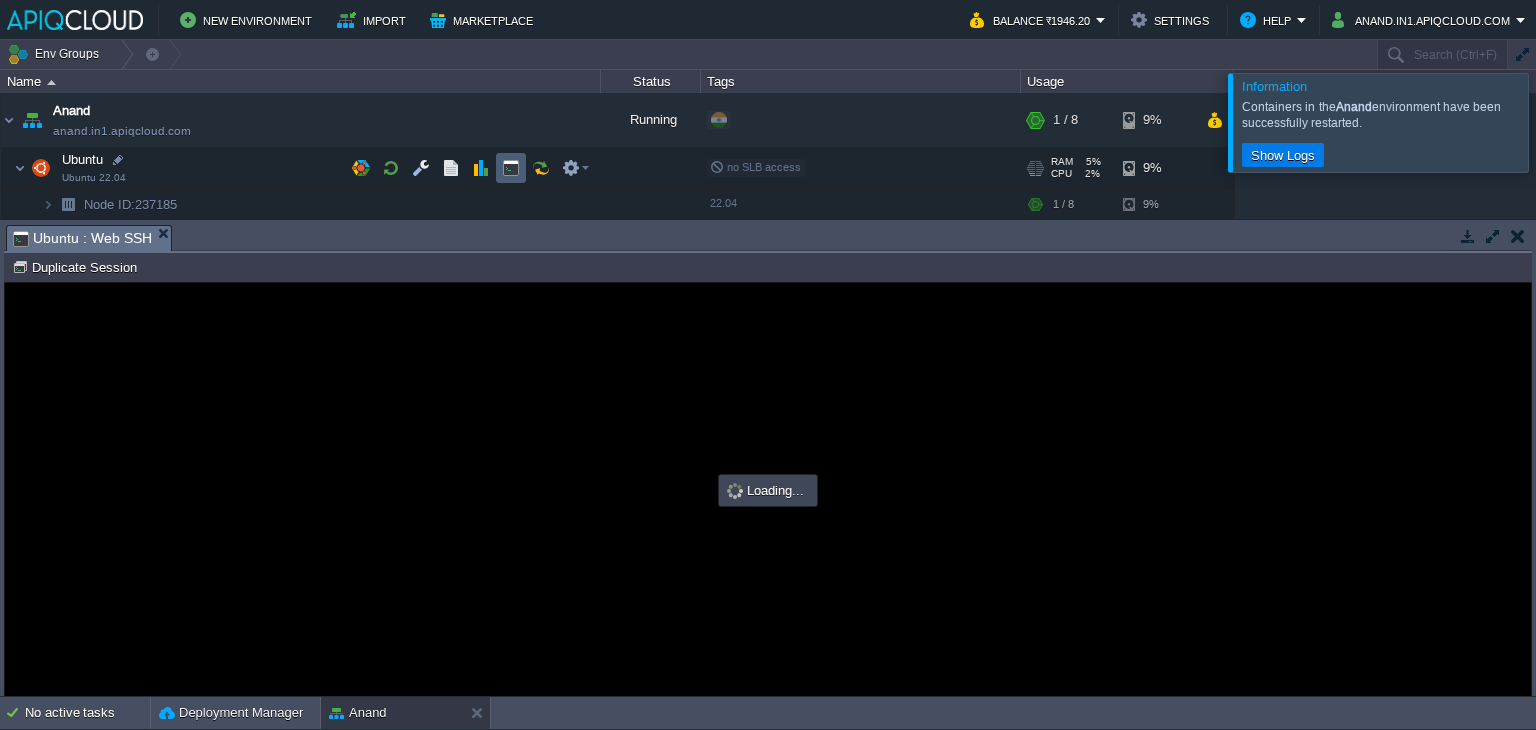 scroll, scrollTop: 0, scrollLeft: 0, axis: both 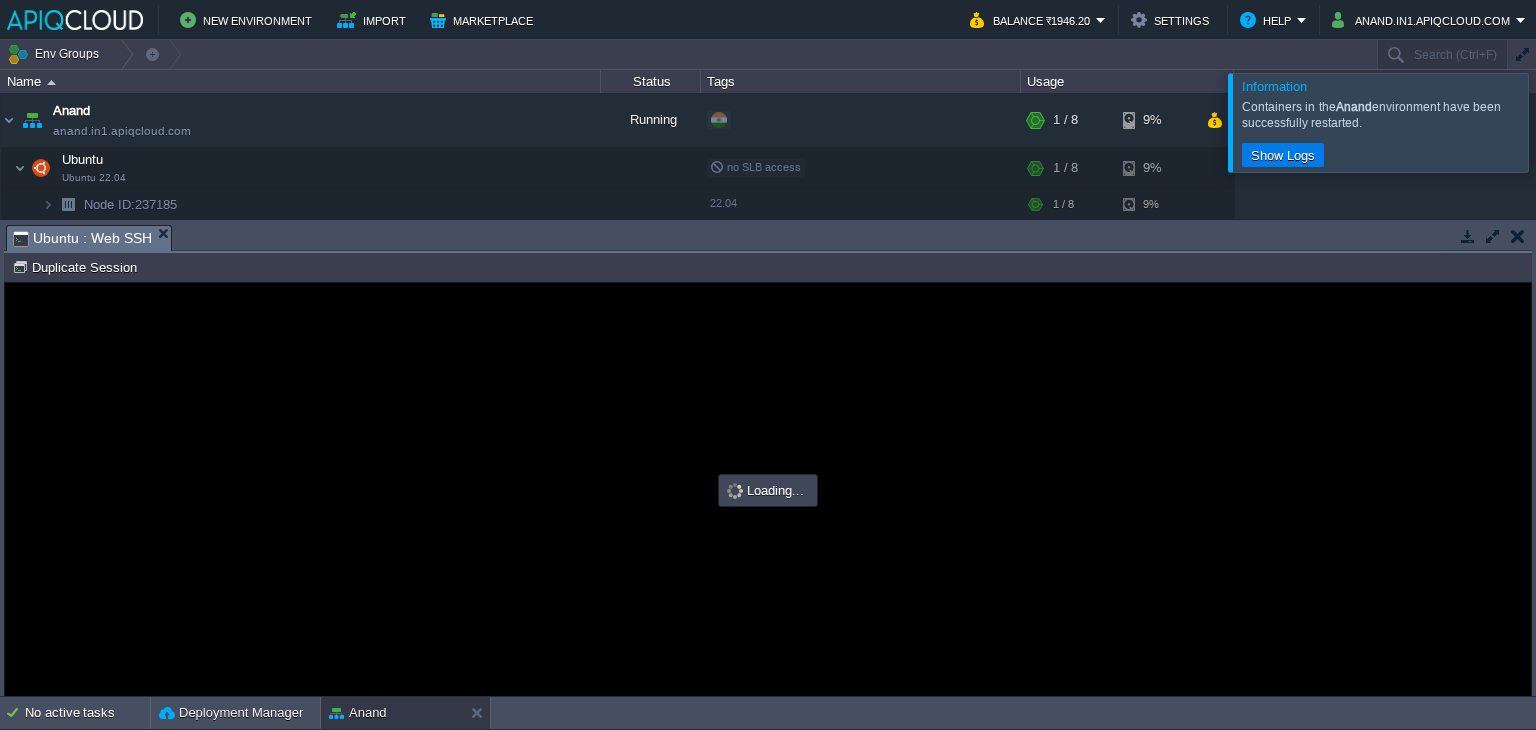 type on "#000000" 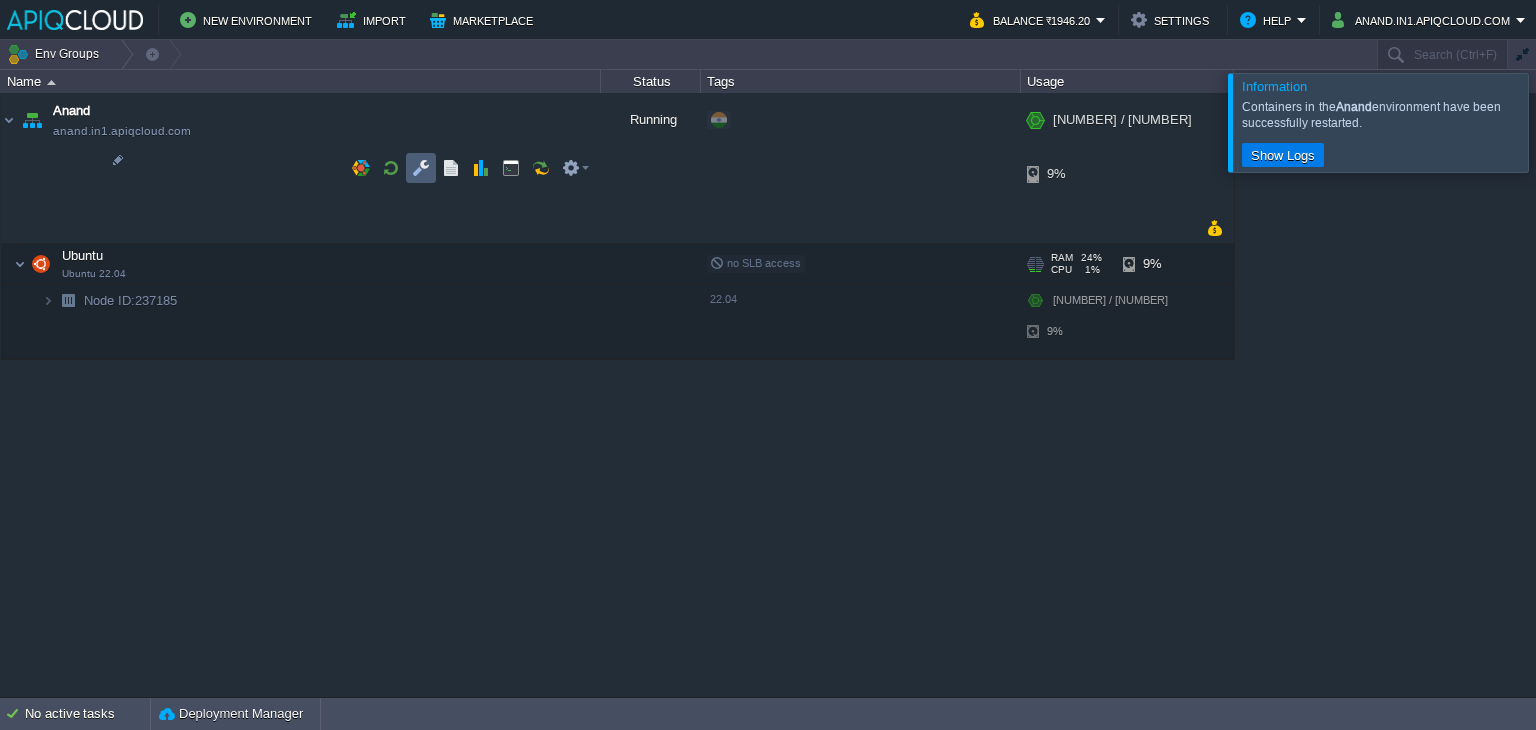 click at bounding box center [421, 168] 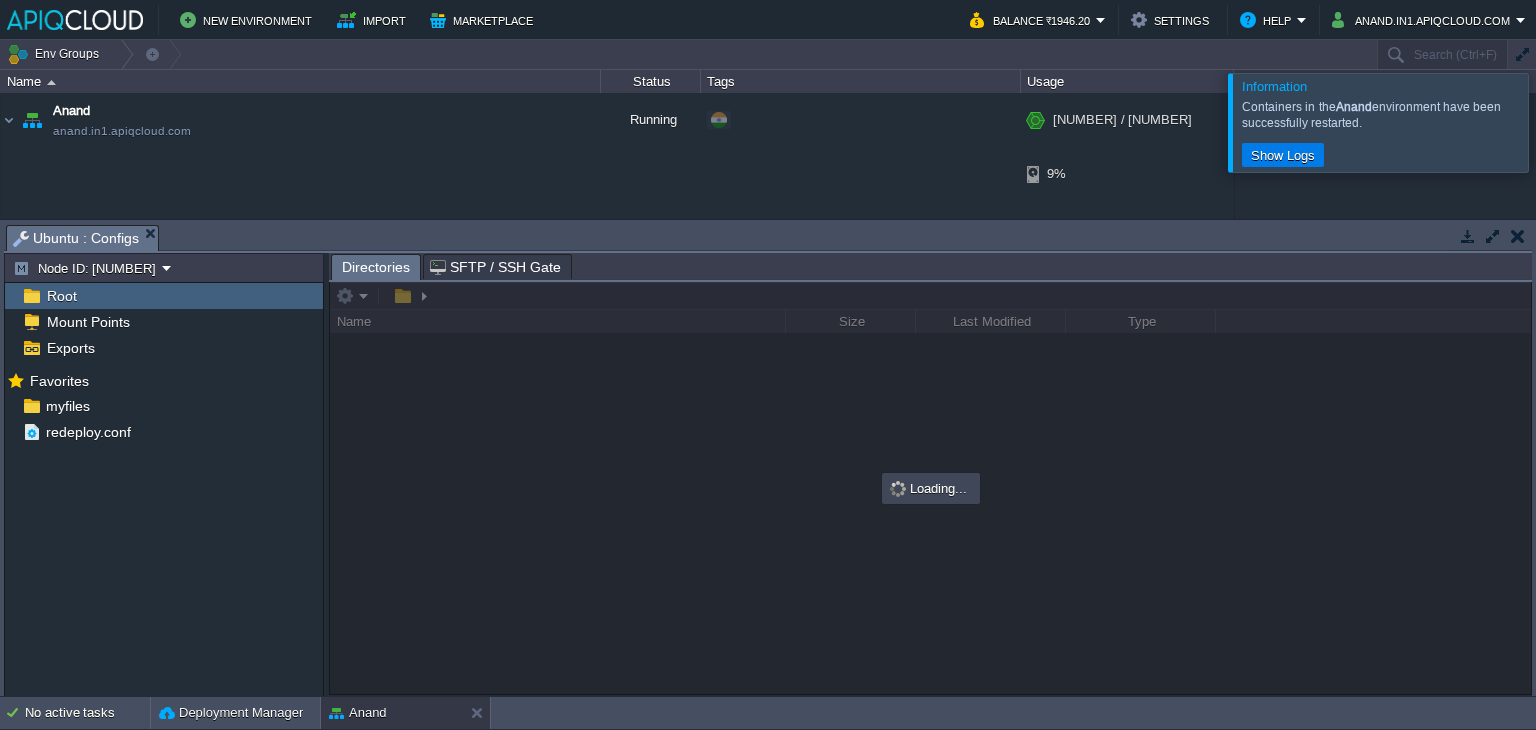 click at bounding box center (1560, 122) 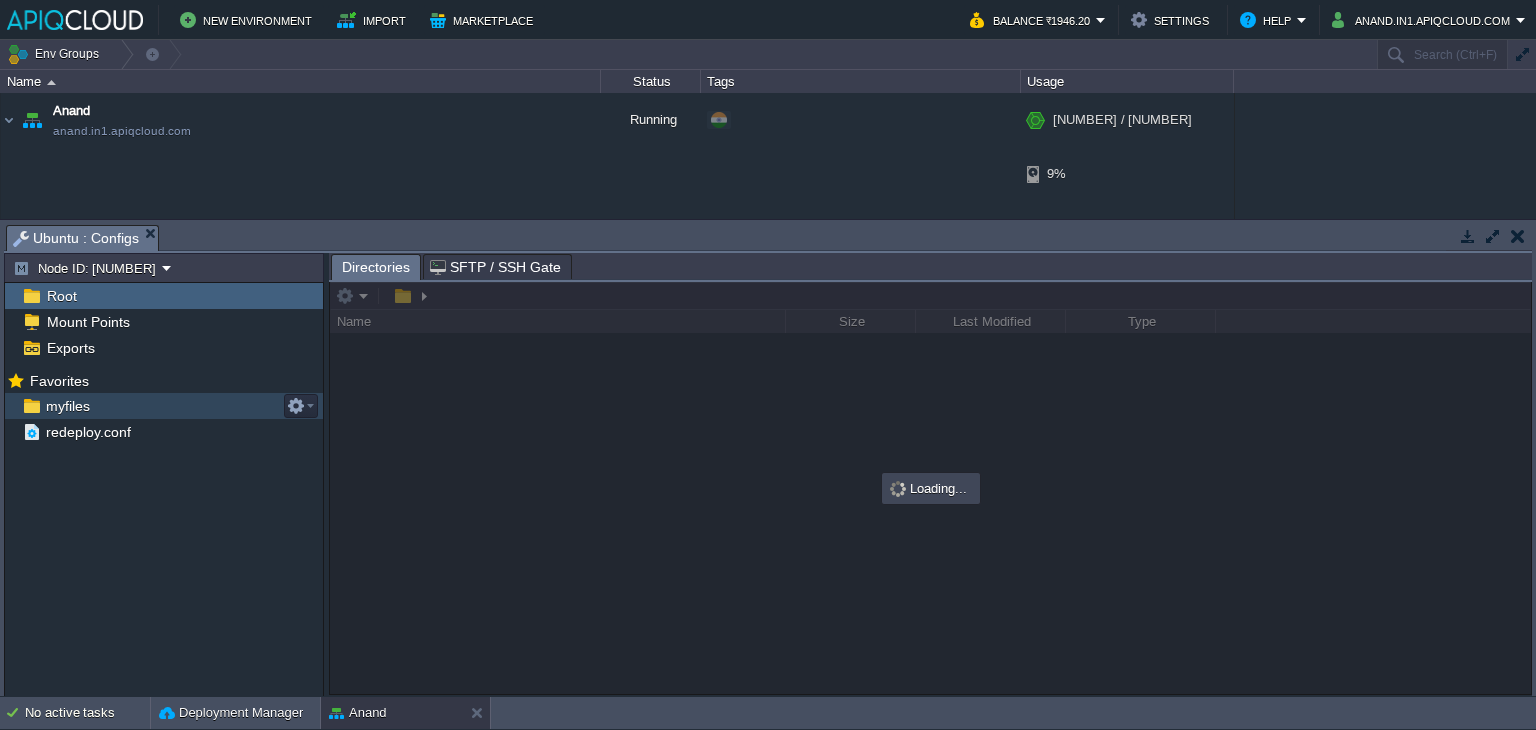 click on "myfiles" at bounding box center [67, 406] 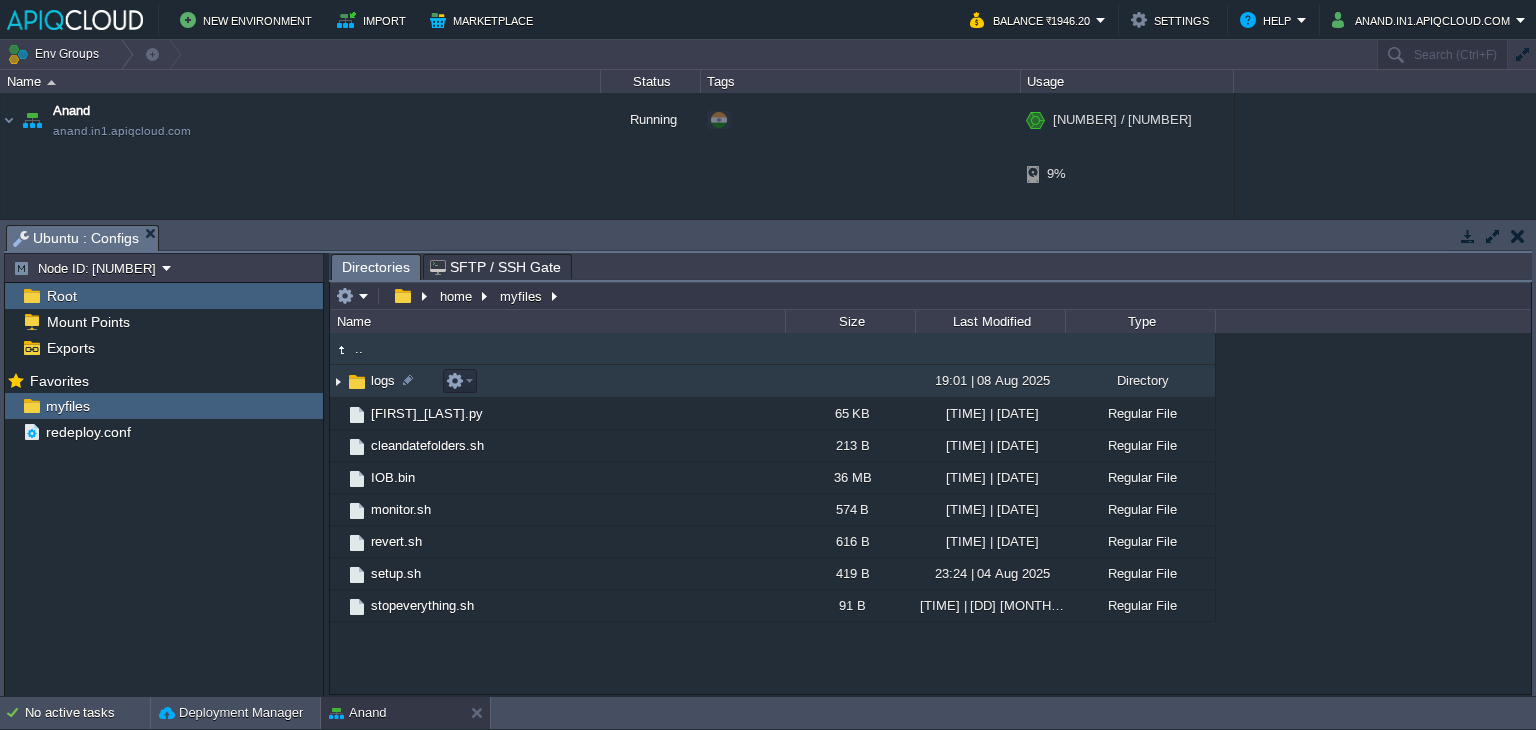 click at bounding box center [338, 381] 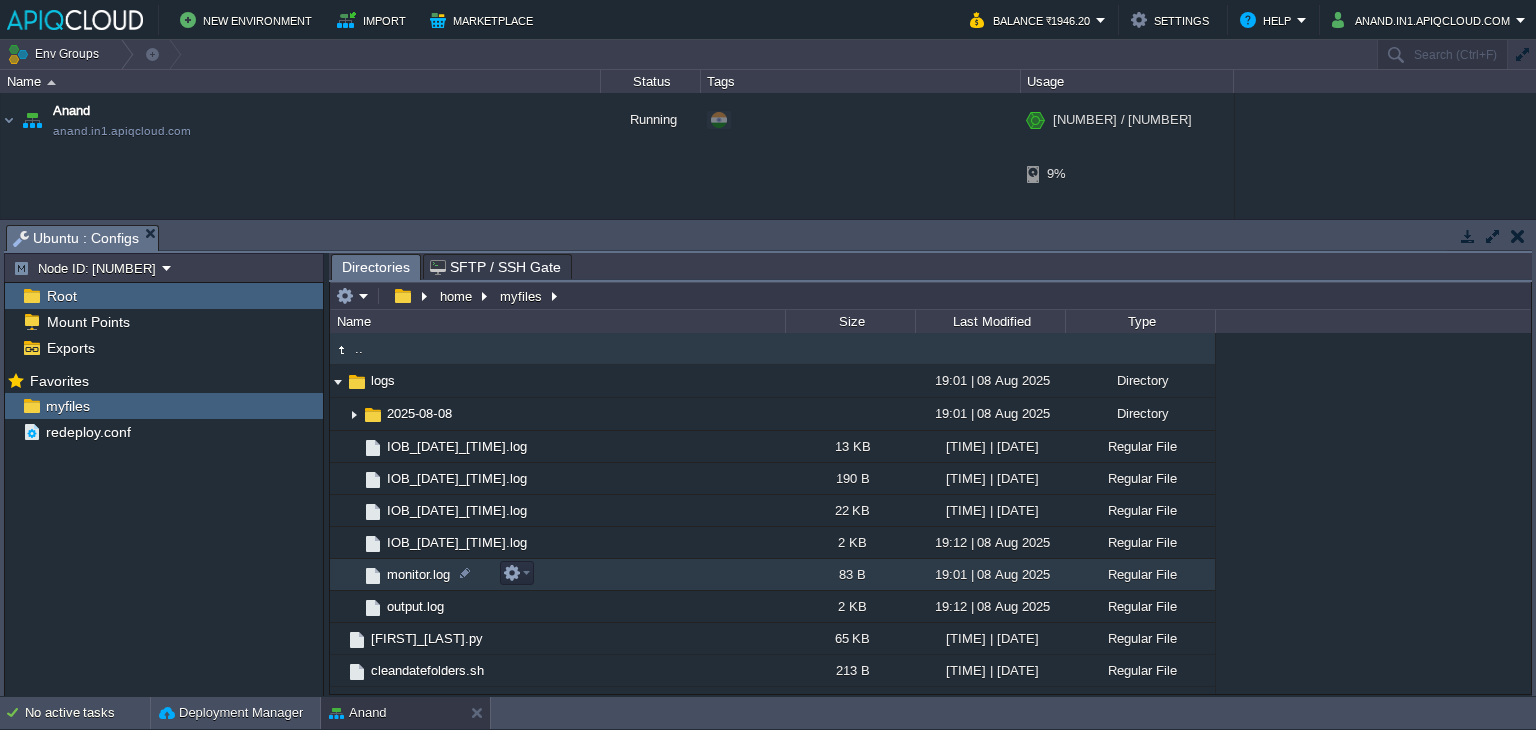 click on "monitor.log" at bounding box center (418, 574) 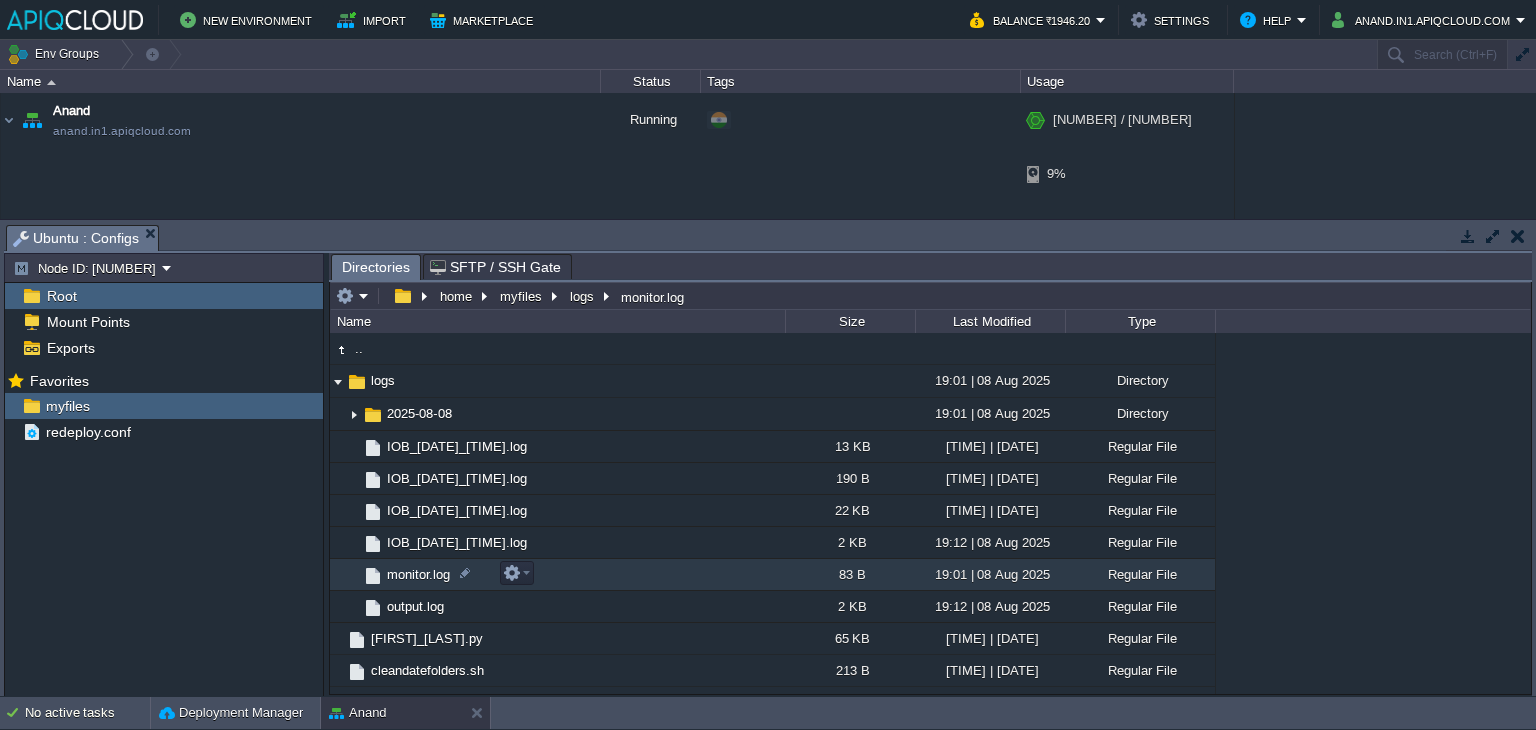 click on "monitor.log" at bounding box center [418, 574] 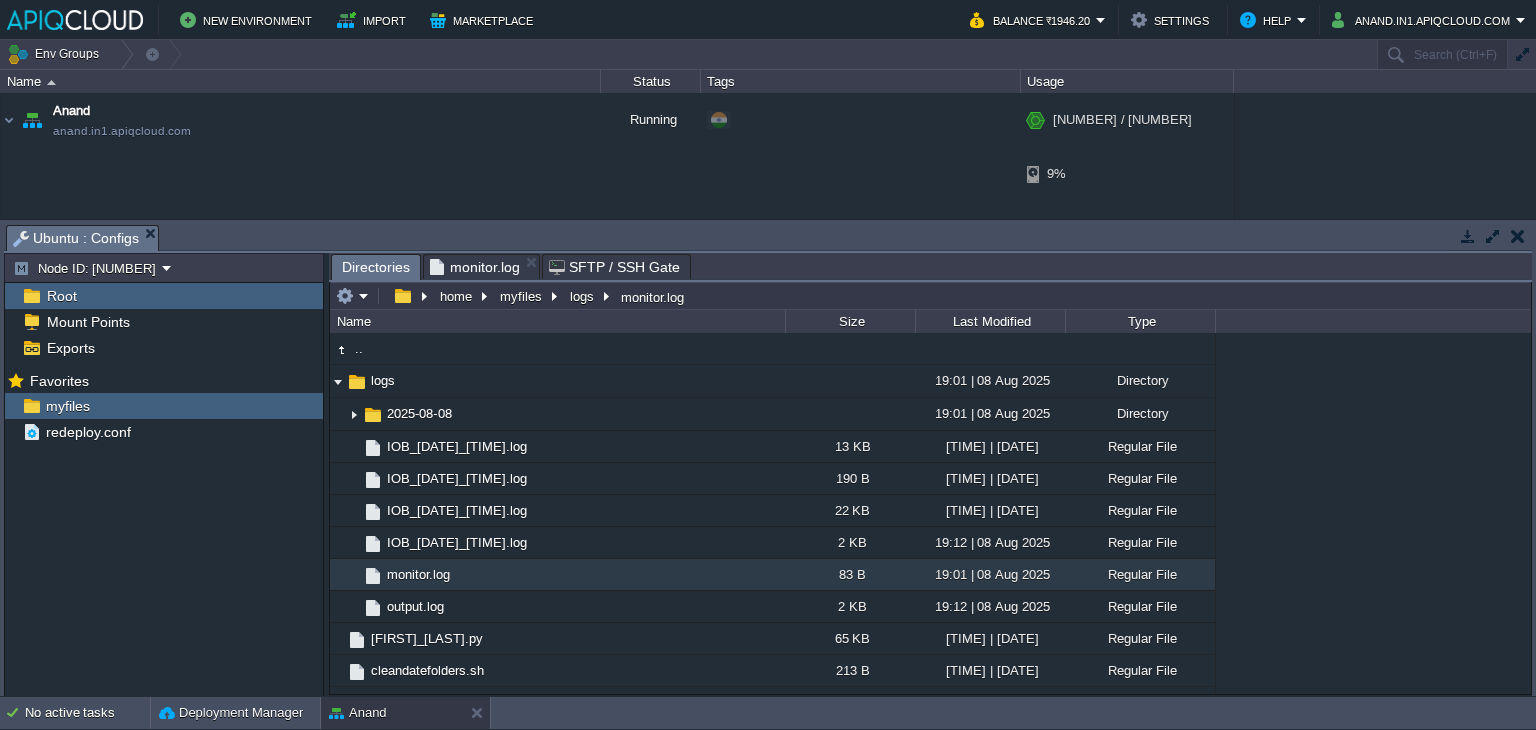 click on "Directories" at bounding box center (376, 267) 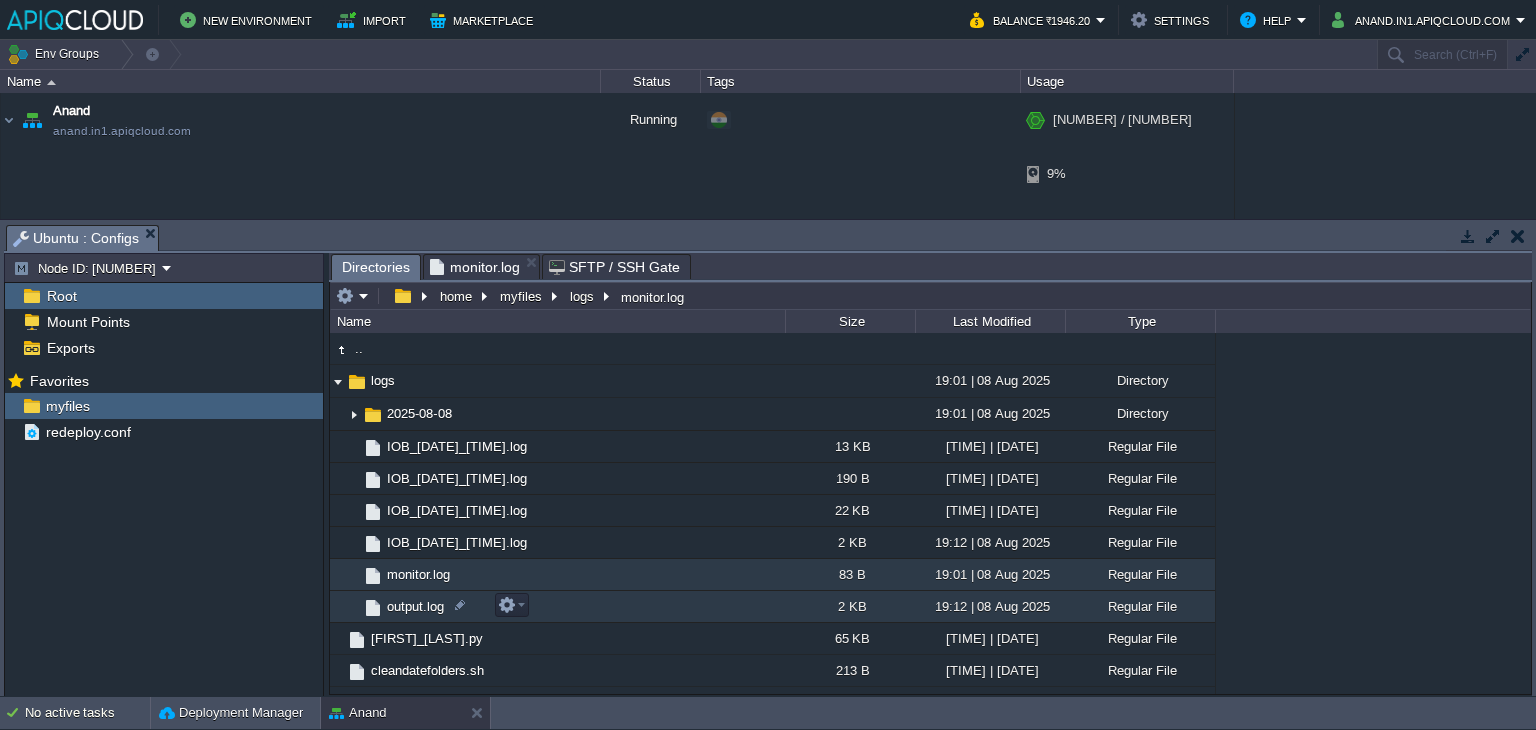 click on "output.log" at bounding box center (415, 606) 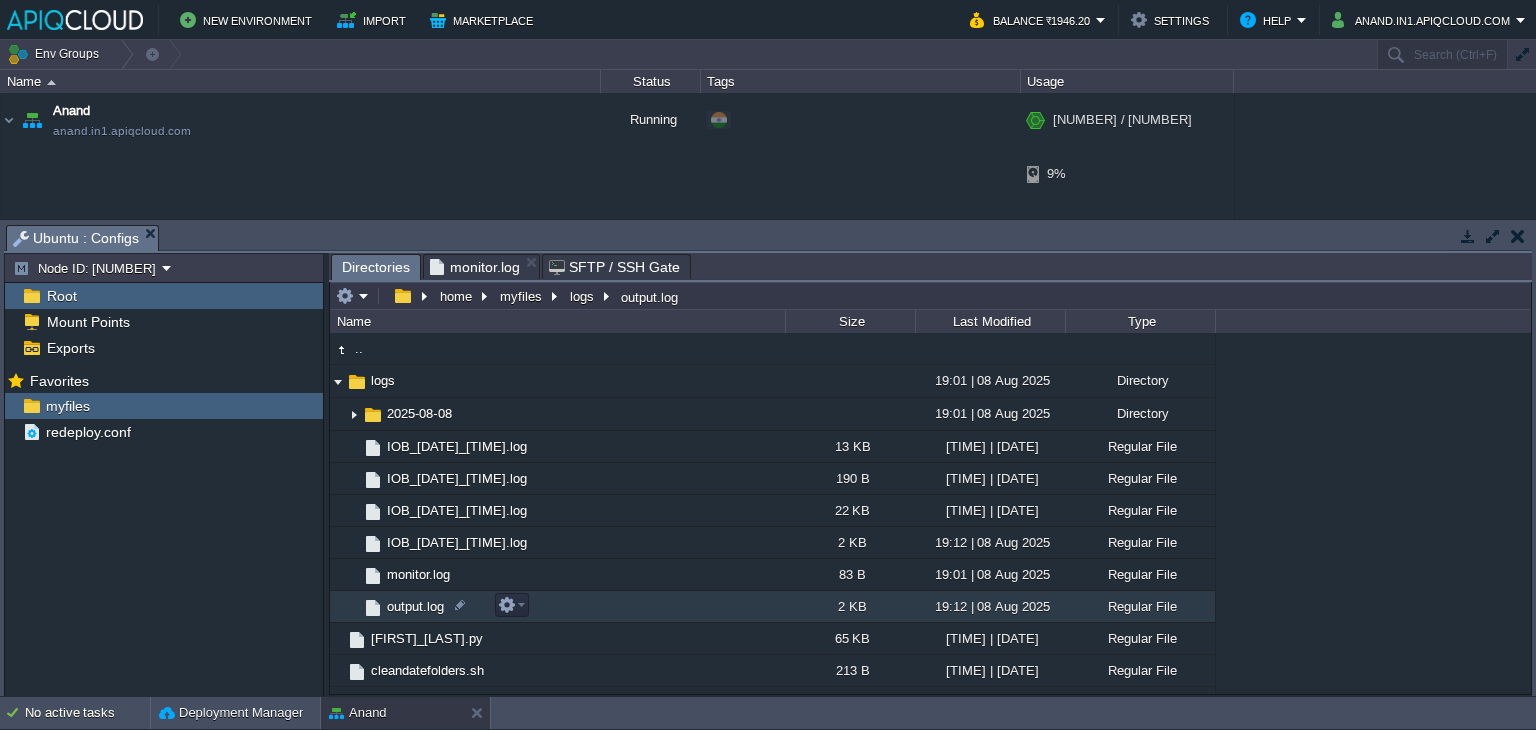 click on "output.log" at bounding box center (415, 606) 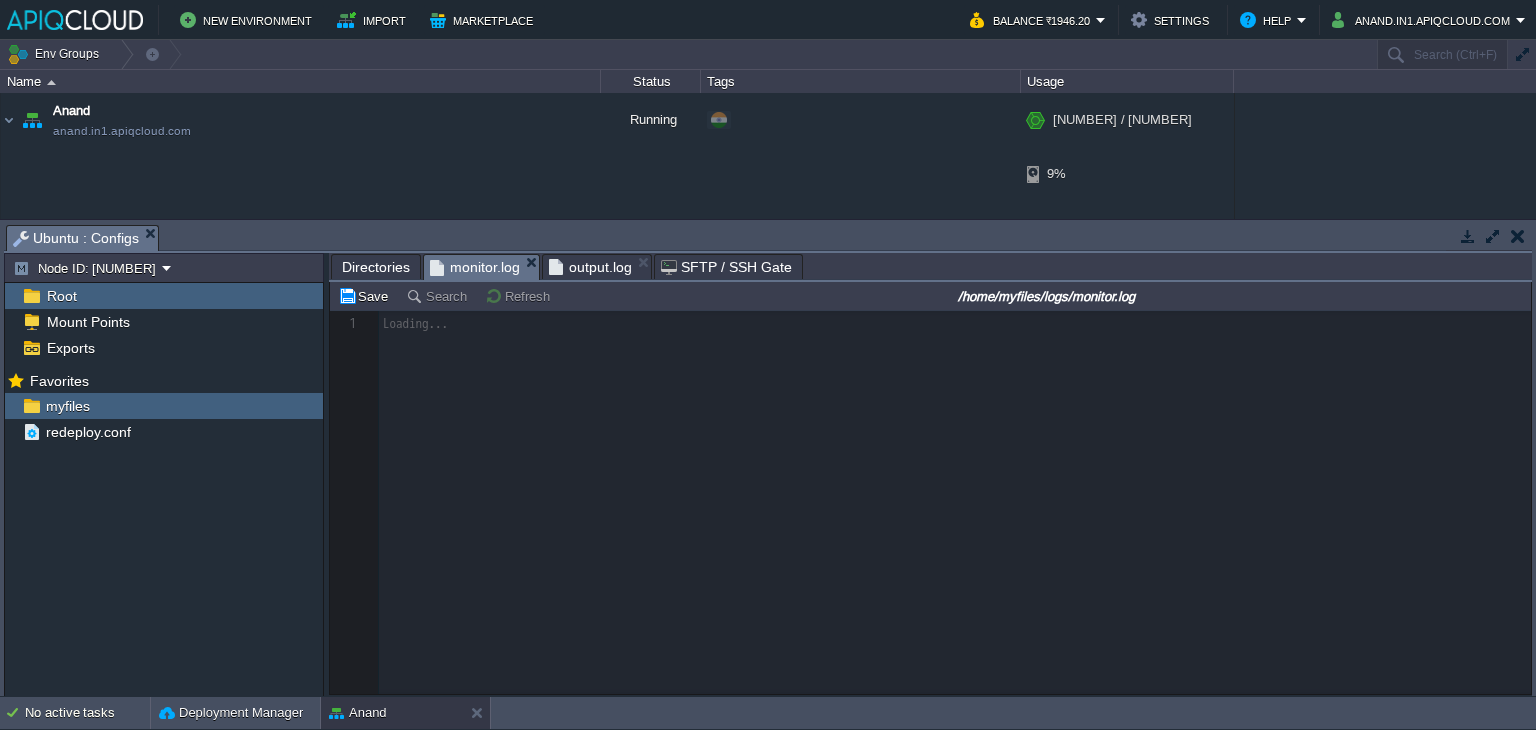 click on "monitor.log" at bounding box center [475, 267] 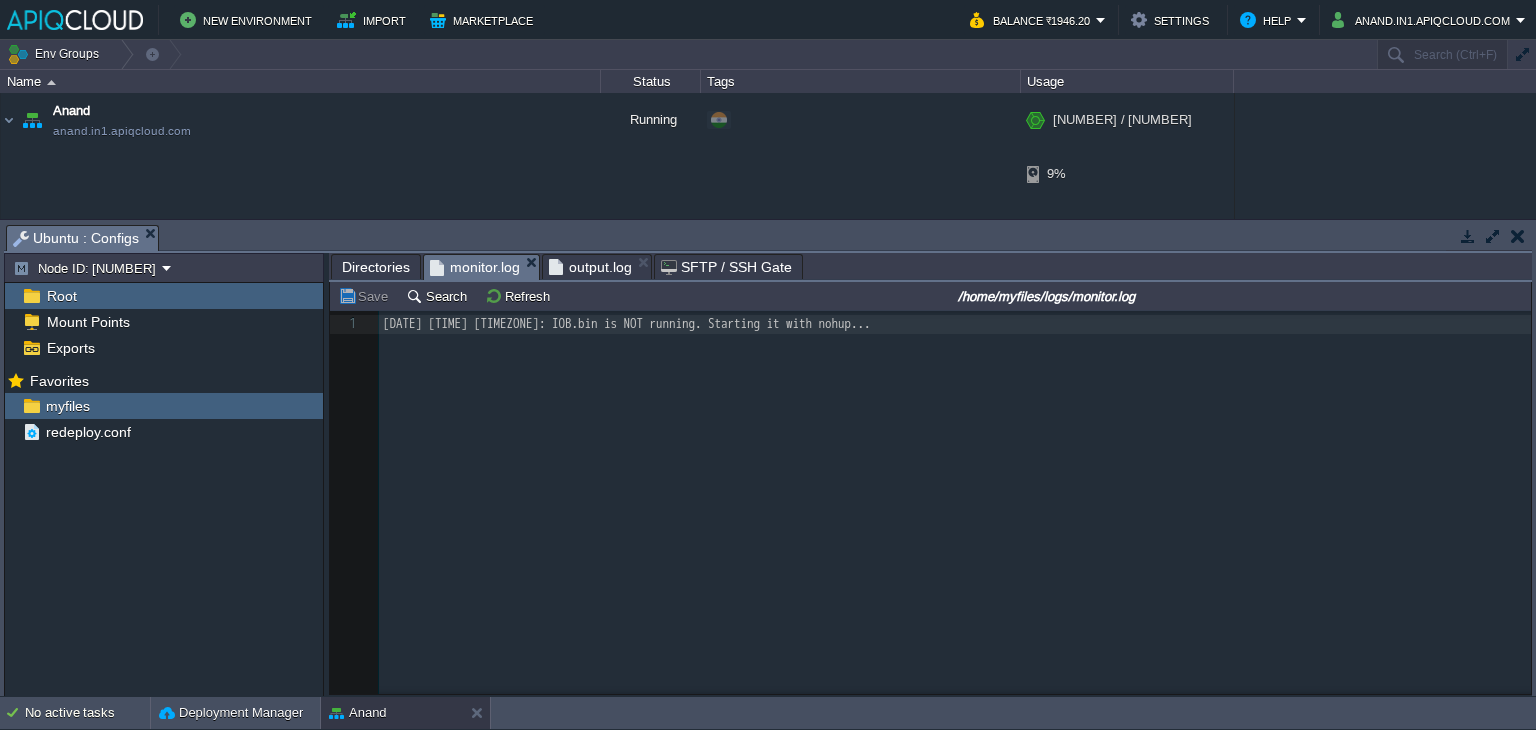 click on "output.log" at bounding box center (590, 267) 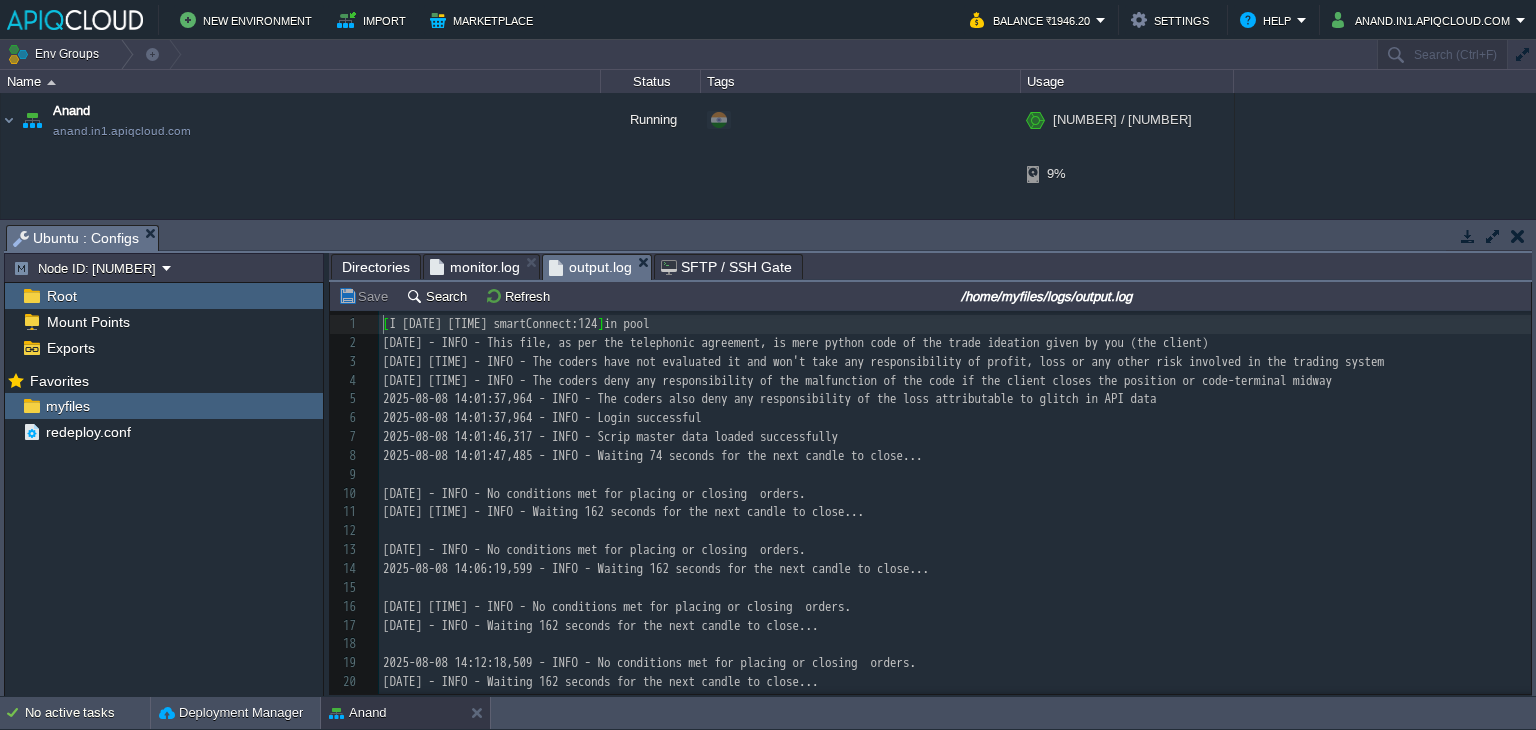 scroll, scrollTop: 16, scrollLeft: 0, axis: vertical 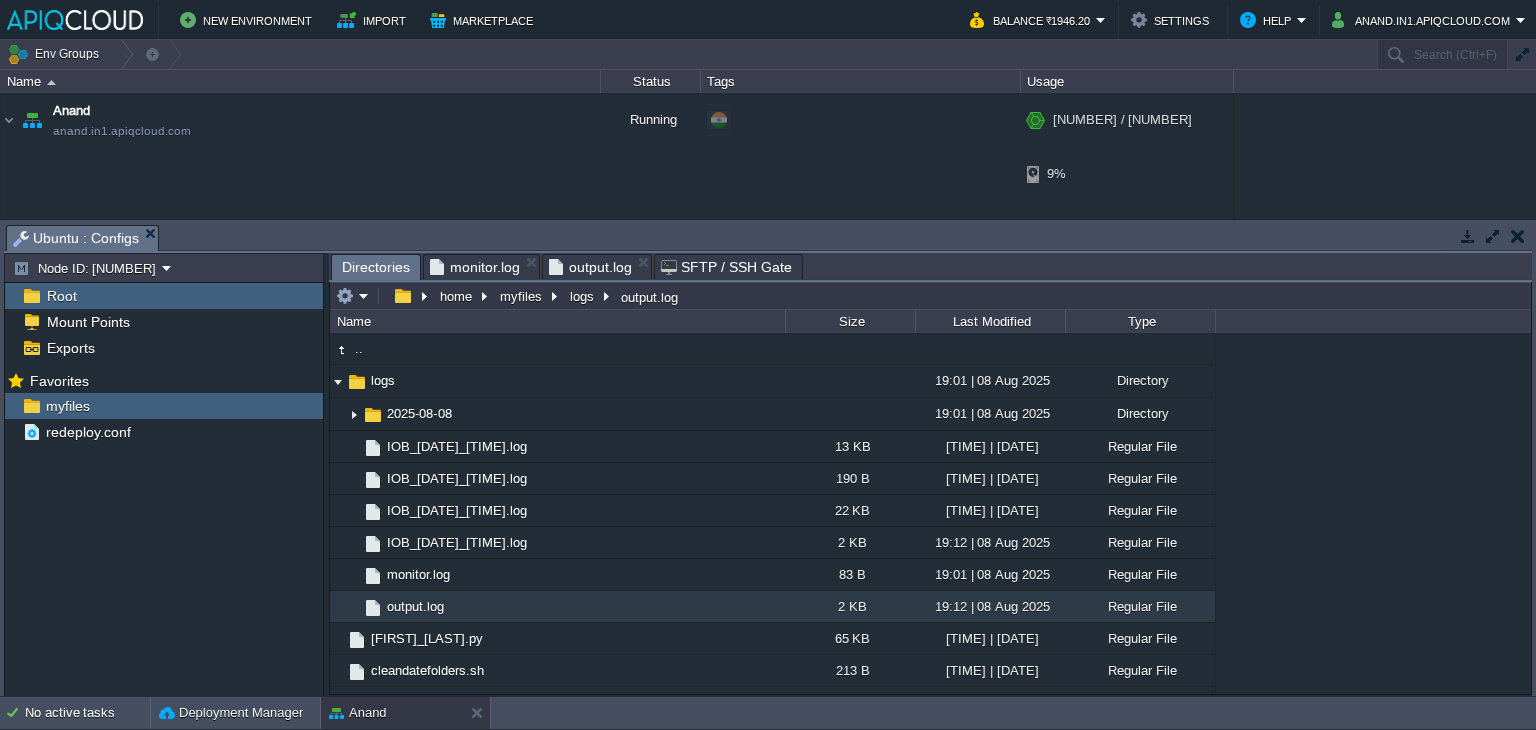 click on "Directories" at bounding box center [376, 267] 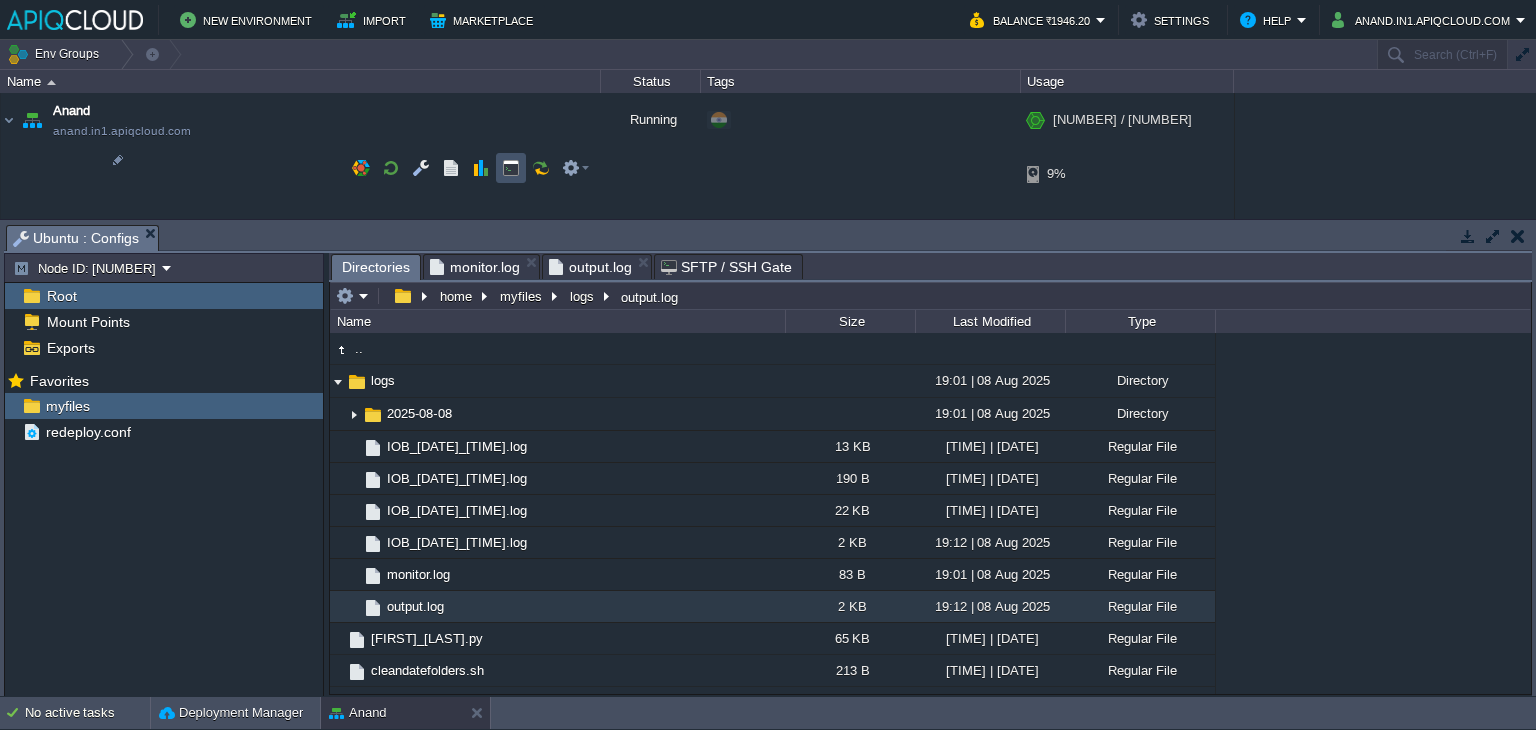 click at bounding box center [511, 168] 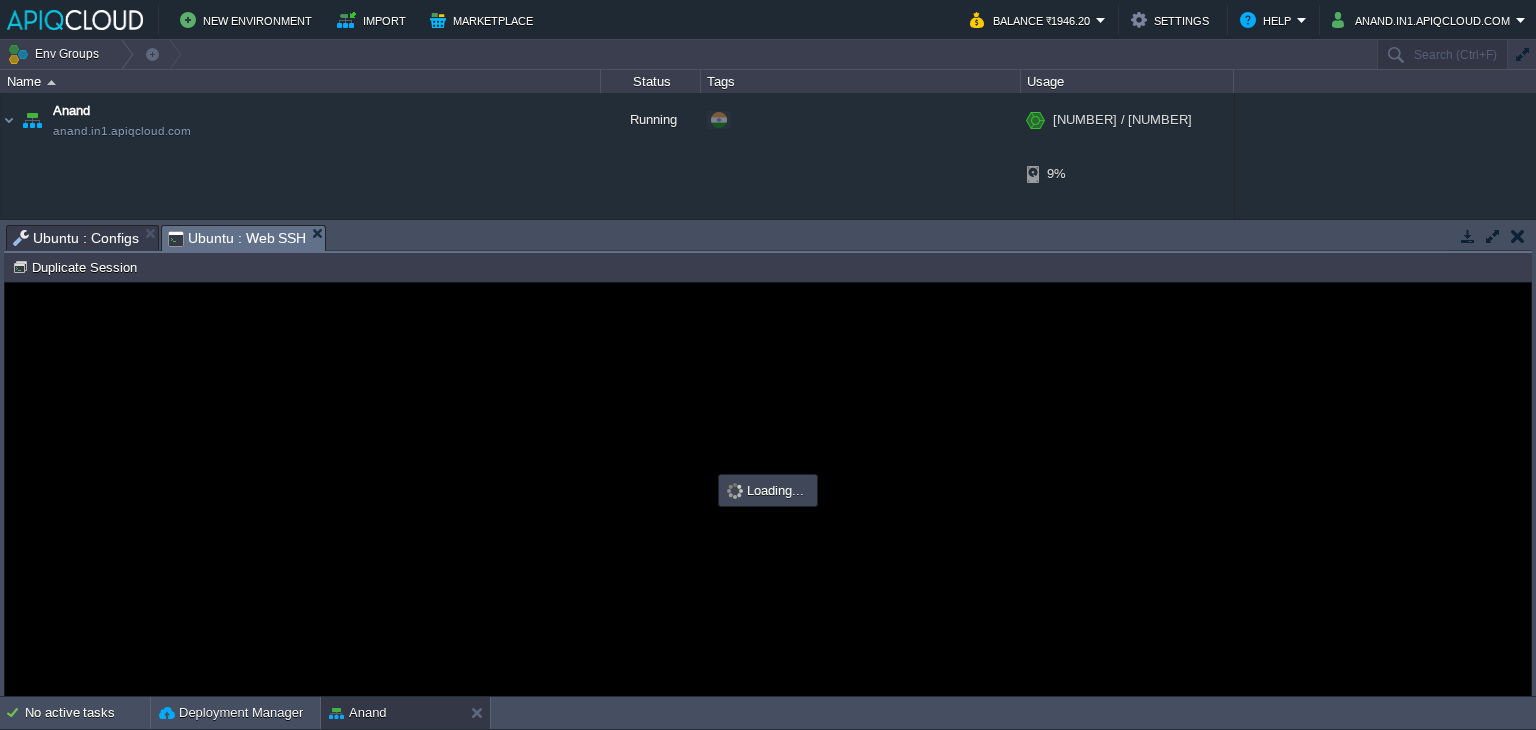 scroll, scrollTop: 0, scrollLeft: 0, axis: both 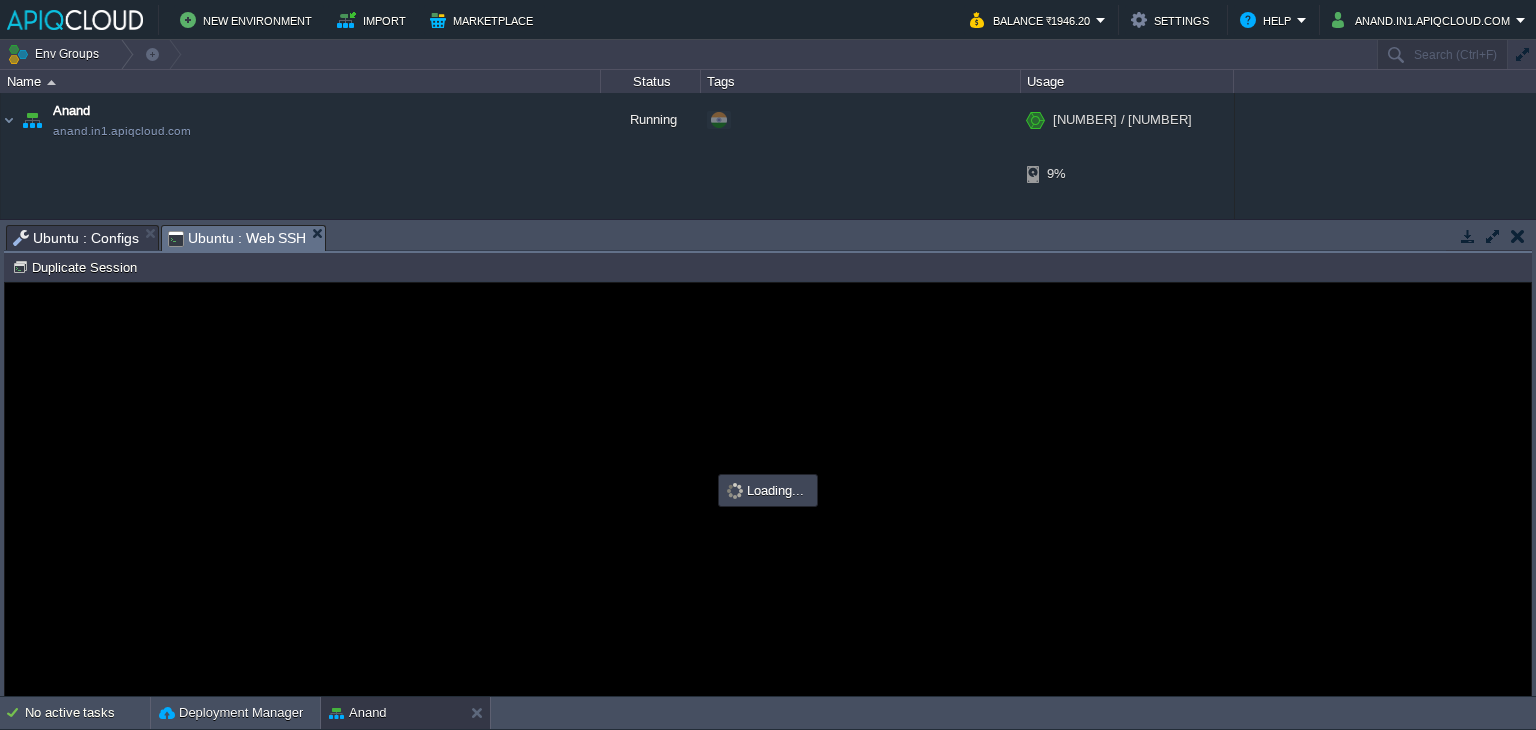 type on "#000000" 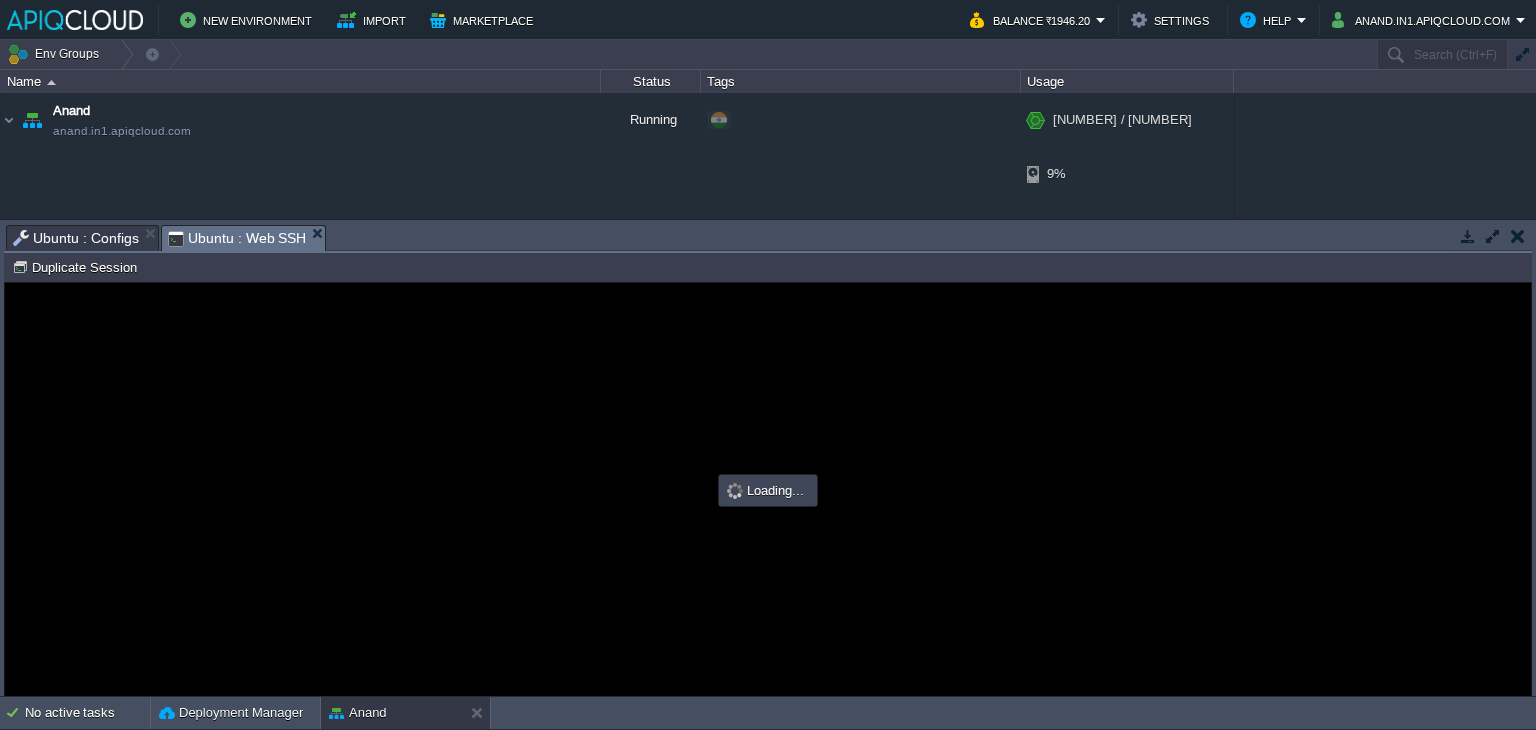 click on "Ubuntu : Configs" at bounding box center (76, 238) 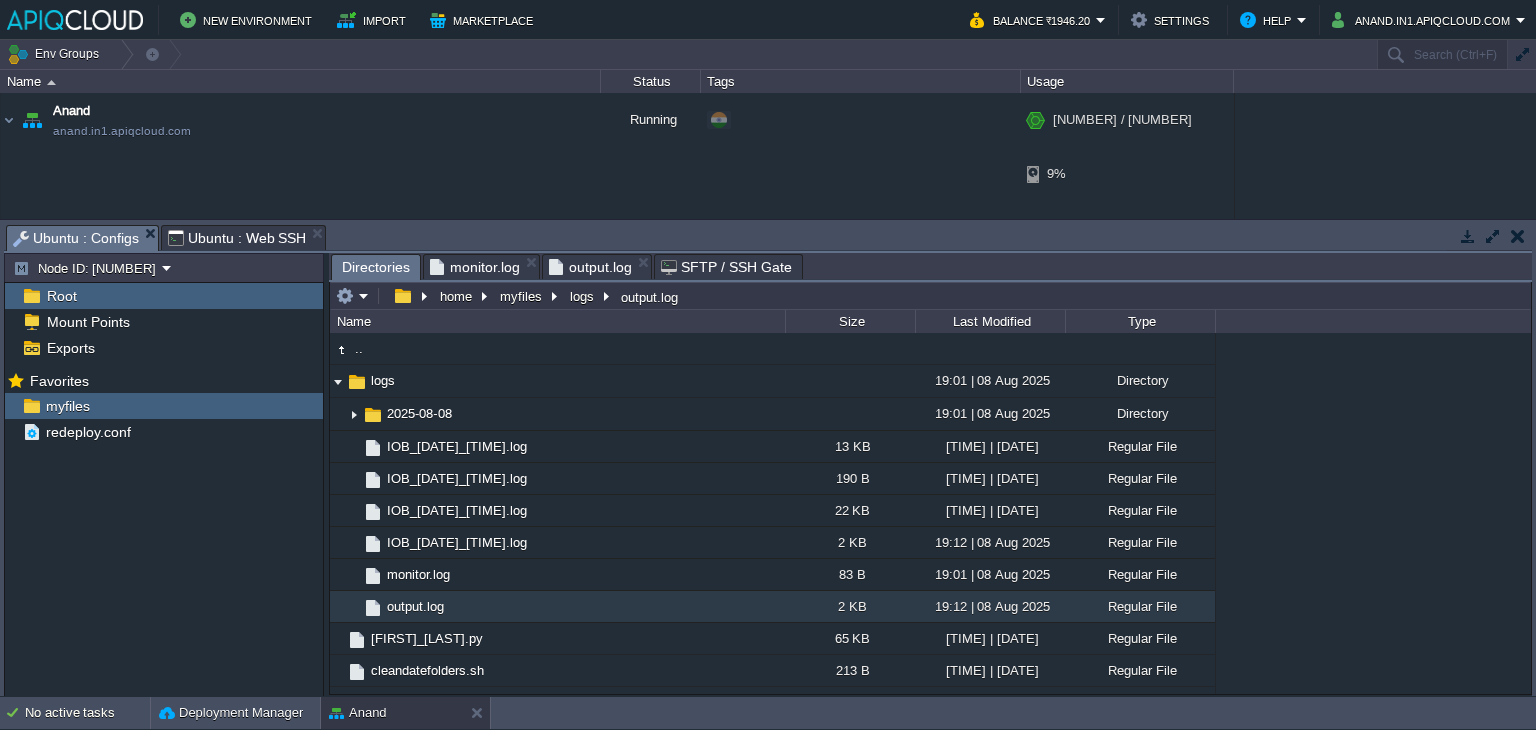 click on "Ubuntu : Web SSH" at bounding box center (237, 238) 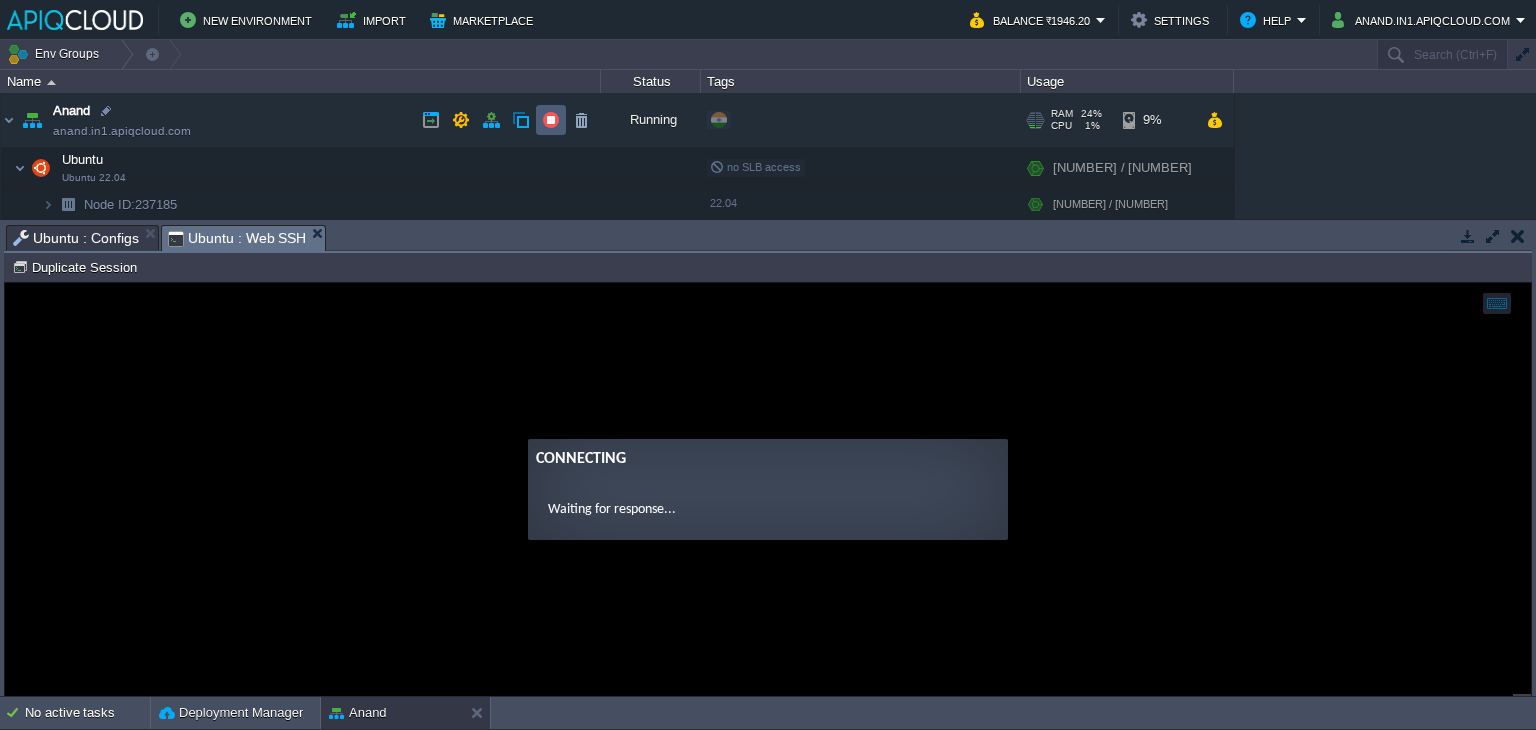 click at bounding box center (551, 120) 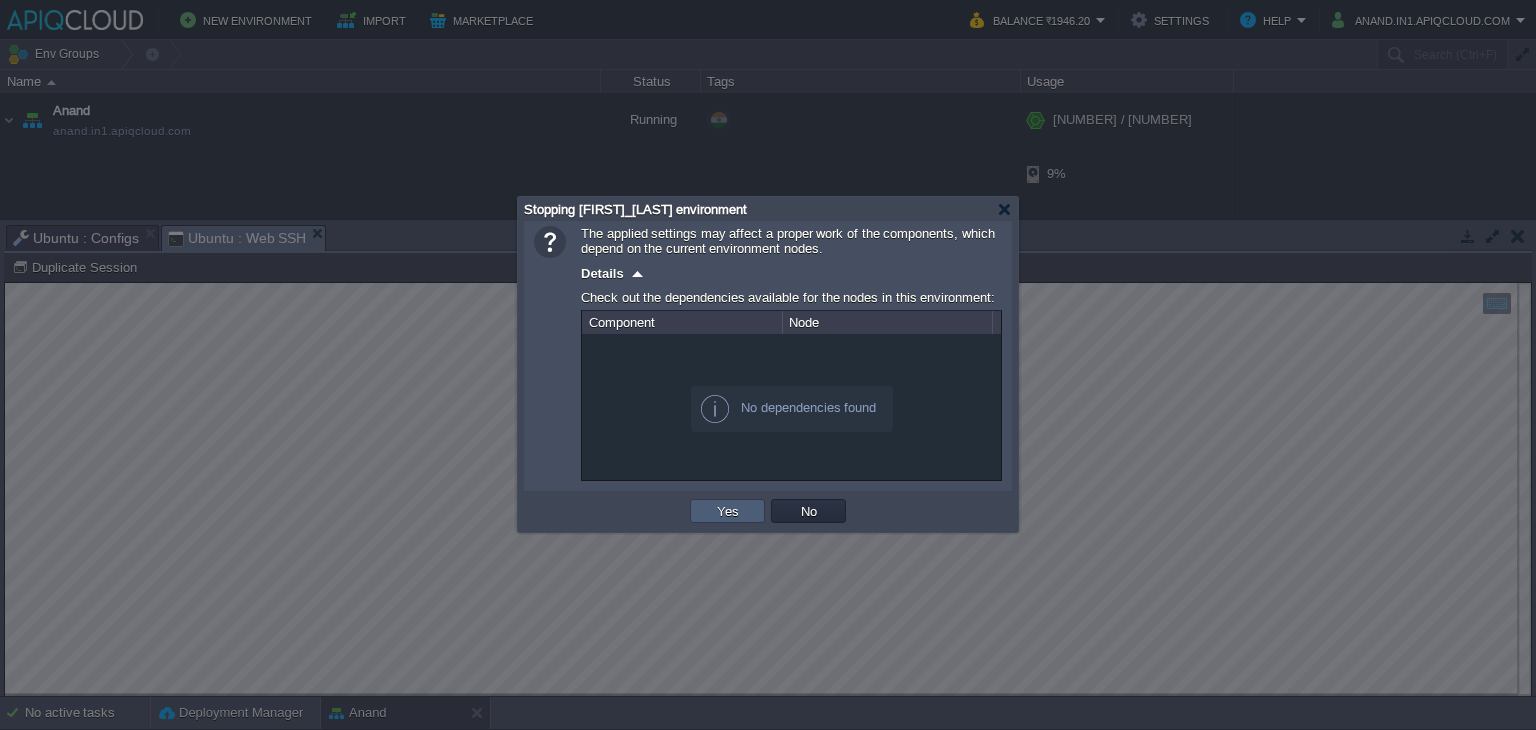 click on "Yes" at bounding box center [727, 511] 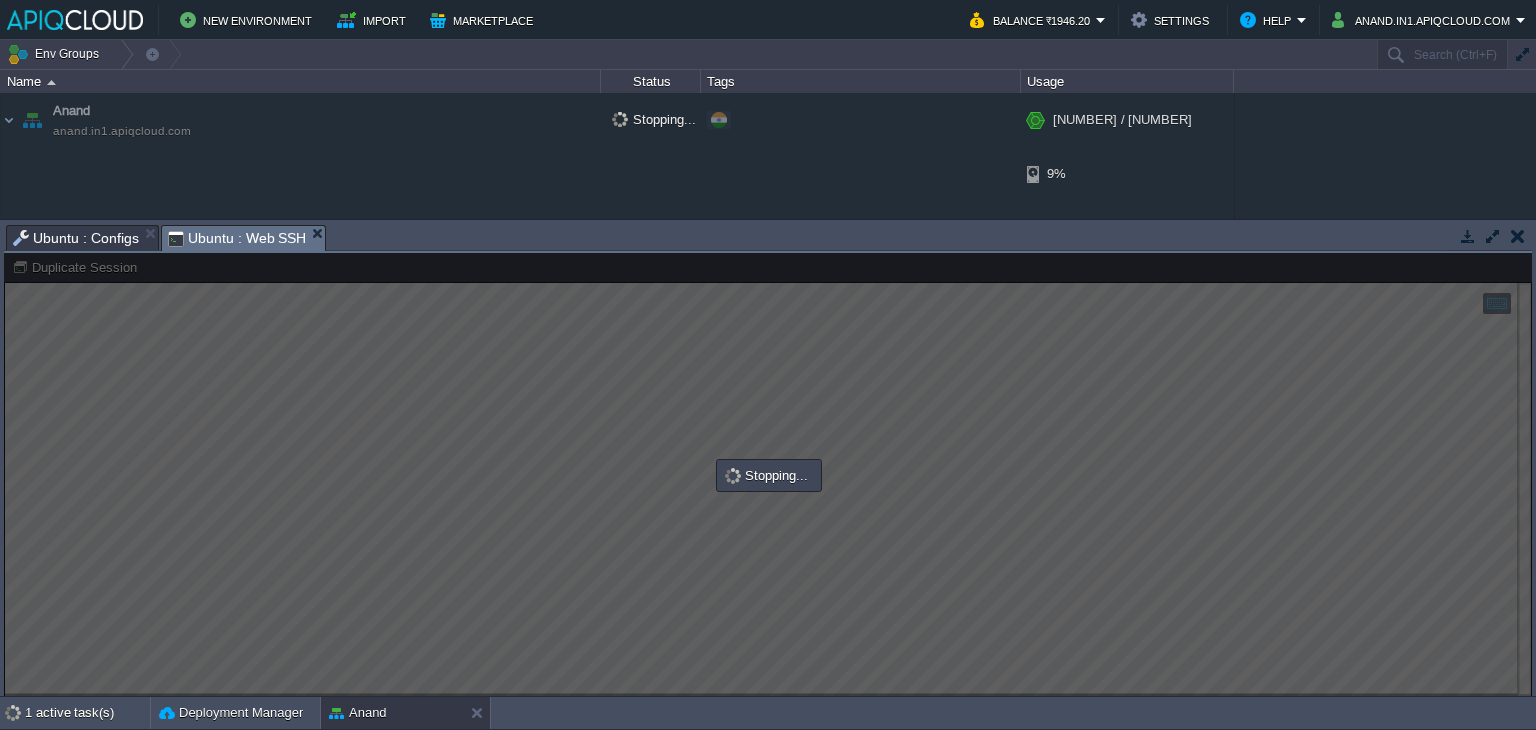 click on "Ubuntu : Web SSH" at bounding box center [247, 238] 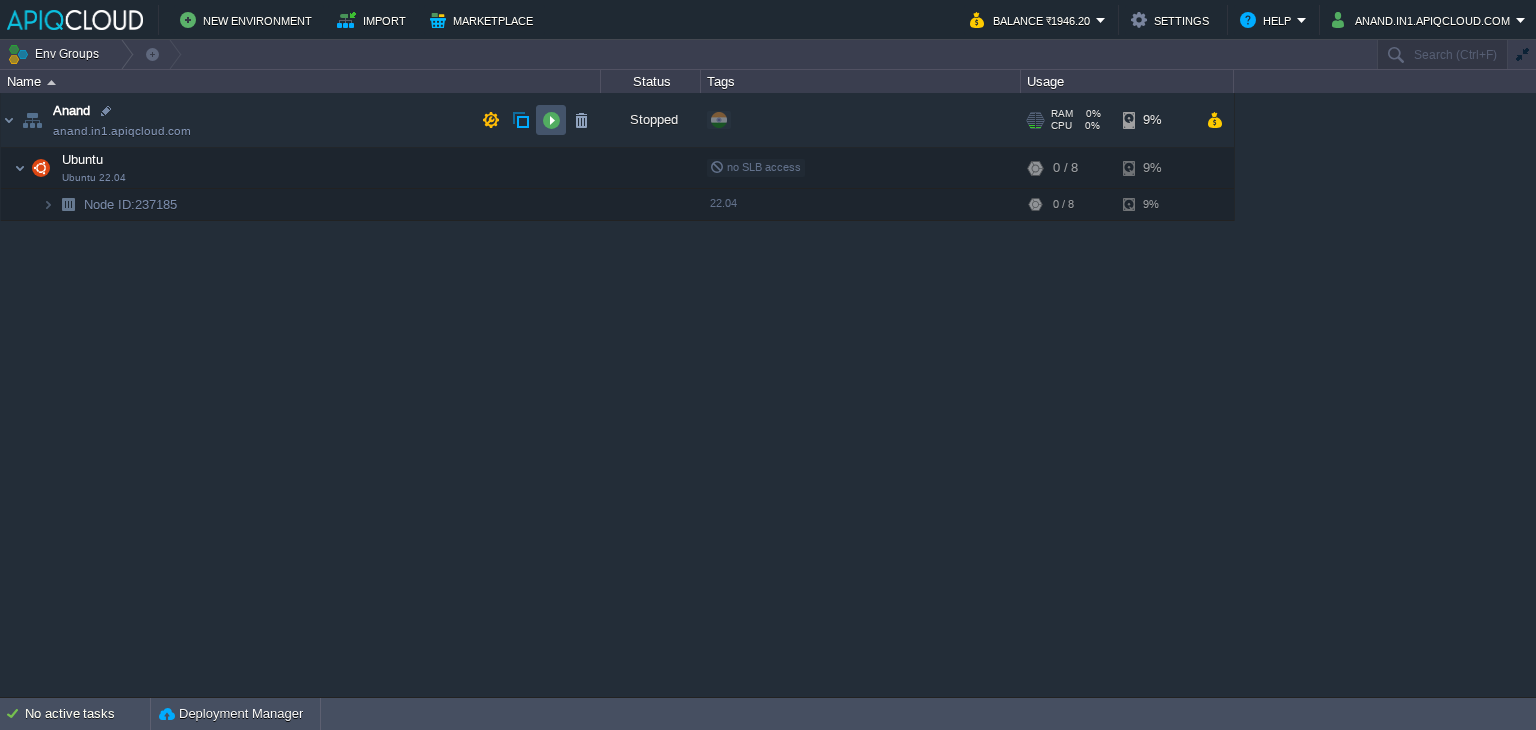 click at bounding box center [551, 120] 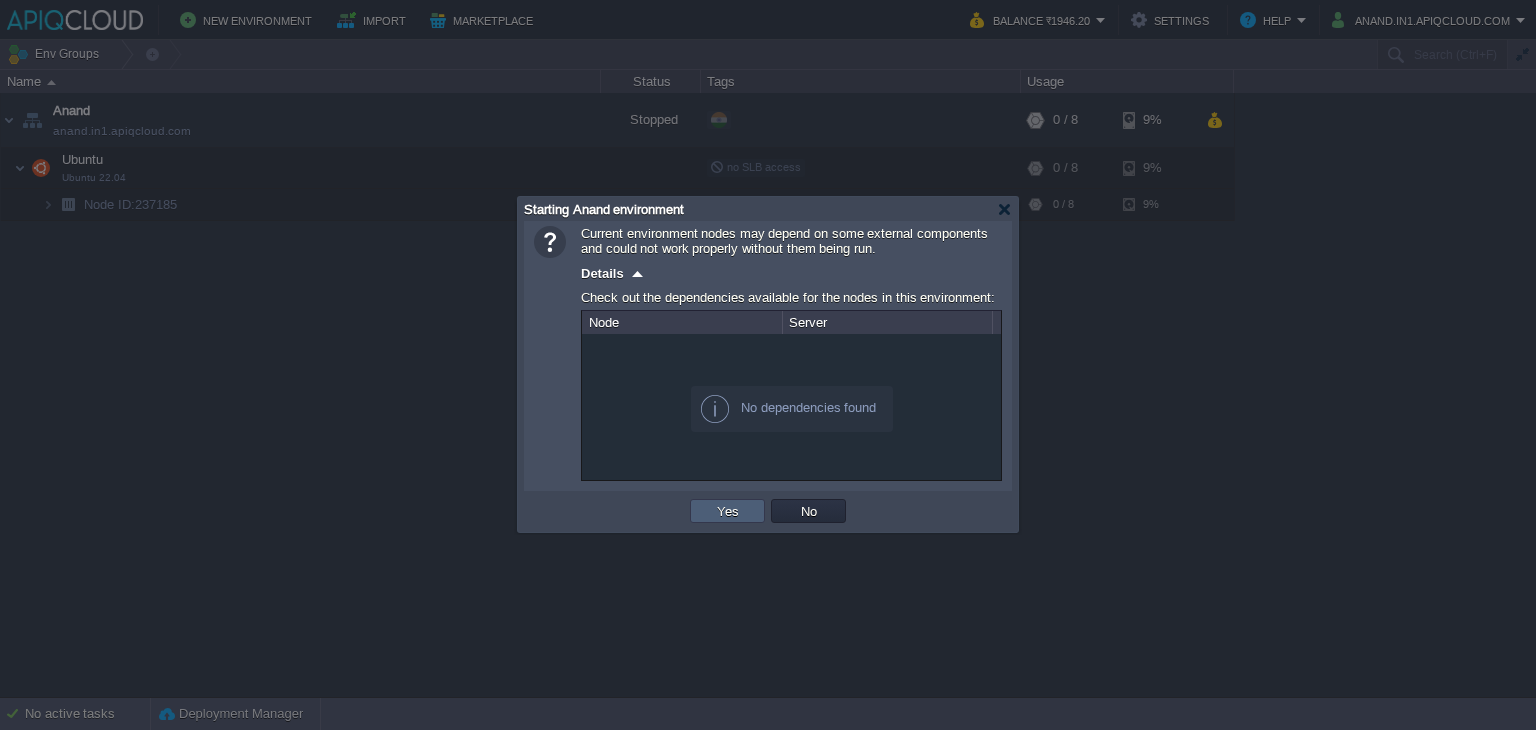click on "Yes" at bounding box center [728, 511] 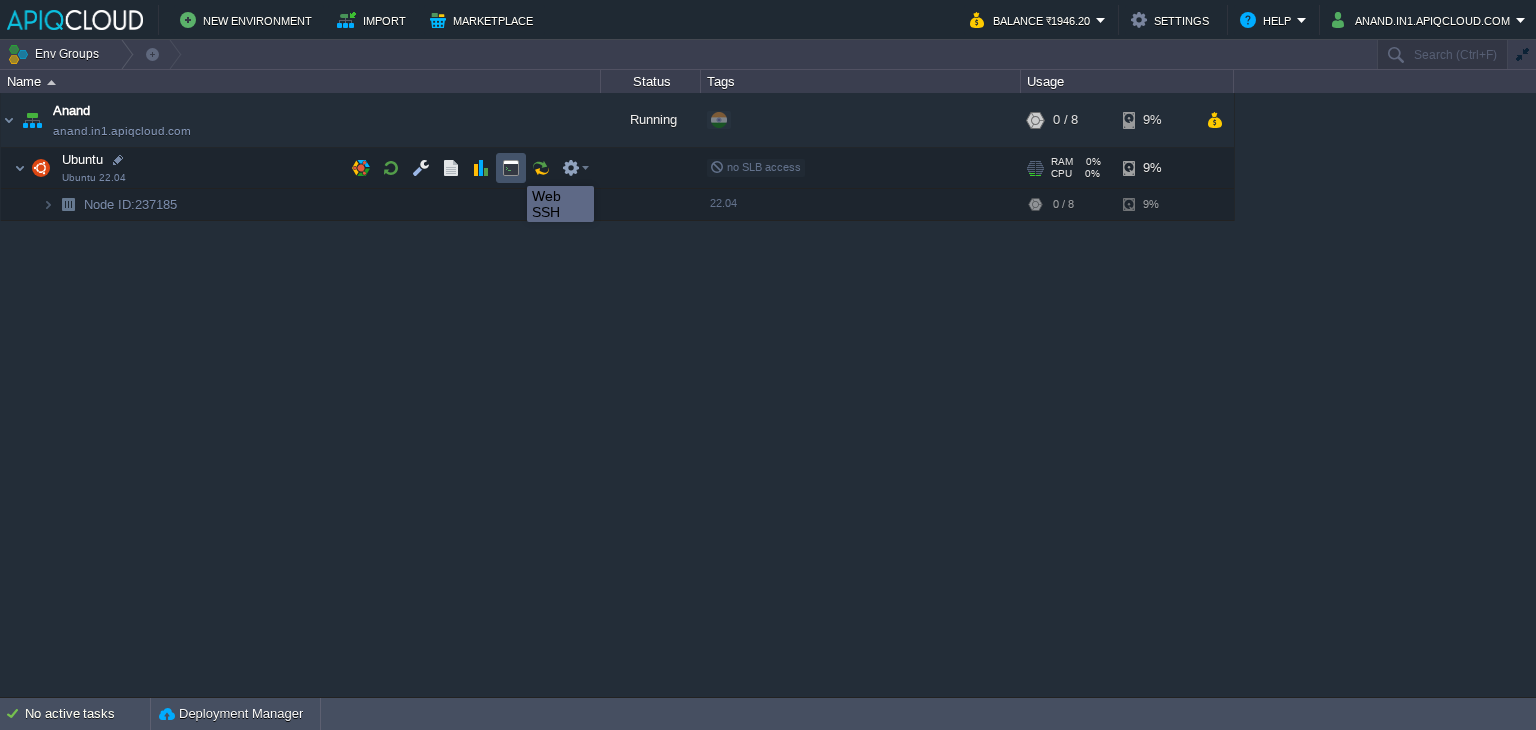 click at bounding box center (511, 168) 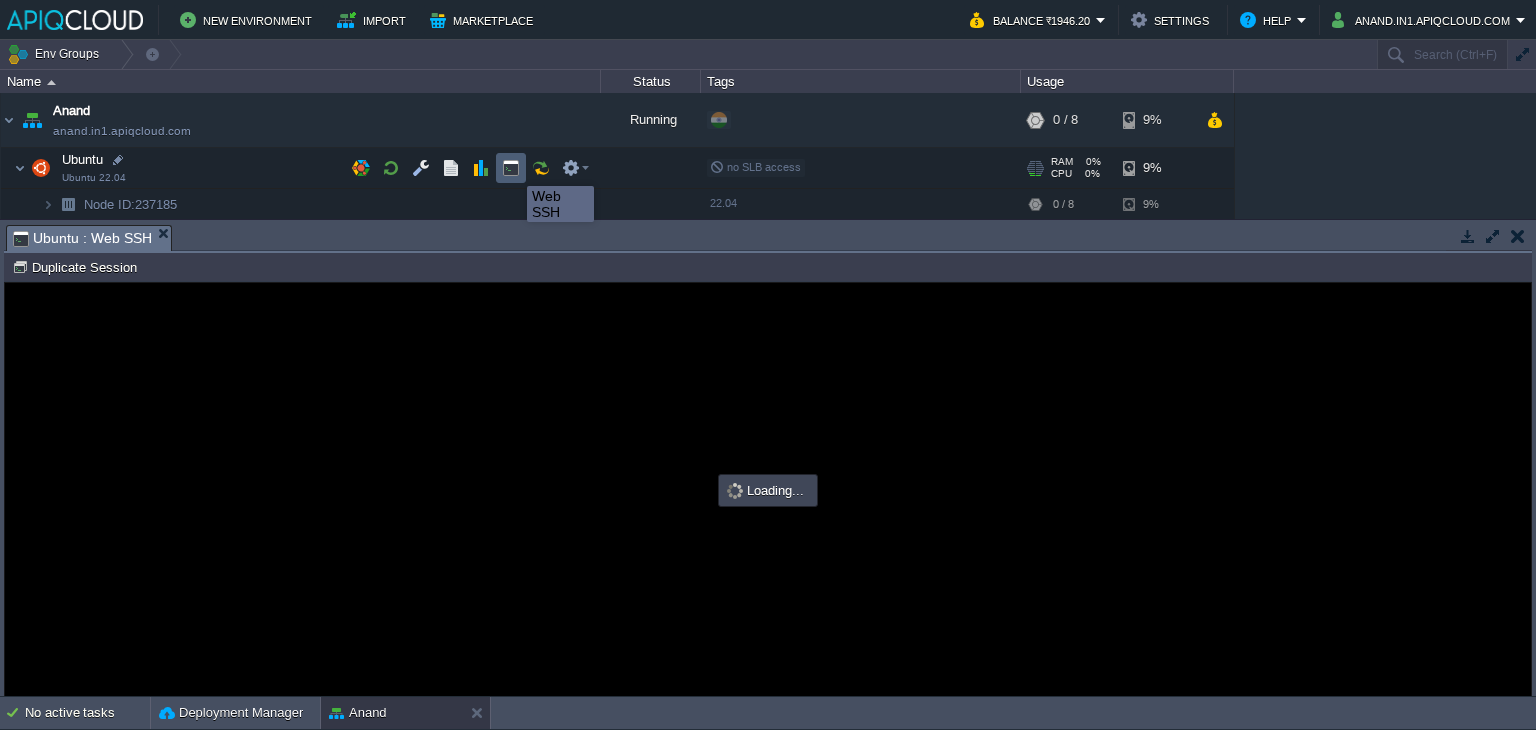 scroll, scrollTop: 0, scrollLeft: 0, axis: both 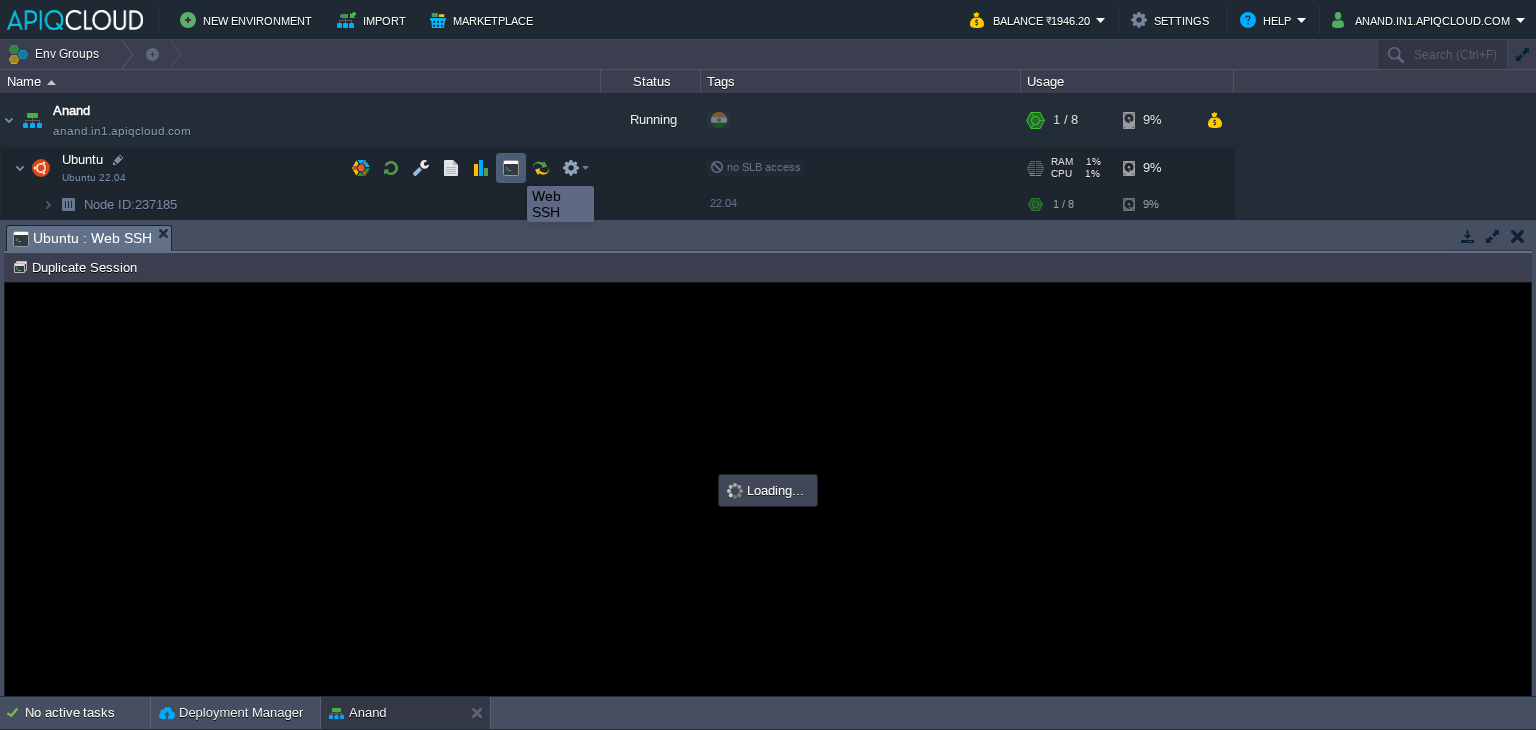 type on "#000000" 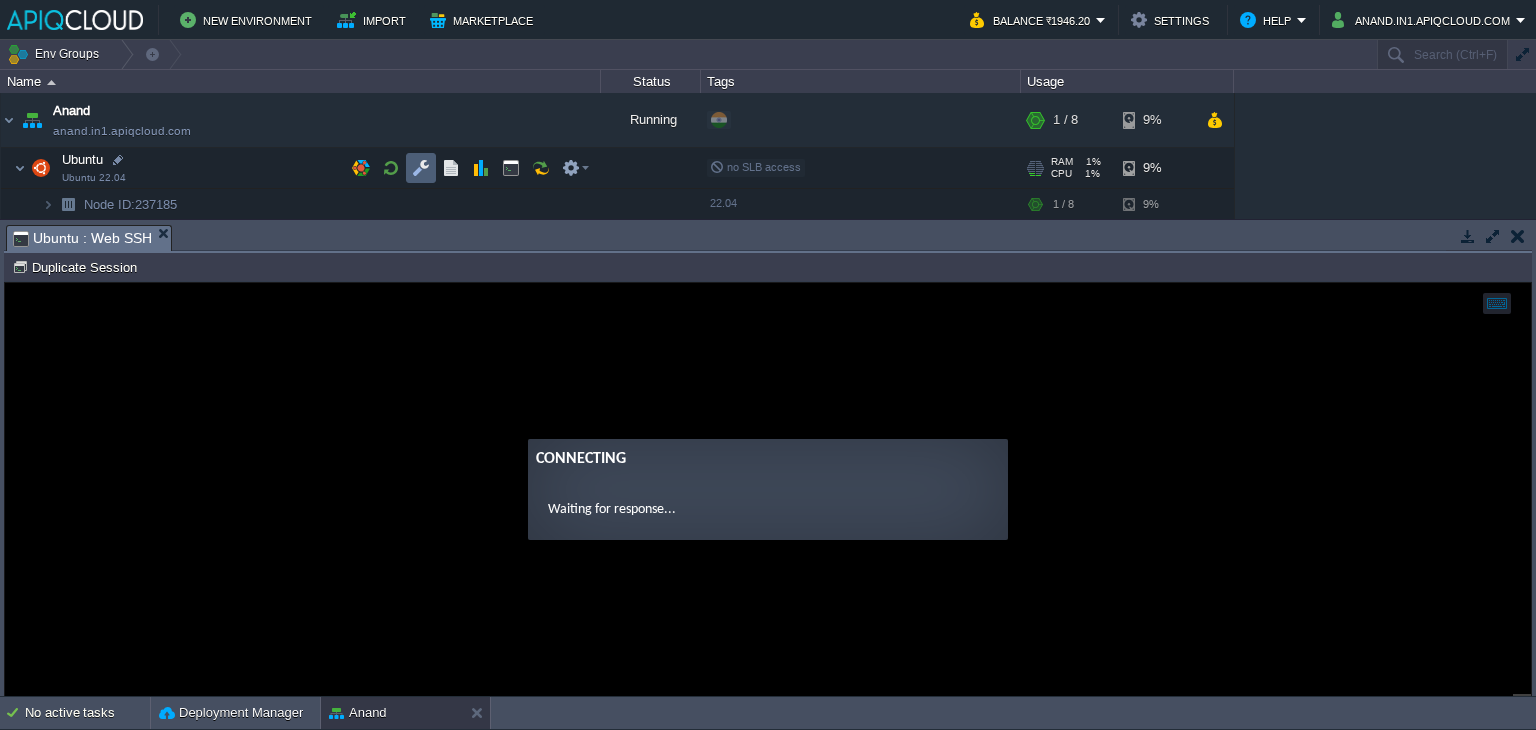 click at bounding box center (421, 168) 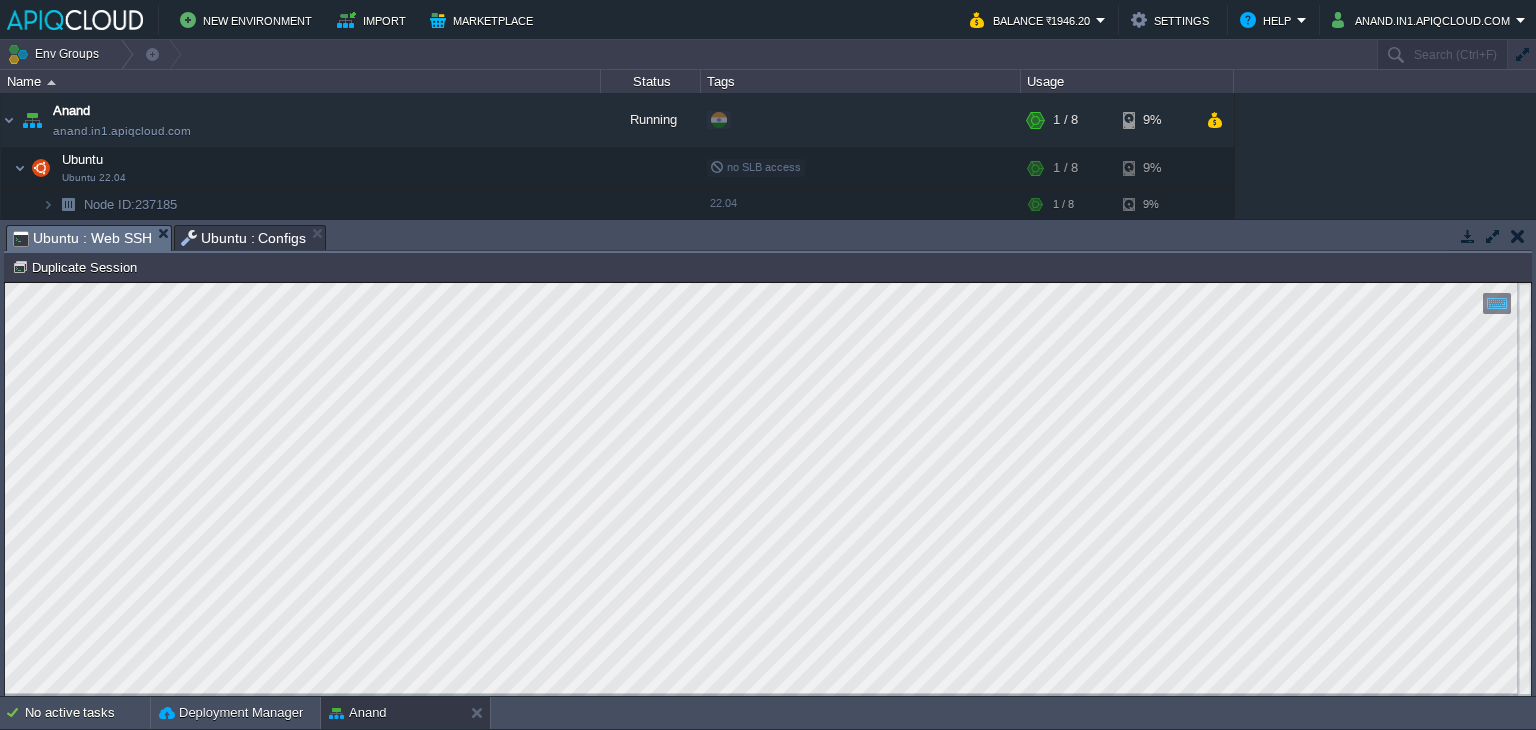 click on "Ubuntu : Web SSH" at bounding box center [82, 238] 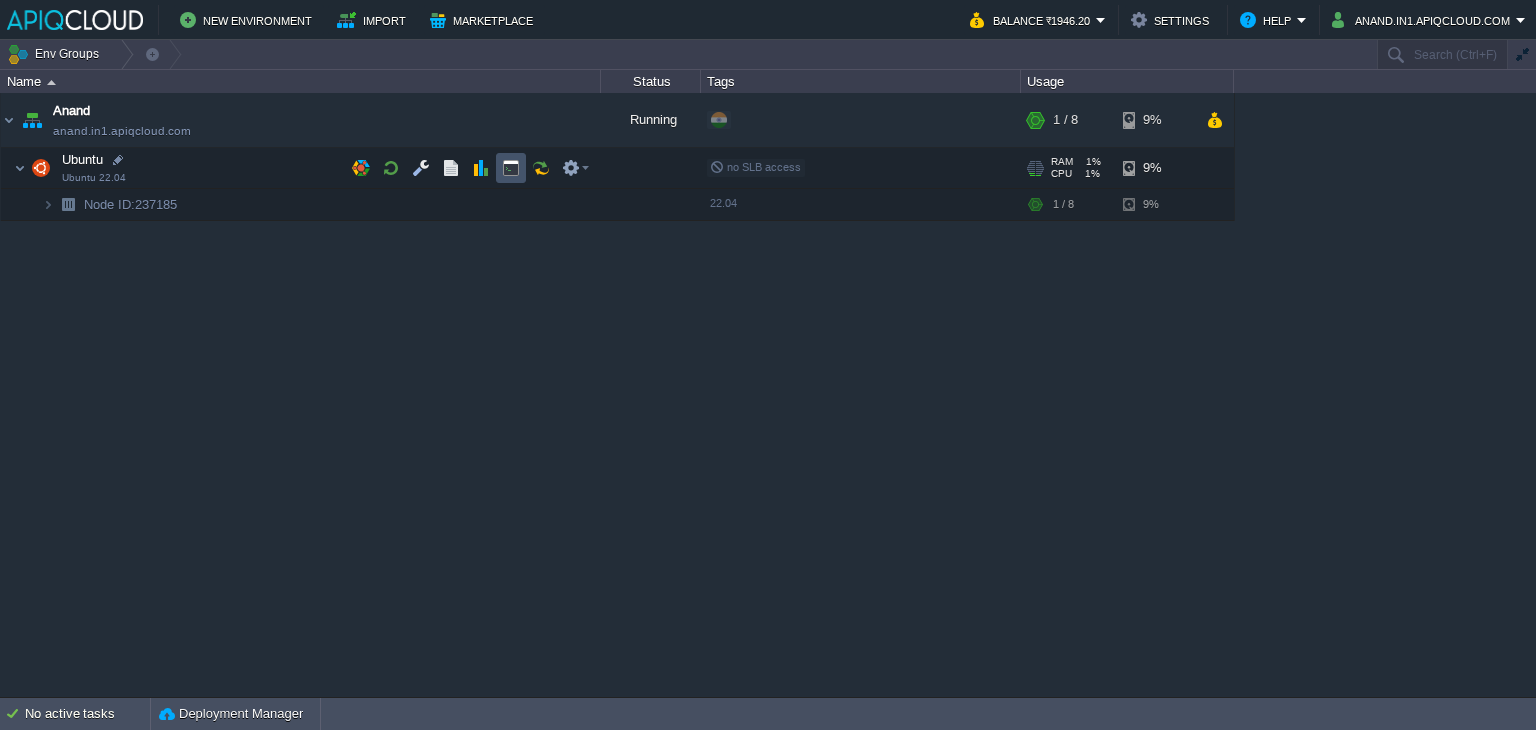 click at bounding box center (511, 168) 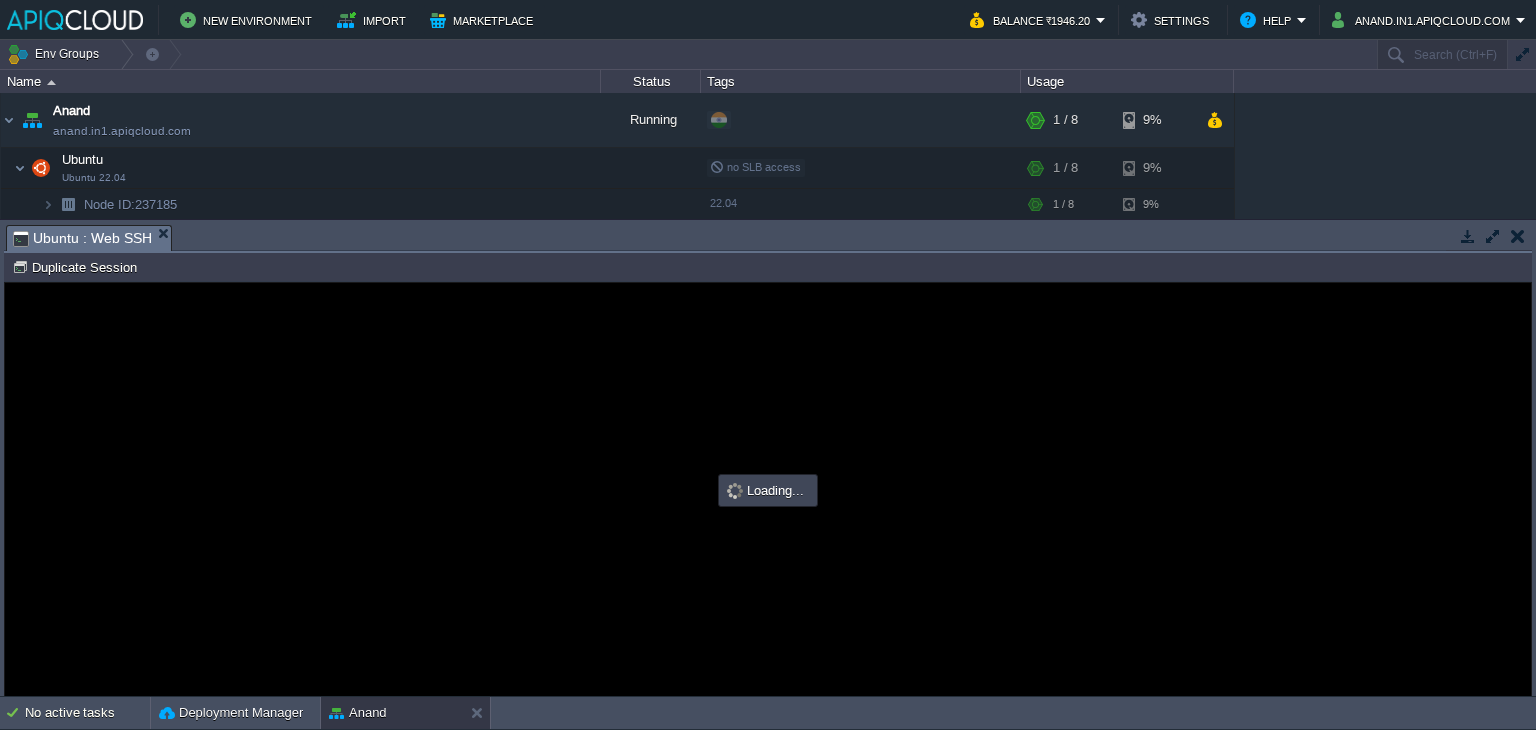 scroll, scrollTop: 0, scrollLeft: 0, axis: both 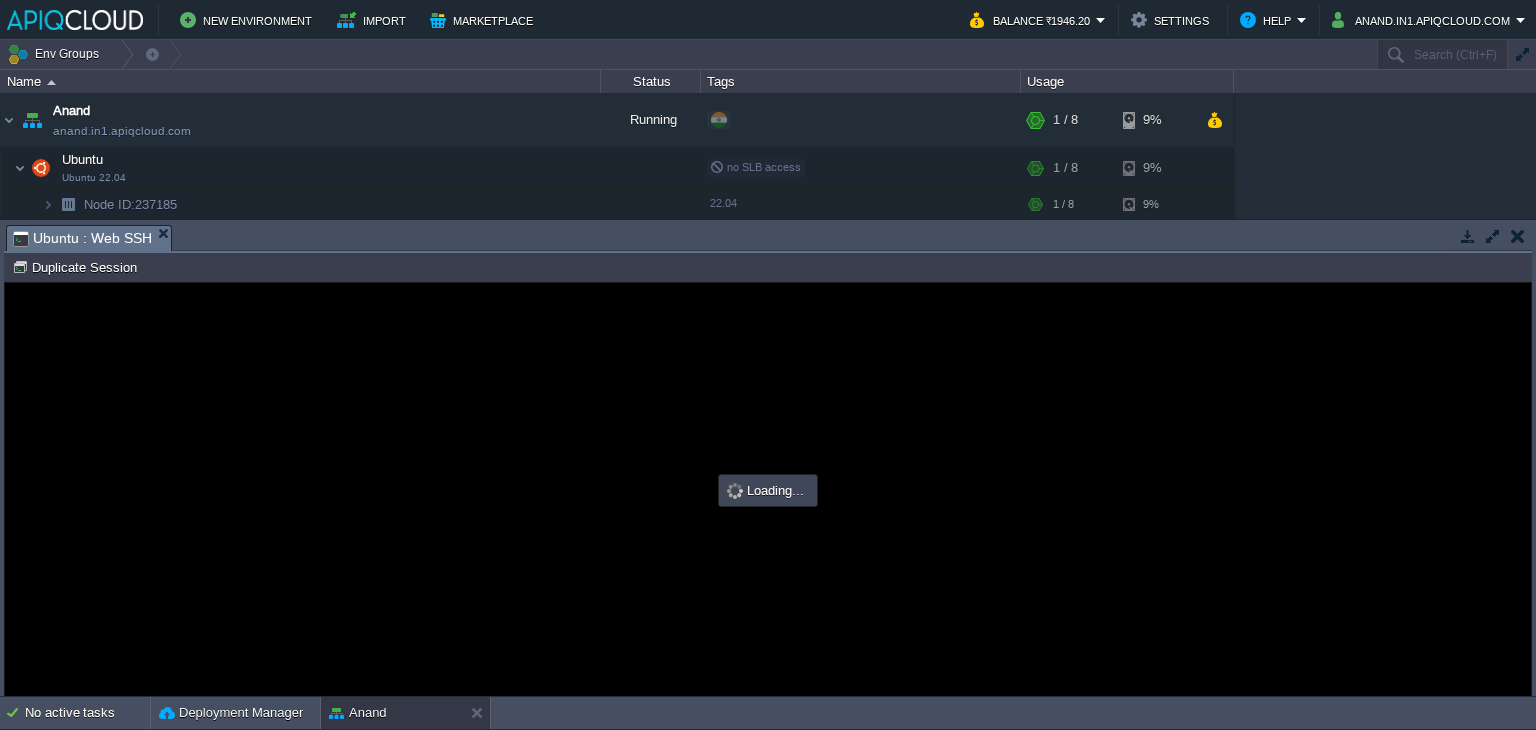 type on "#000000" 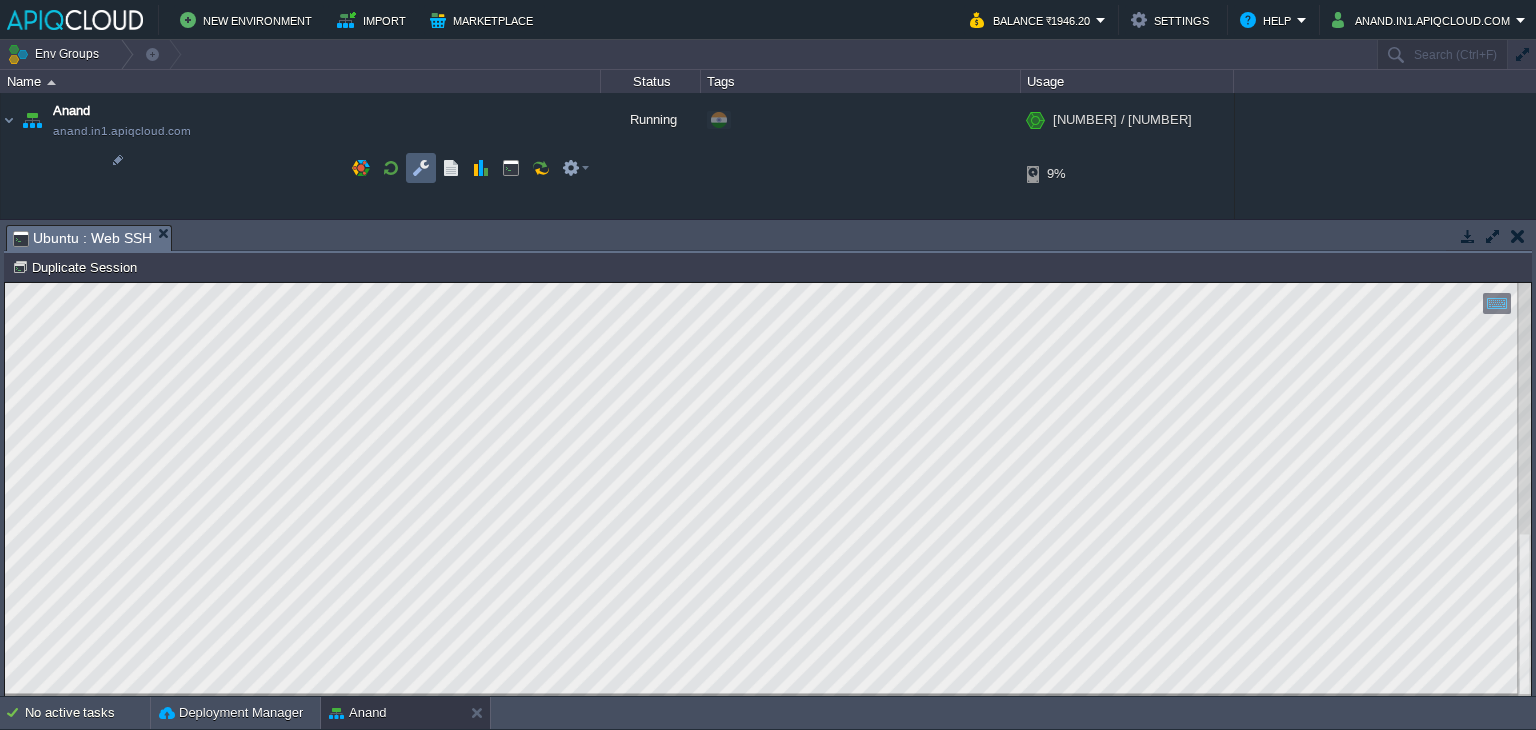 click at bounding box center [421, 168] 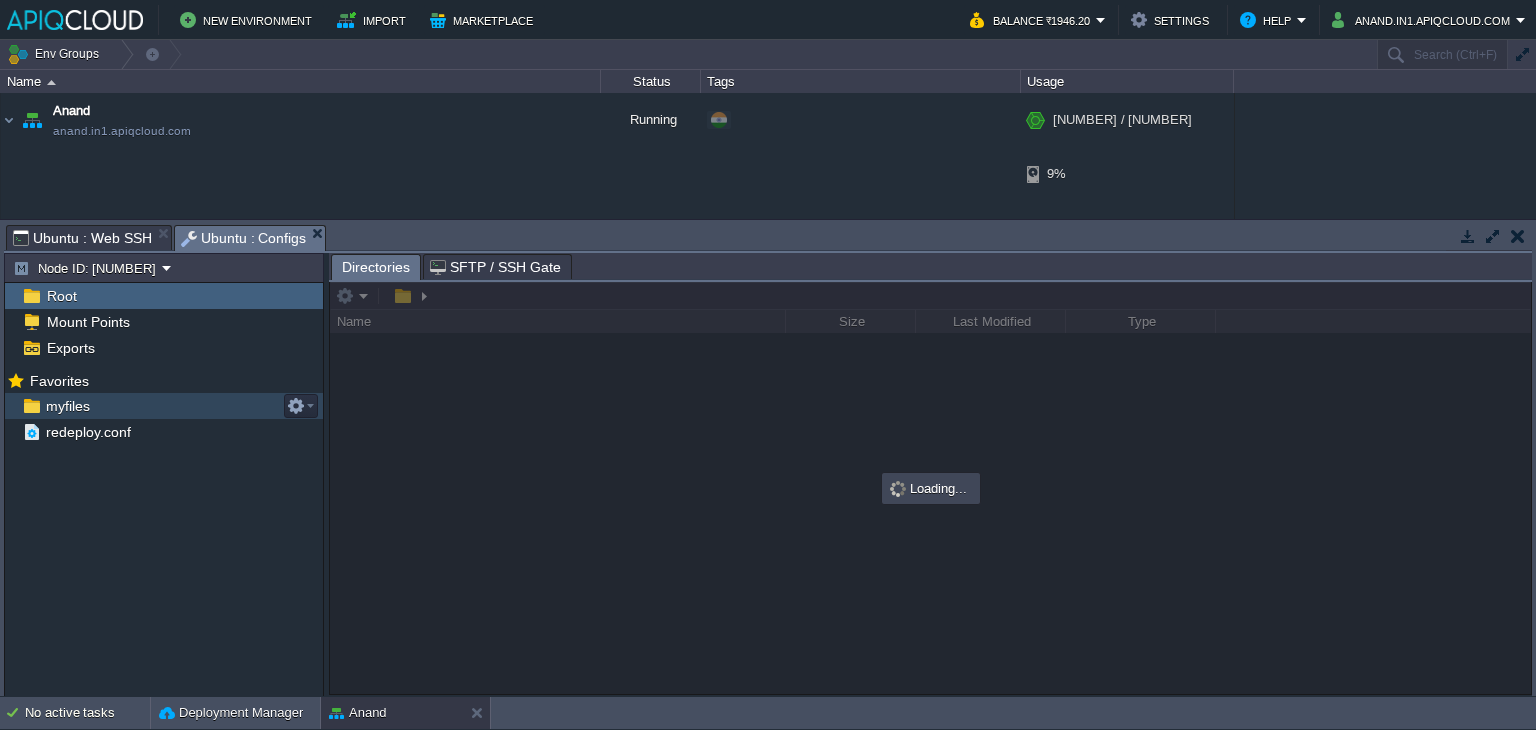 click on "myfiles" at bounding box center (67, 406) 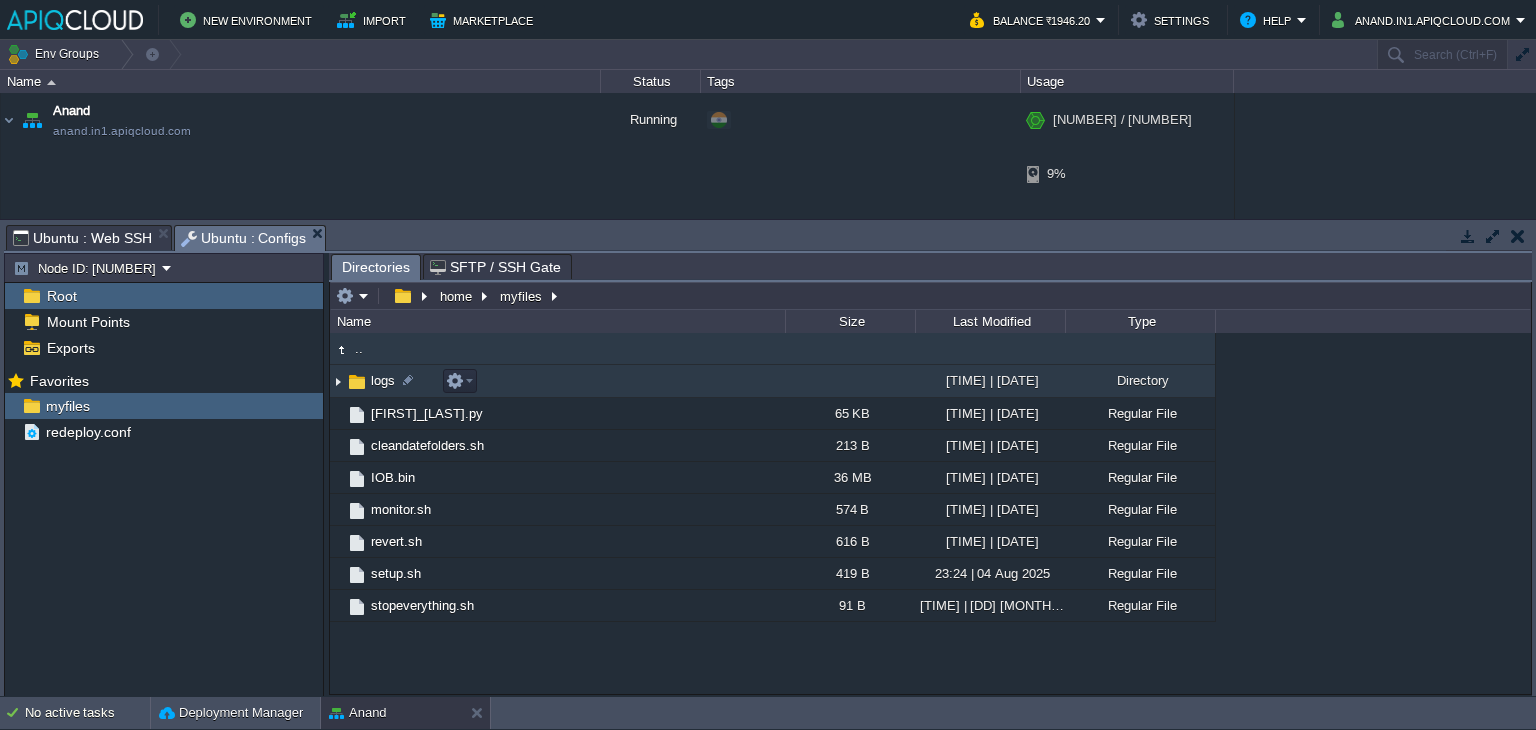 click at bounding box center [338, 381] 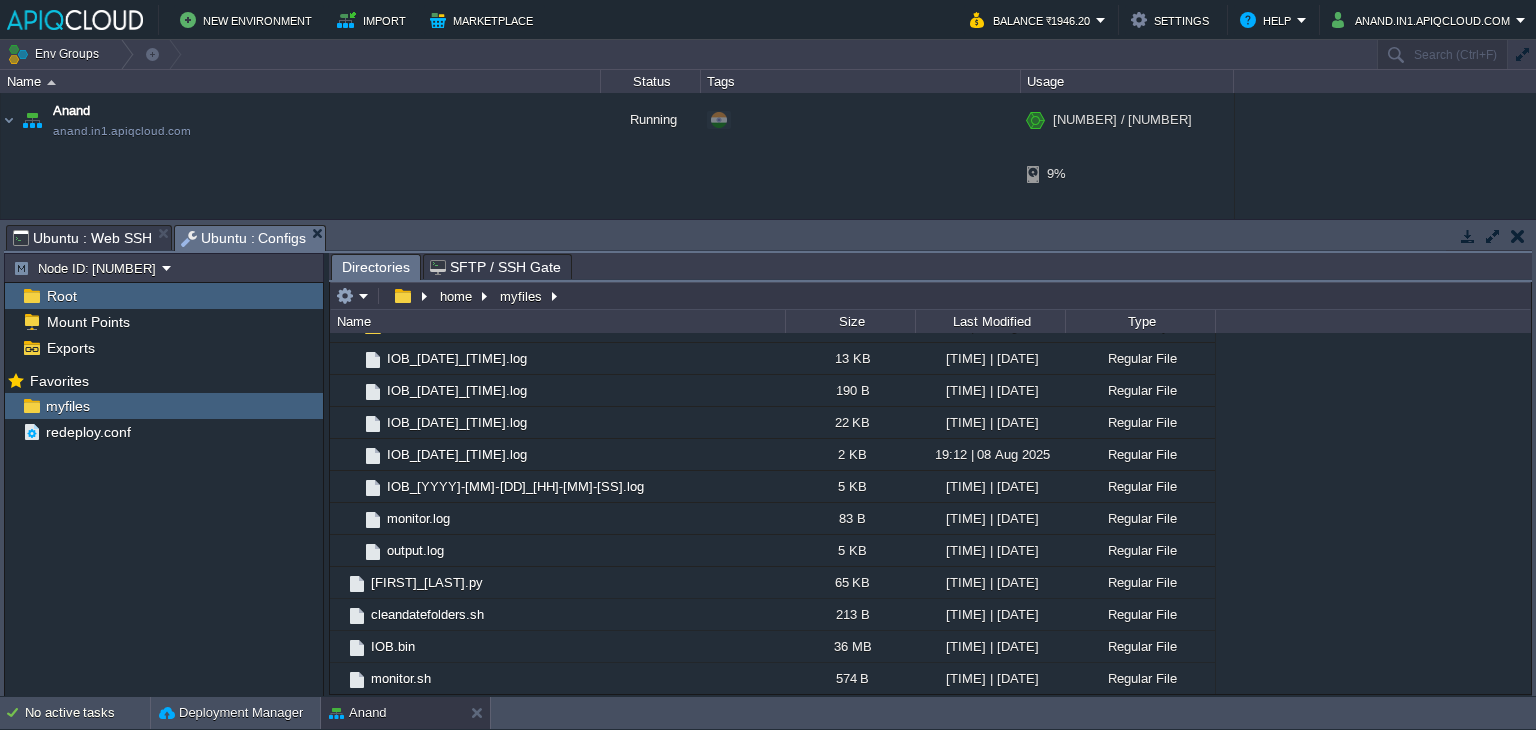 scroll, scrollTop: 180, scrollLeft: 0, axis: vertical 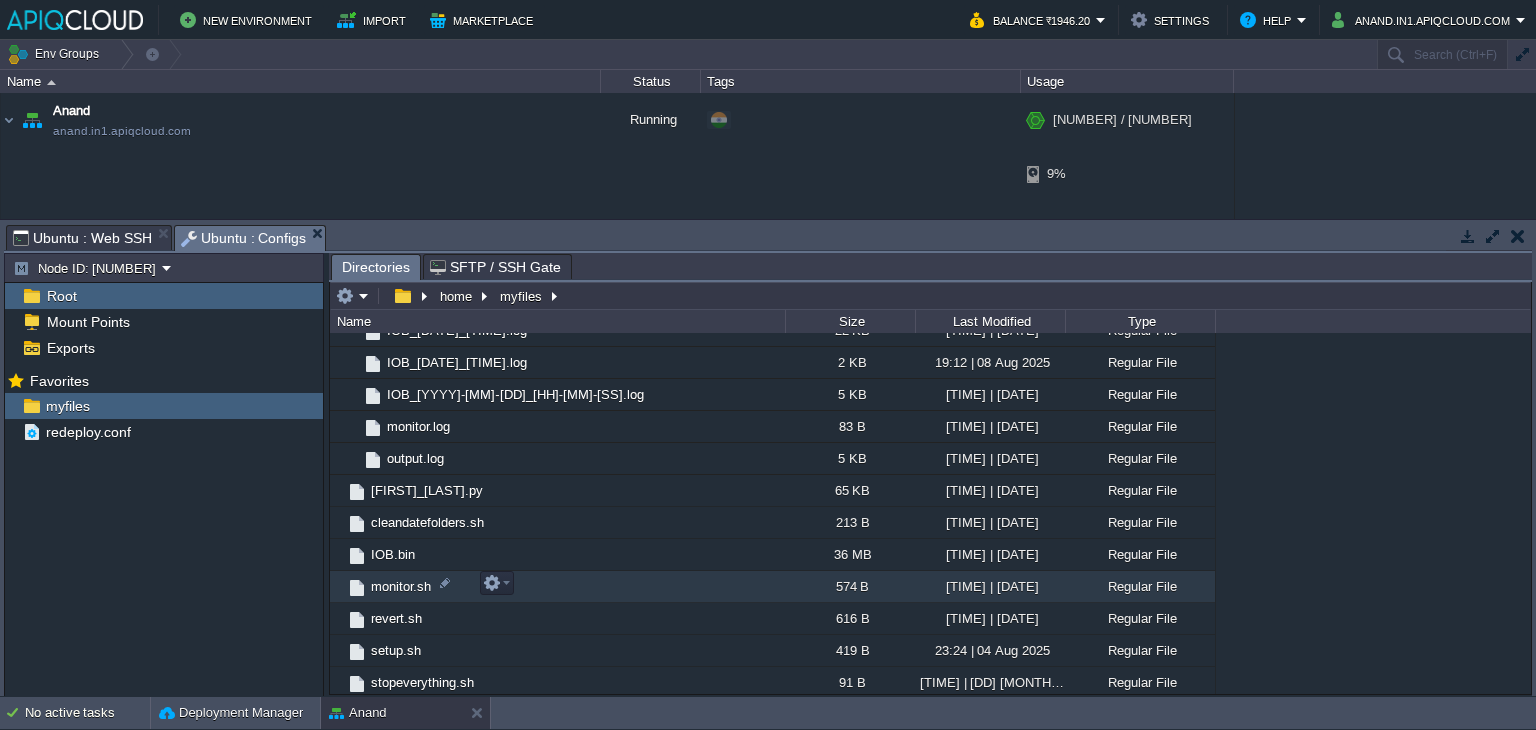 click on "monitor.sh" at bounding box center [401, 586] 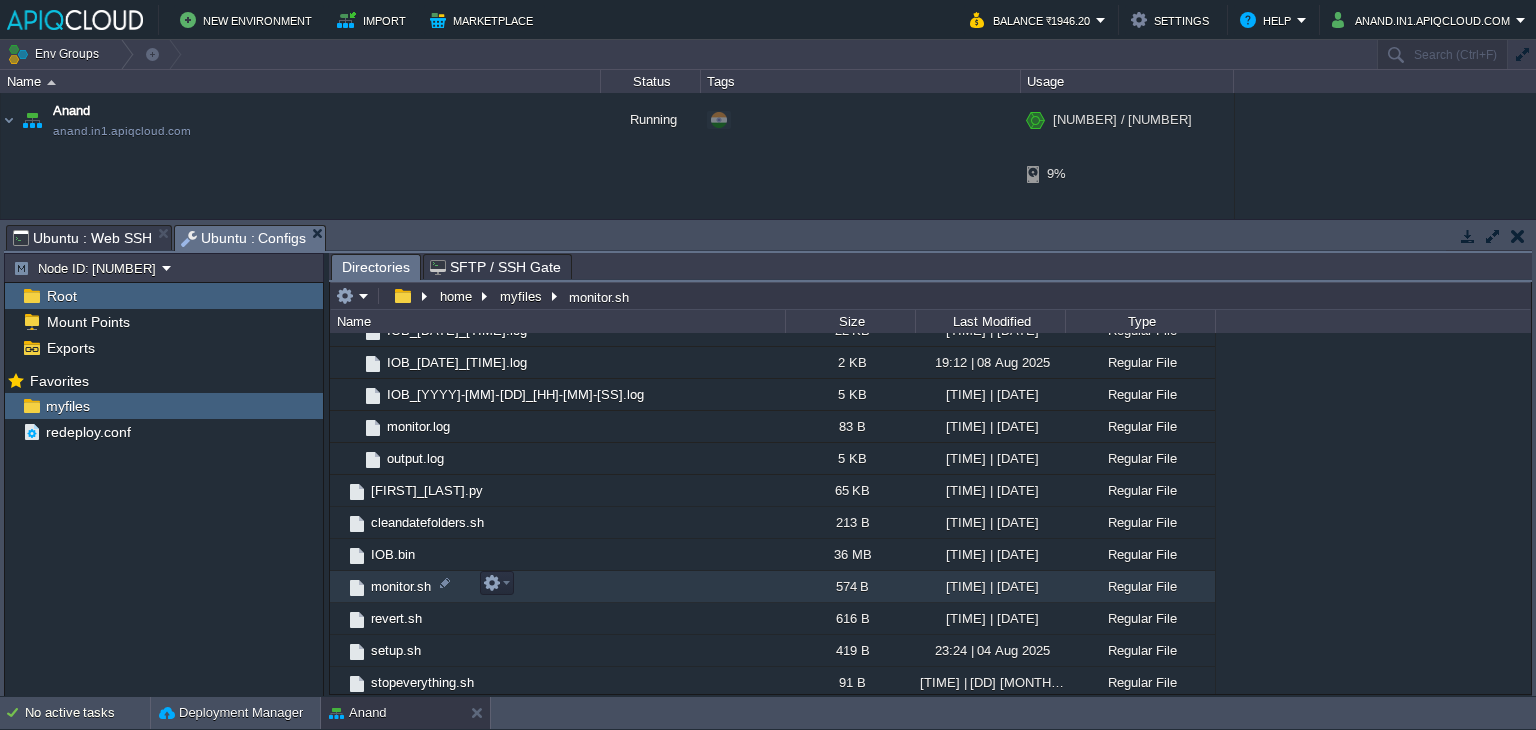 click on "monitor.sh" at bounding box center [401, 586] 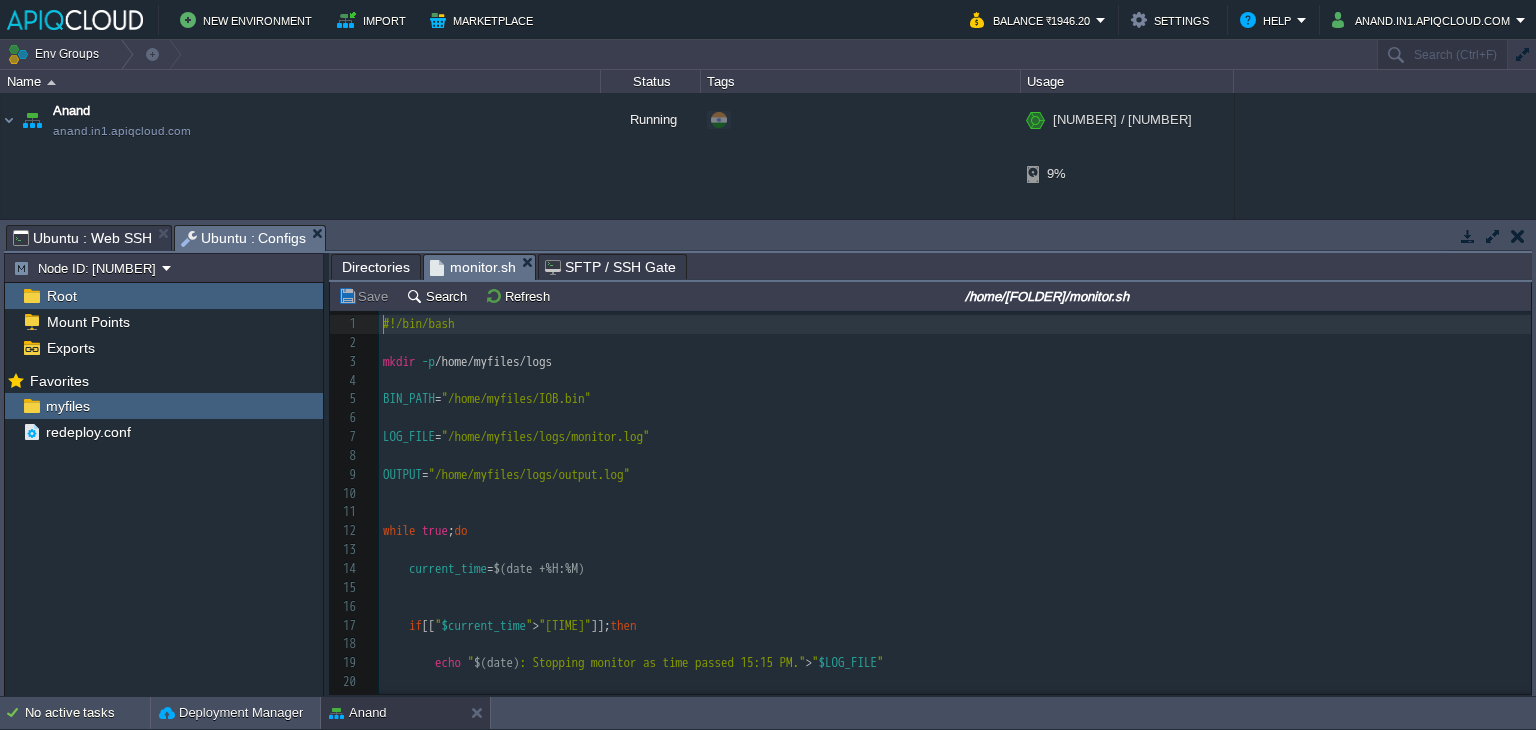 scroll, scrollTop: 6, scrollLeft: 0, axis: vertical 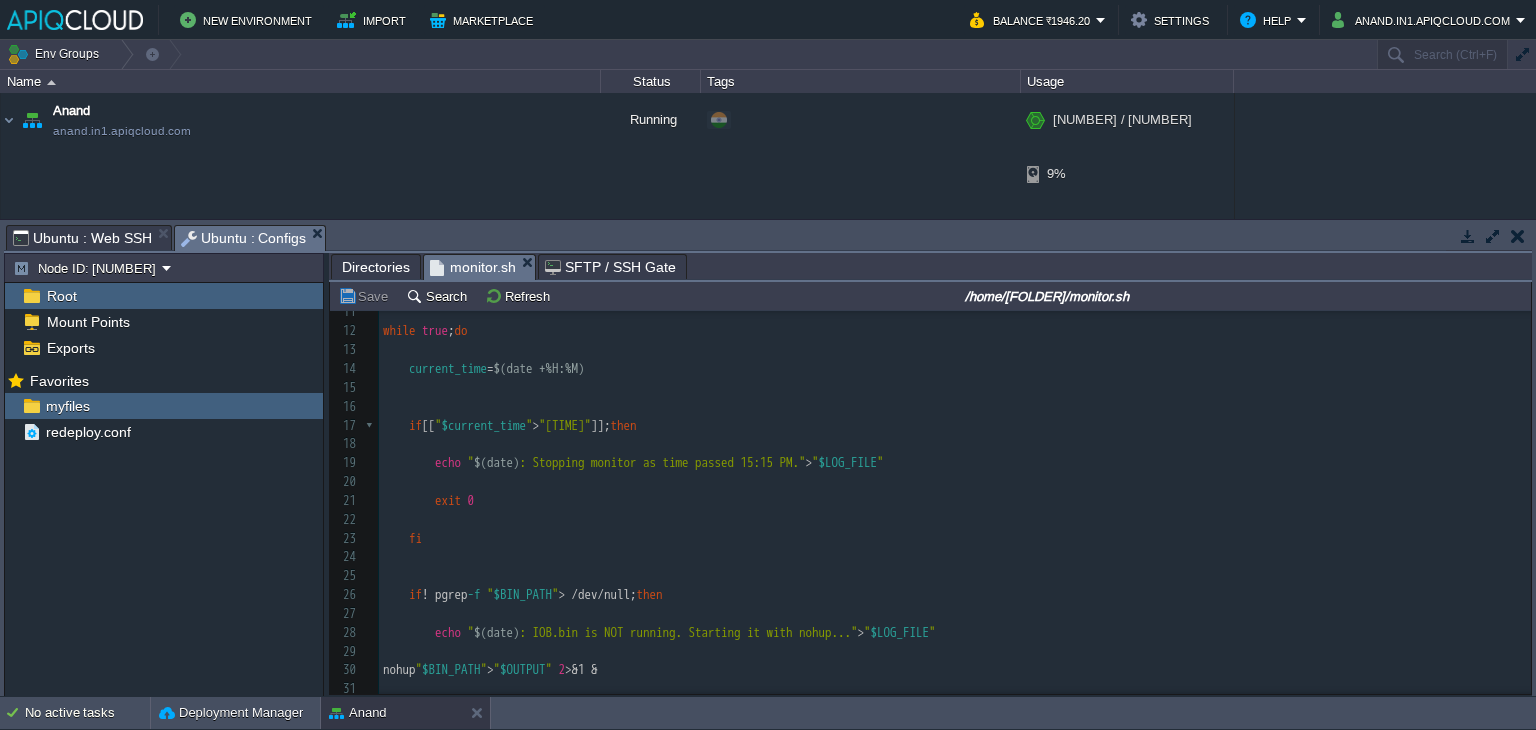 click on "37   1 #!/bin/bash 2 ​ 3 mkdir   -p  /home/[FOLDER]/logs 4 ​ 5 BIN_PATH = "/home/[FOLDER]/IOB.bin" 6 ​ 7 LOG_FILE = "/home/[FOLDER]/logs/monitor.log" 8 ​ 9 OUTPUT = "/home/[FOLDER]/logs/output.log" 10 ​ 11 ​ 12 while   true ;  do 13 ​ 14      current_time = $(date +%H:%M) 15 ​ 16 ​ 17      if  [[  " $current_time "  >  "15:14"  ]];  then 18 ​ 19          echo   " $(date) : Stopping monitor as time passed 15:15 PM."  >  " $LOG_FILE " 20 ​ 21          exit   0 22 ​ 23      fi 24 ​ 25 ​ 26      if  ! pgrep  -f   " $BIN_PATH "  > /dev/null;  then 27 ​ 28          echo   " $(date) : IOB.bin is NOT running. Starting it with nohup..."  >  " $LOG_FILE " 29 ​ 30         nohup  " $BIN_PATH "  >  " $OUTPUT "   2 >&1 & 31 ​ 32      fi 33 ​ 34 ​ 35      sleep   10 36 ​ 37 done" at bounding box center (955, 463) 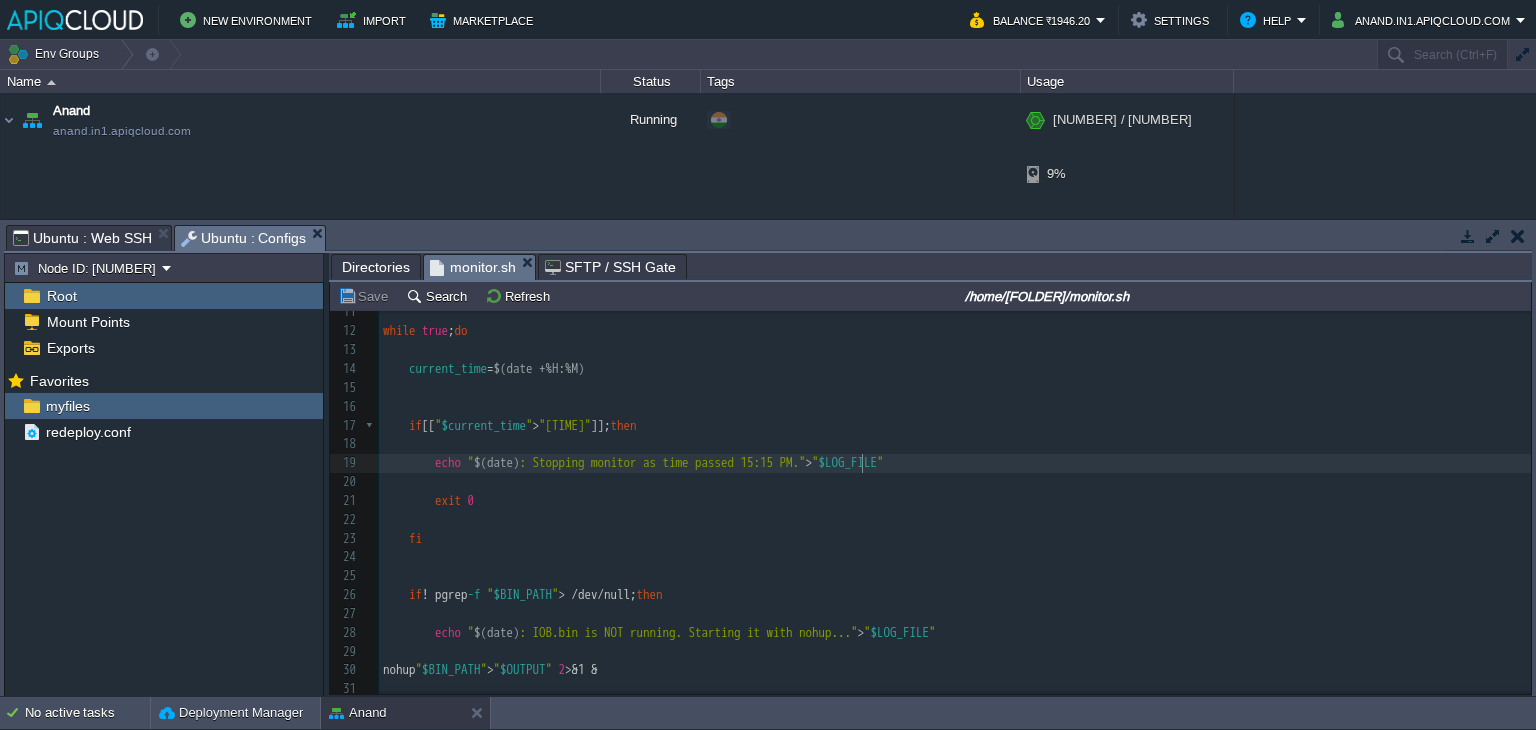 type on ">" 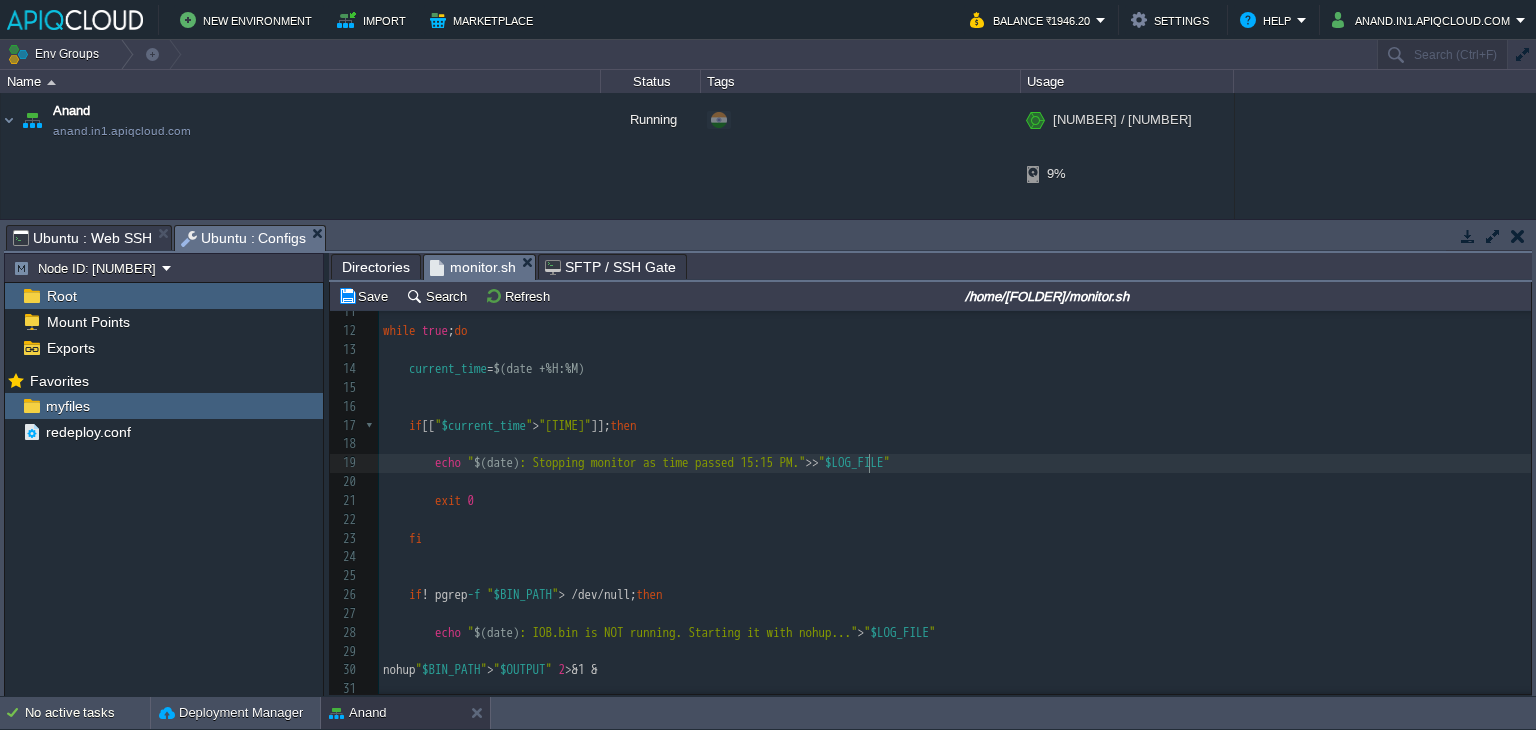 scroll, scrollTop: 6, scrollLeft: 6, axis: both 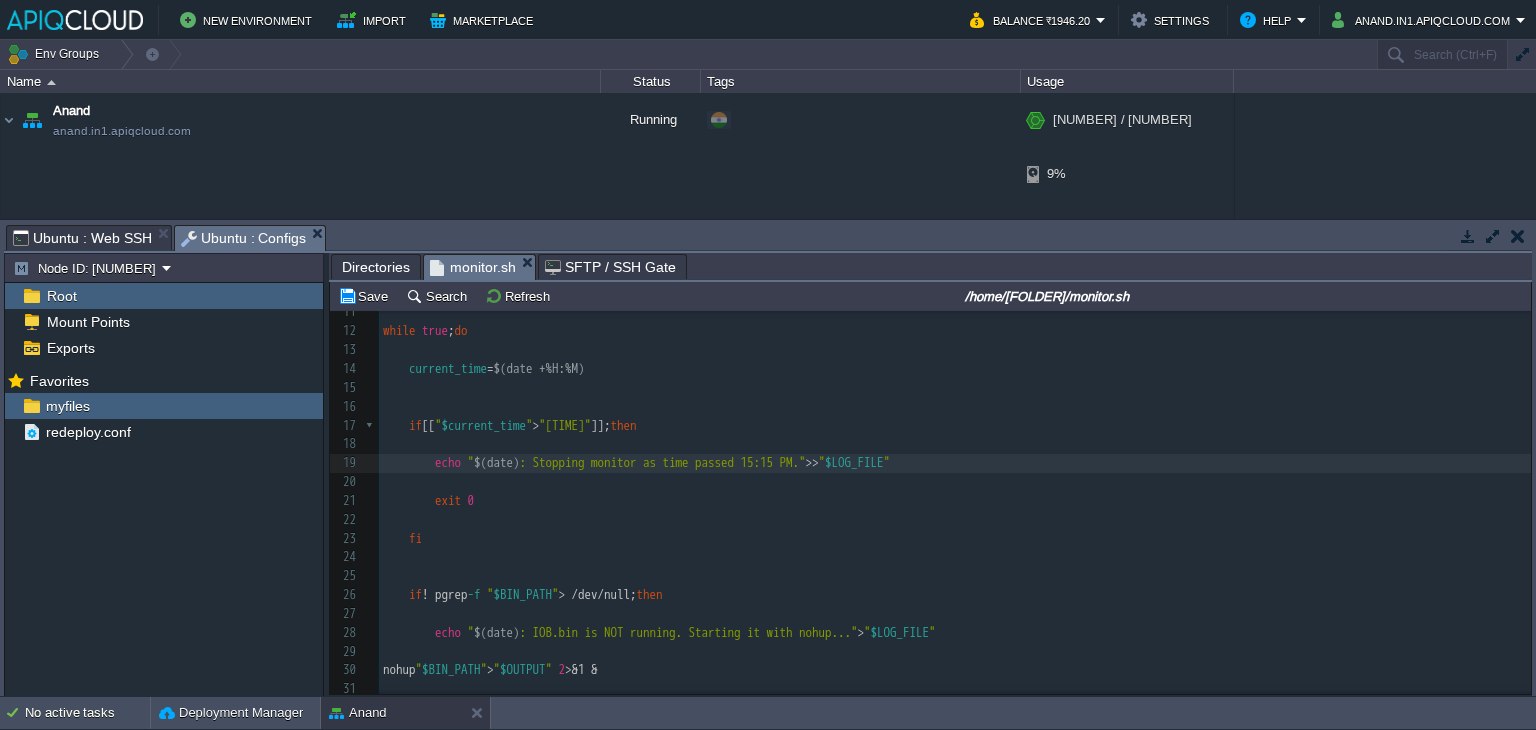 click on "#!/bin/bash 2 ​ 3 mkdir   -p  /home/myfiles/logs 4 ​ 5 BIN_PATH = "/home/myfiles/IOB.bin" 6 ​ 7 LOG_FILE = "/home/myfiles/logs/monitor.log" 8 ​ 9 OUTPUT = "/home/myfiles/logs/output.log" 10 ​ 11 ​ 12 while   true ;  do 13 ​ 14      current_time = $(date +%H:%M) 15 ​ 16 ​ 17      if  [[  " $current_time "  >  "15:14"  ]];  then 18 ​ 19          echo   " $(date) : Stopping monitor as time passed 15:15 PM."  >>  " $LOG_FILE " 20 ​ 21          exit   0 22 ​ 23      fi 24 ​ 25 ​ 26      if  ! pgrep  -f   " $BIN_PATH "  > /dev/null;  then 27 ​ 28          echo   " $(date) : IOB.bin is NOT running. Starting it with nohup..."  >  " $LOG_FILE " 29 ​ 30         nohup  " $BIN_PATH "  >  " $OUTPUT "   2 >&1 & 31 ​ 32      fi 33 ​ 34 ​ 35      sleep   10 36 ​ 37 done" at bounding box center [955, 463] 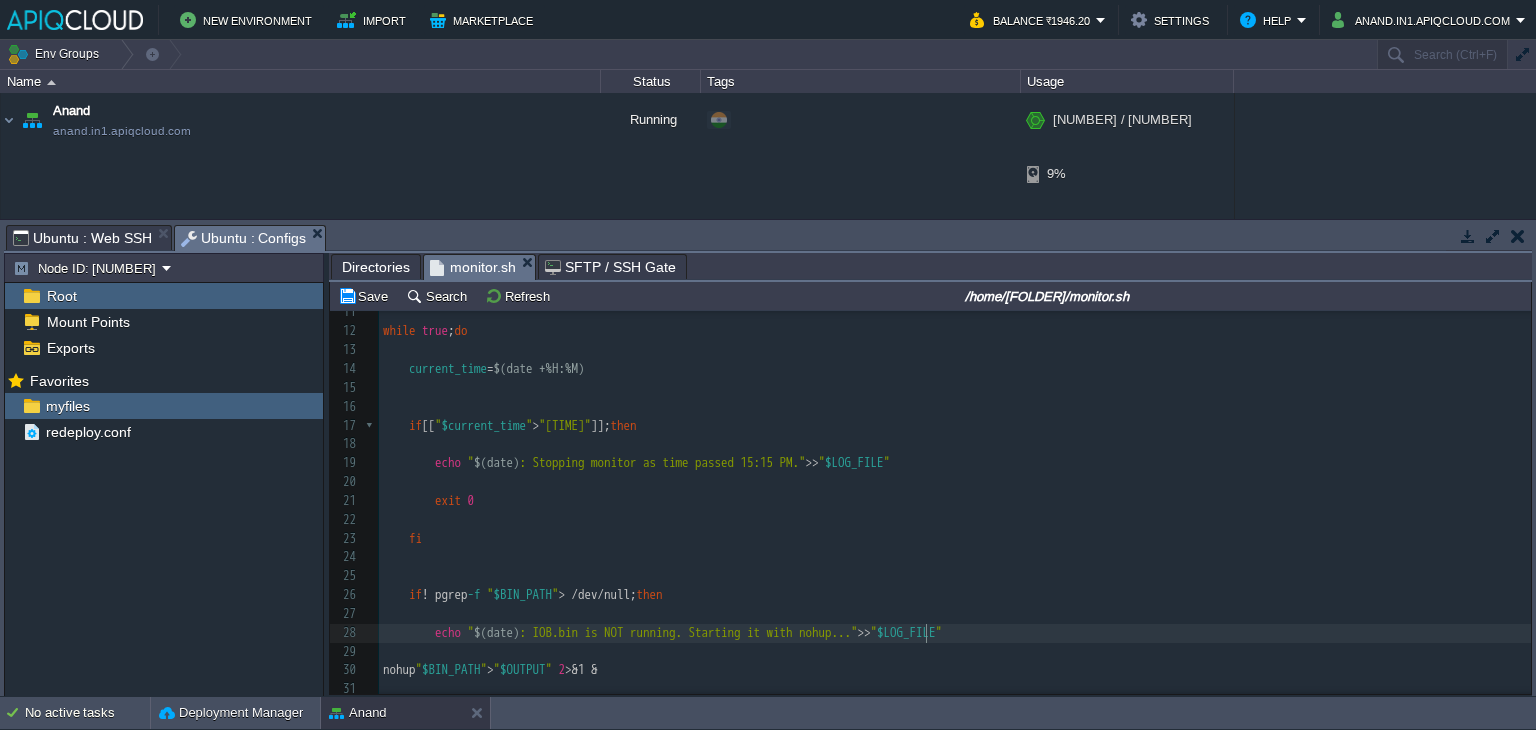 scroll, scrollTop: 248, scrollLeft: 0, axis: vertical 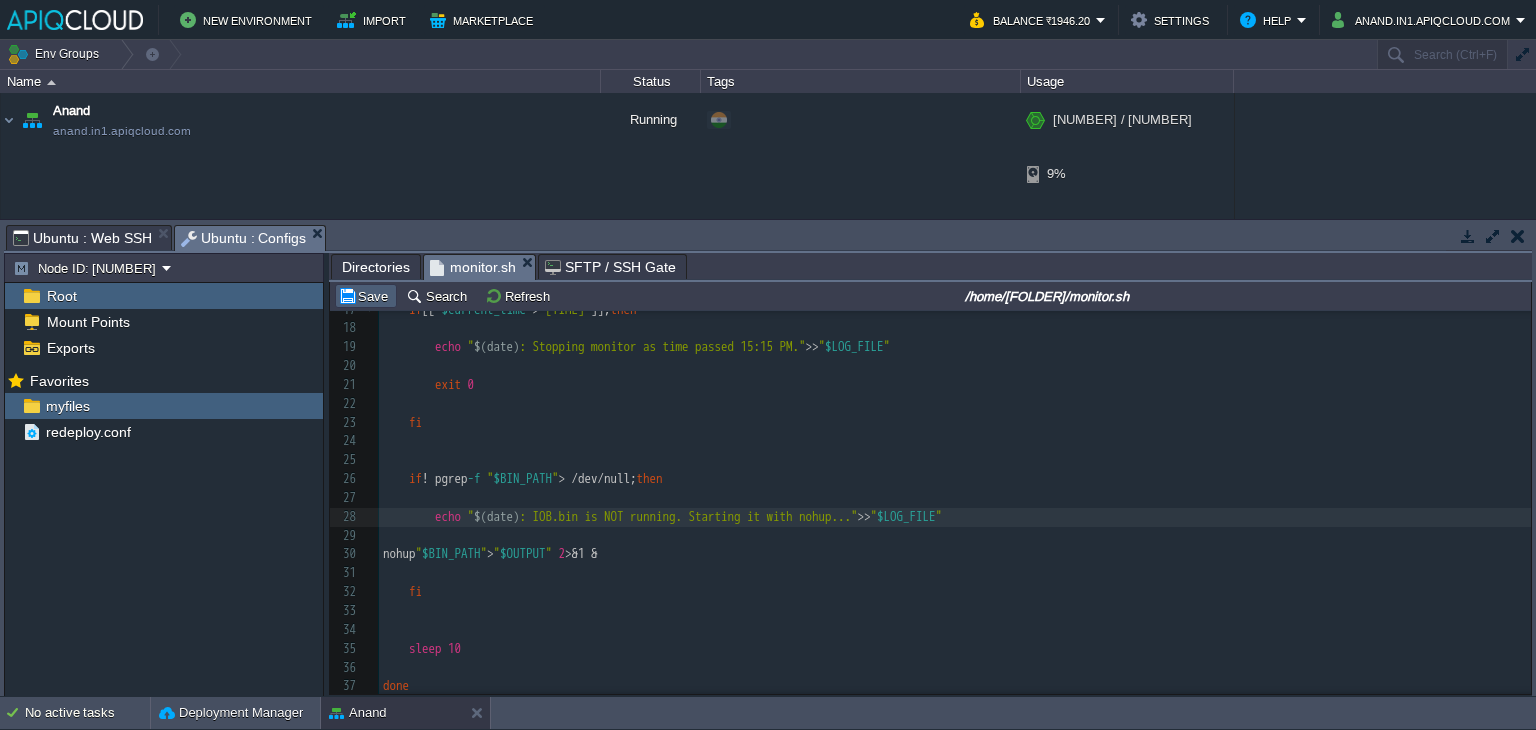 type on ">" 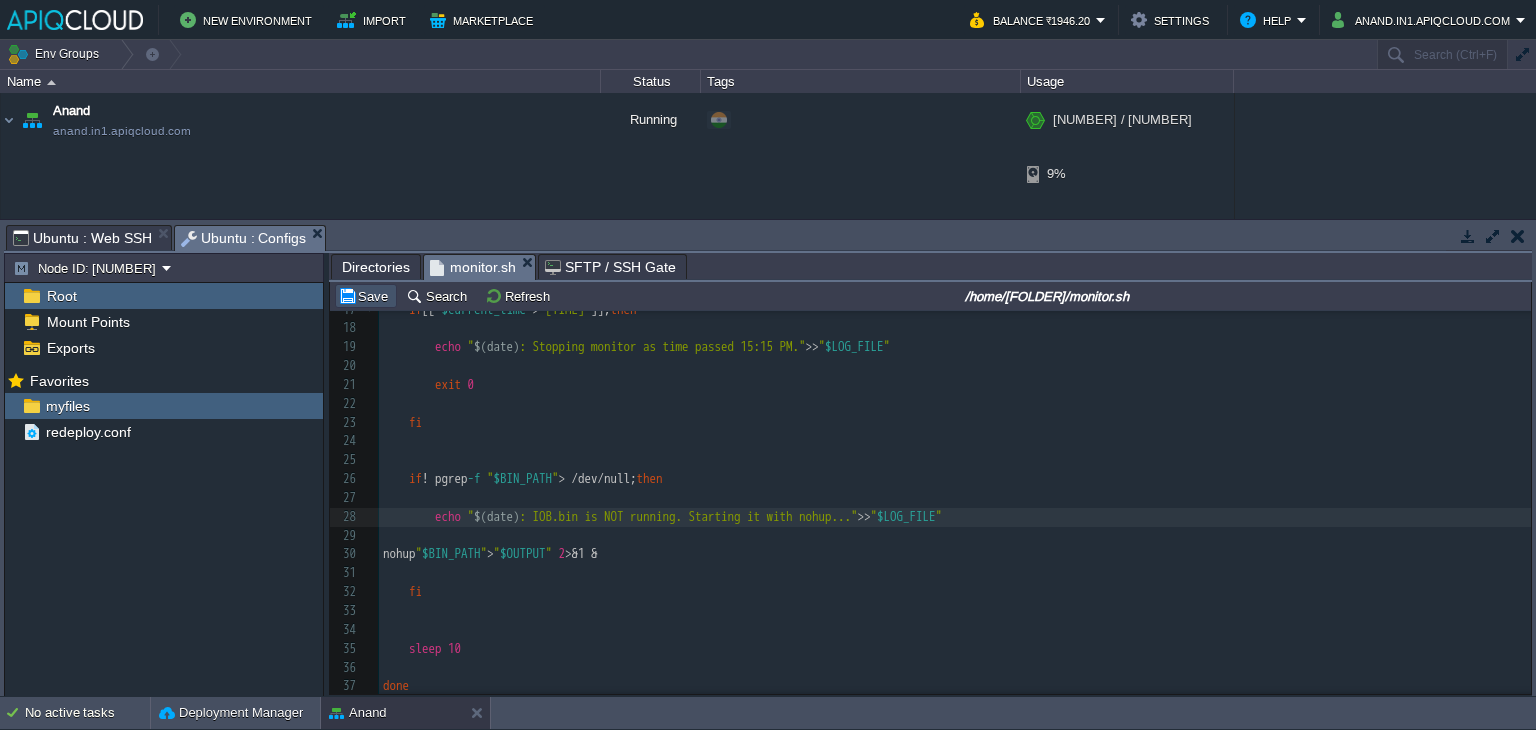 click on "Save" at bounding box center (366, 296) 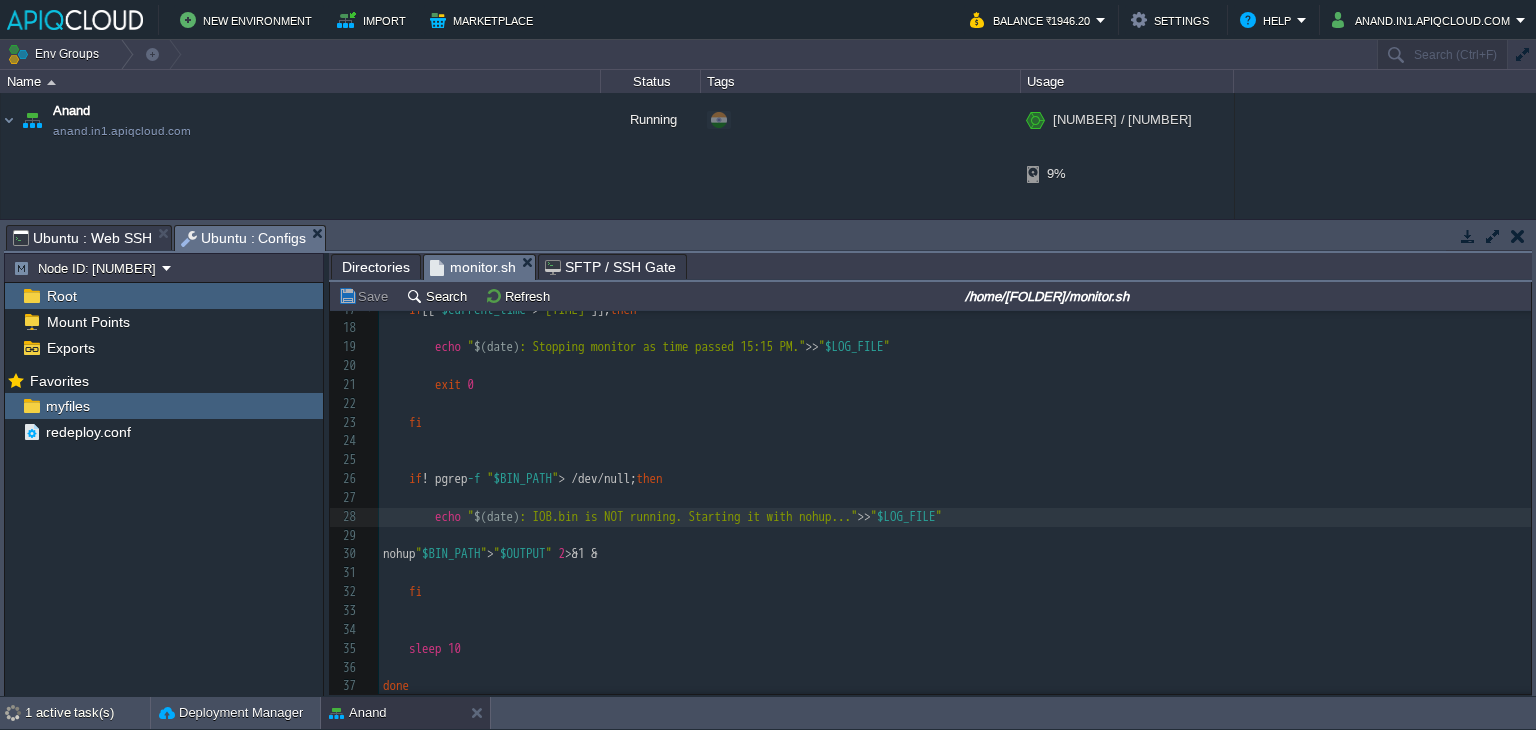 scroll, scrollTop: 301, scrollLeft: 0, axis: vertical 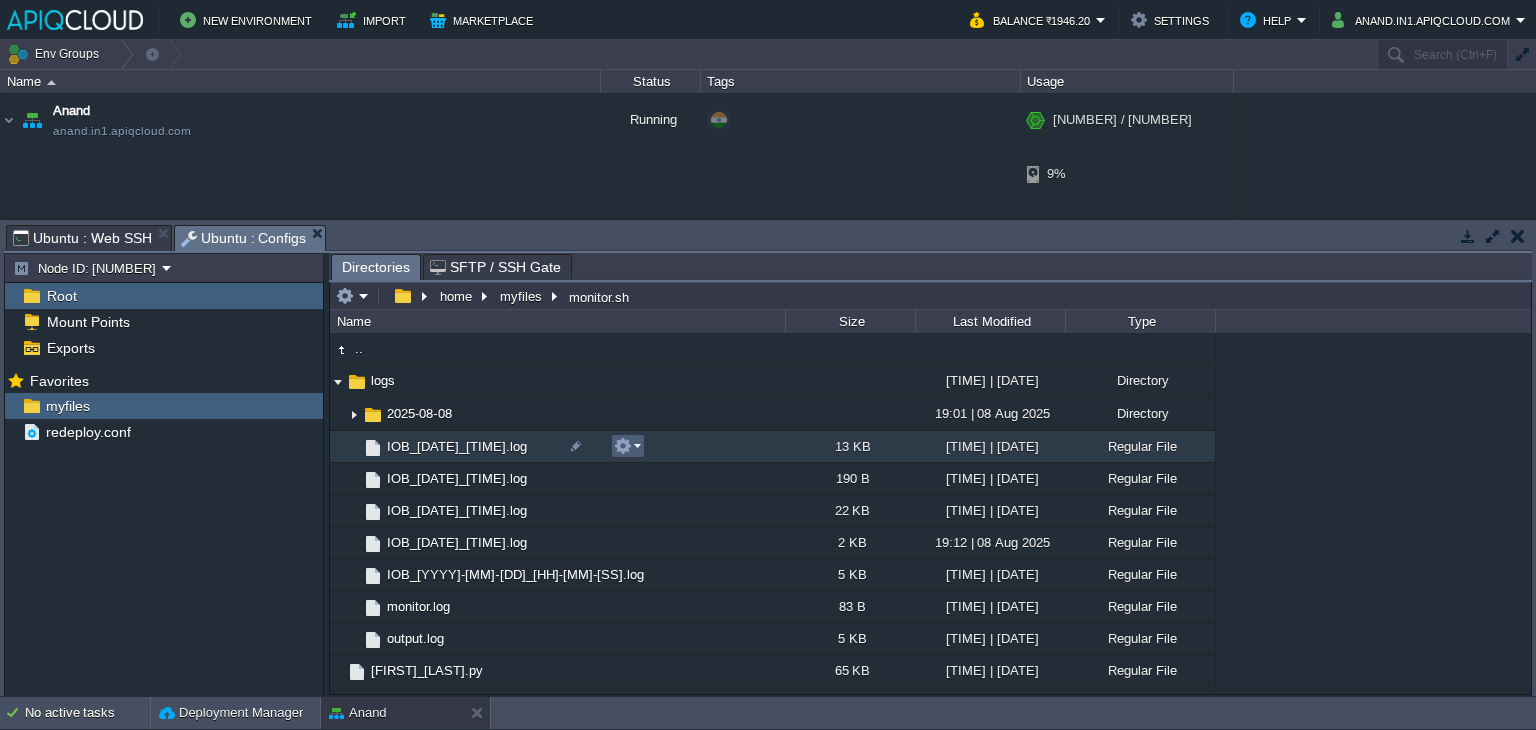 click at bounding box center (623, 446) 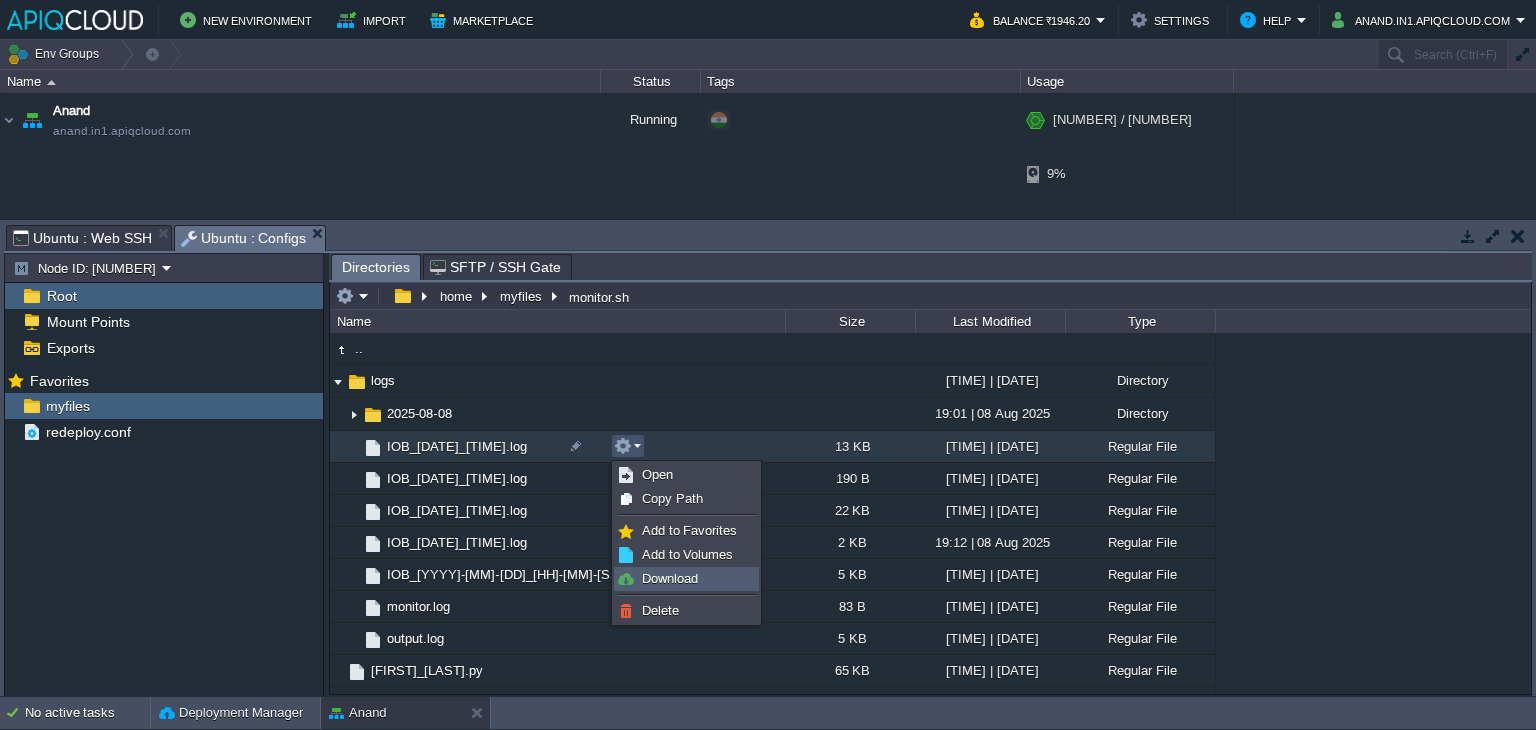 click on "Download" at bounding box center [670, 578] 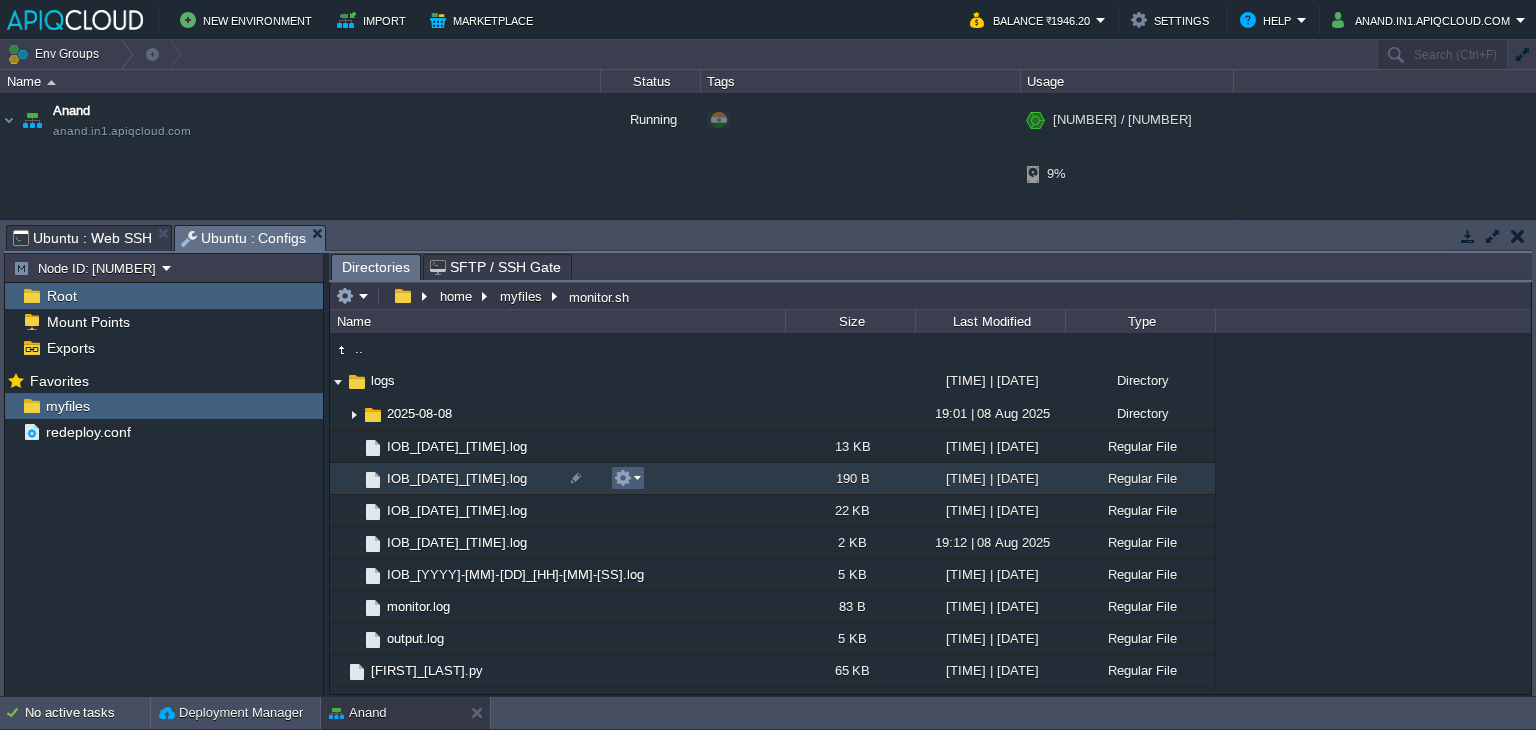 click at bounding box center [627, 478] 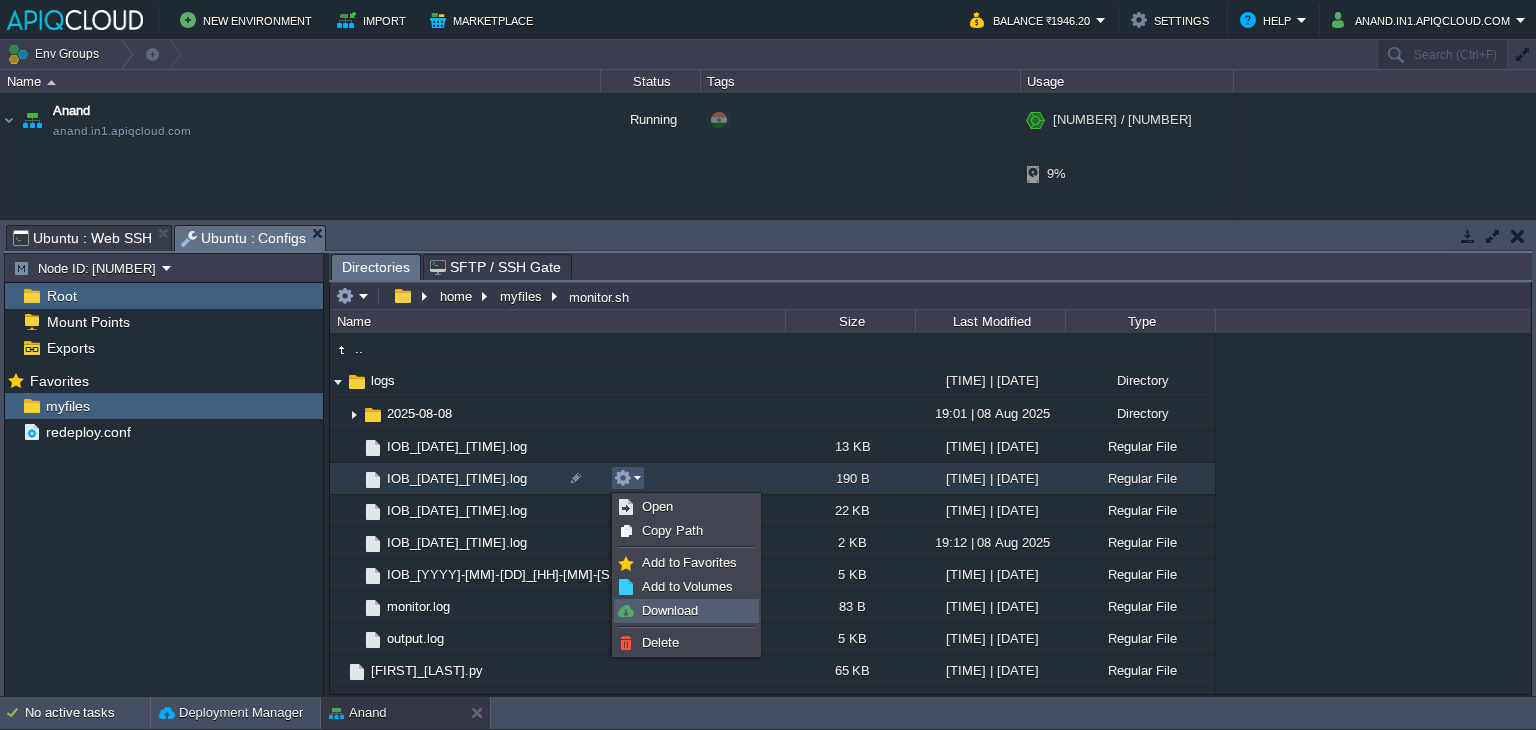 click on "Download" at bounding box center [670, 610] 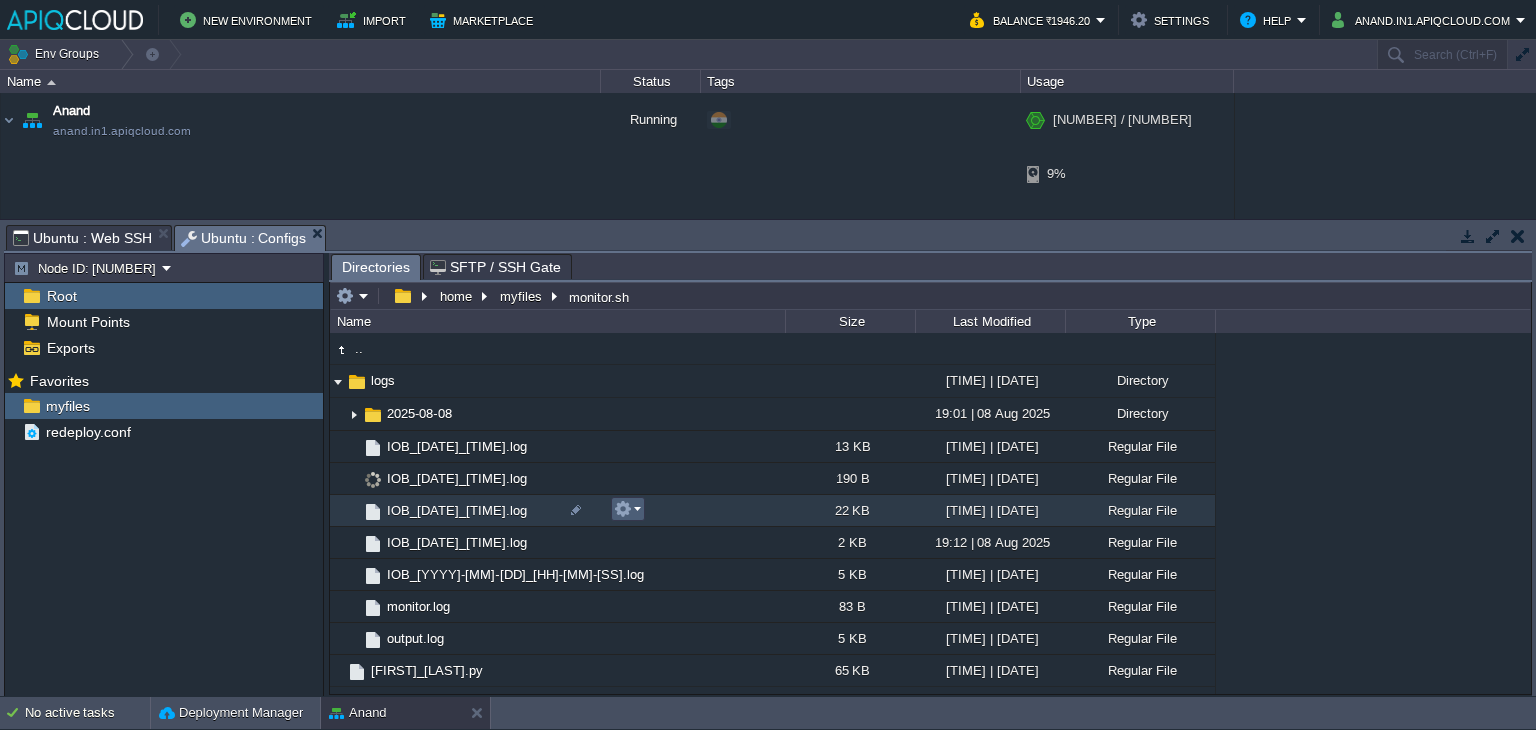 click at bounding box center (623, 509) 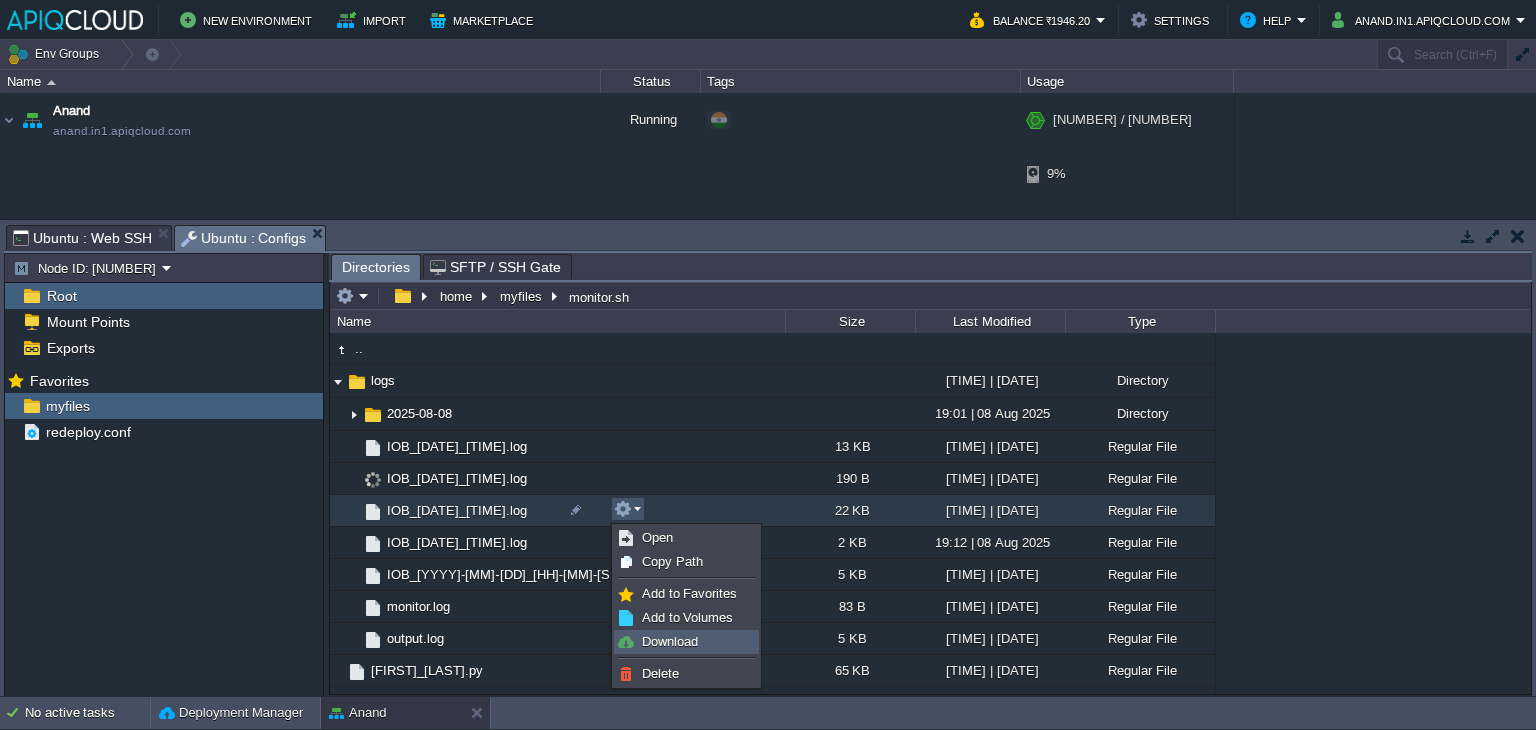 click on "Download" at bounding box center (670, 641) 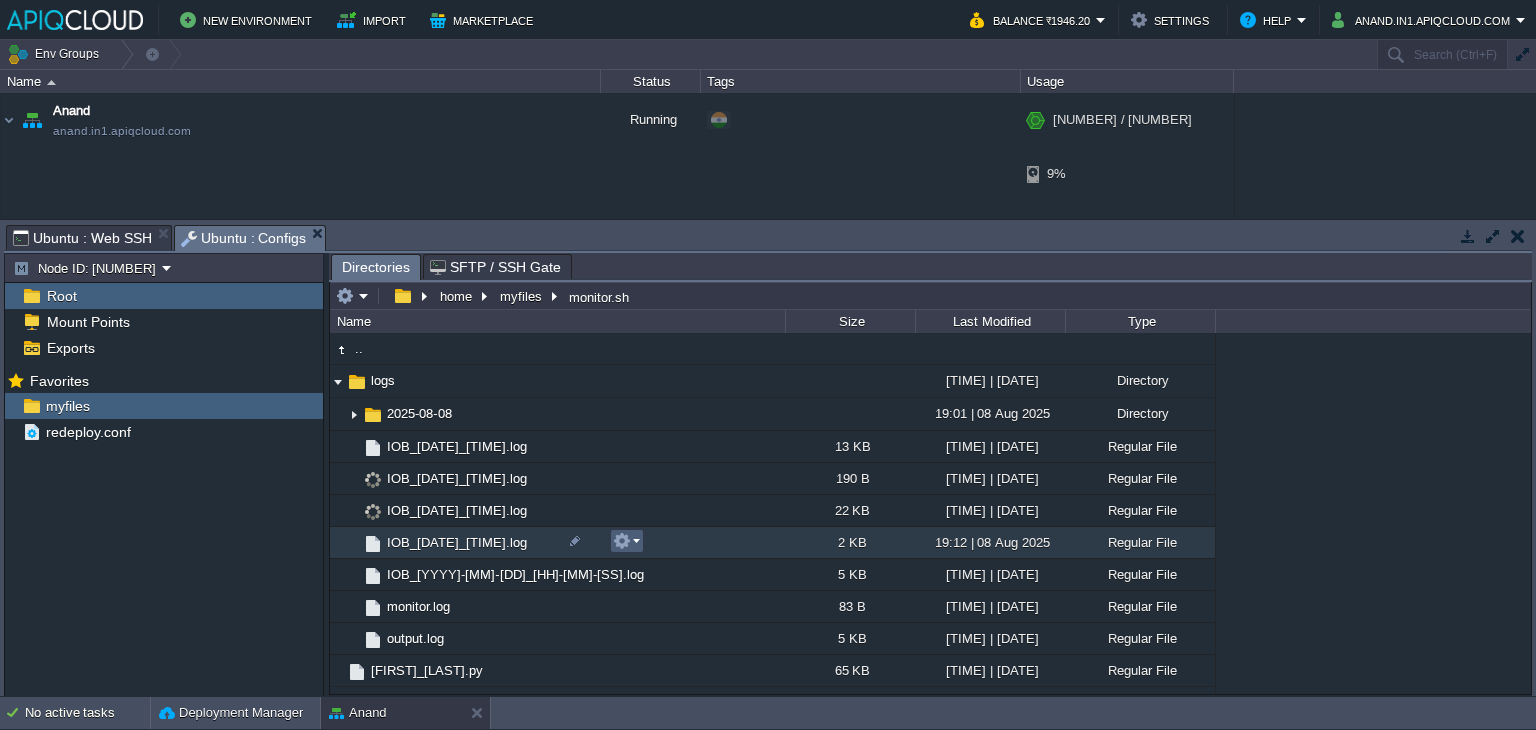 click at bounding box center (622, 541) 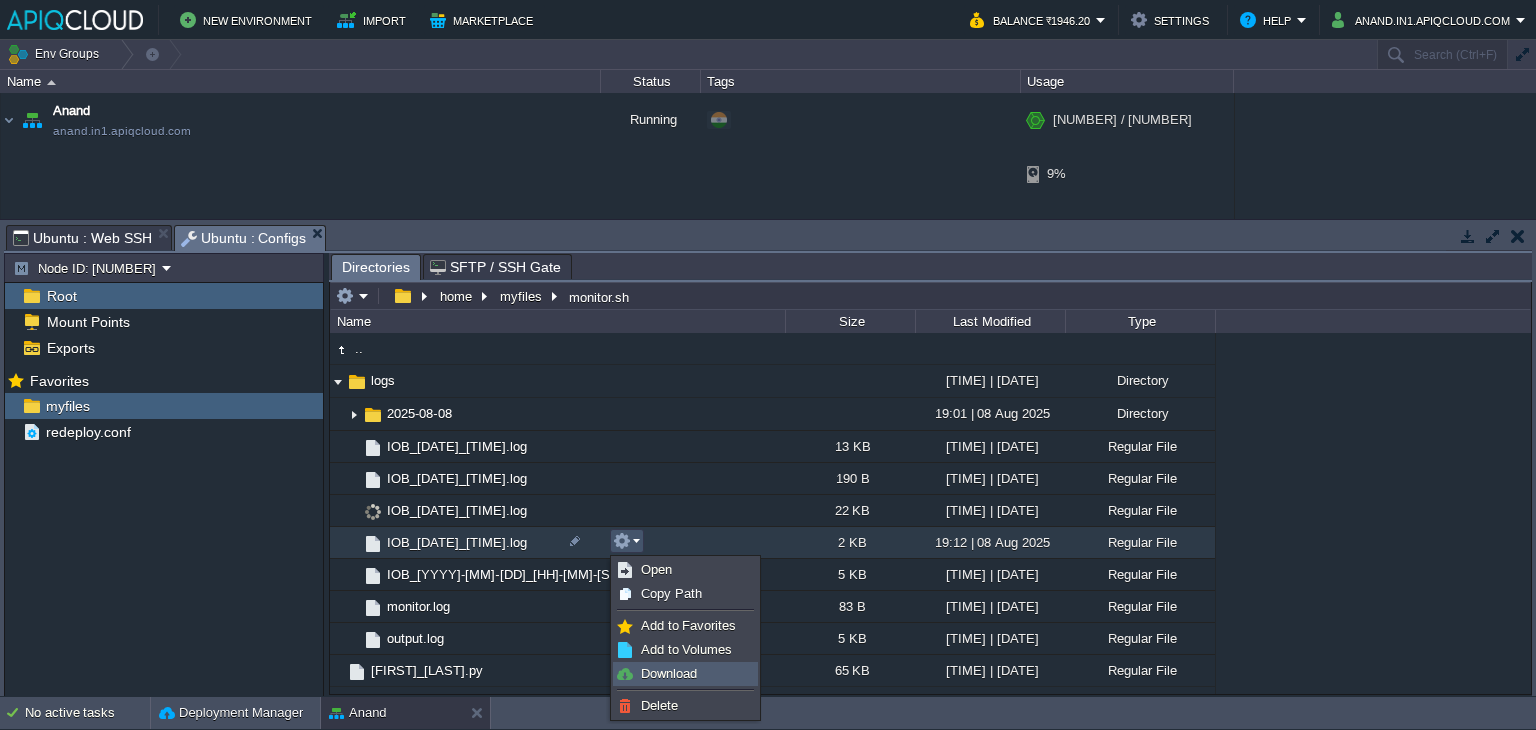 click on "Download" at bounding box center (669, 673) 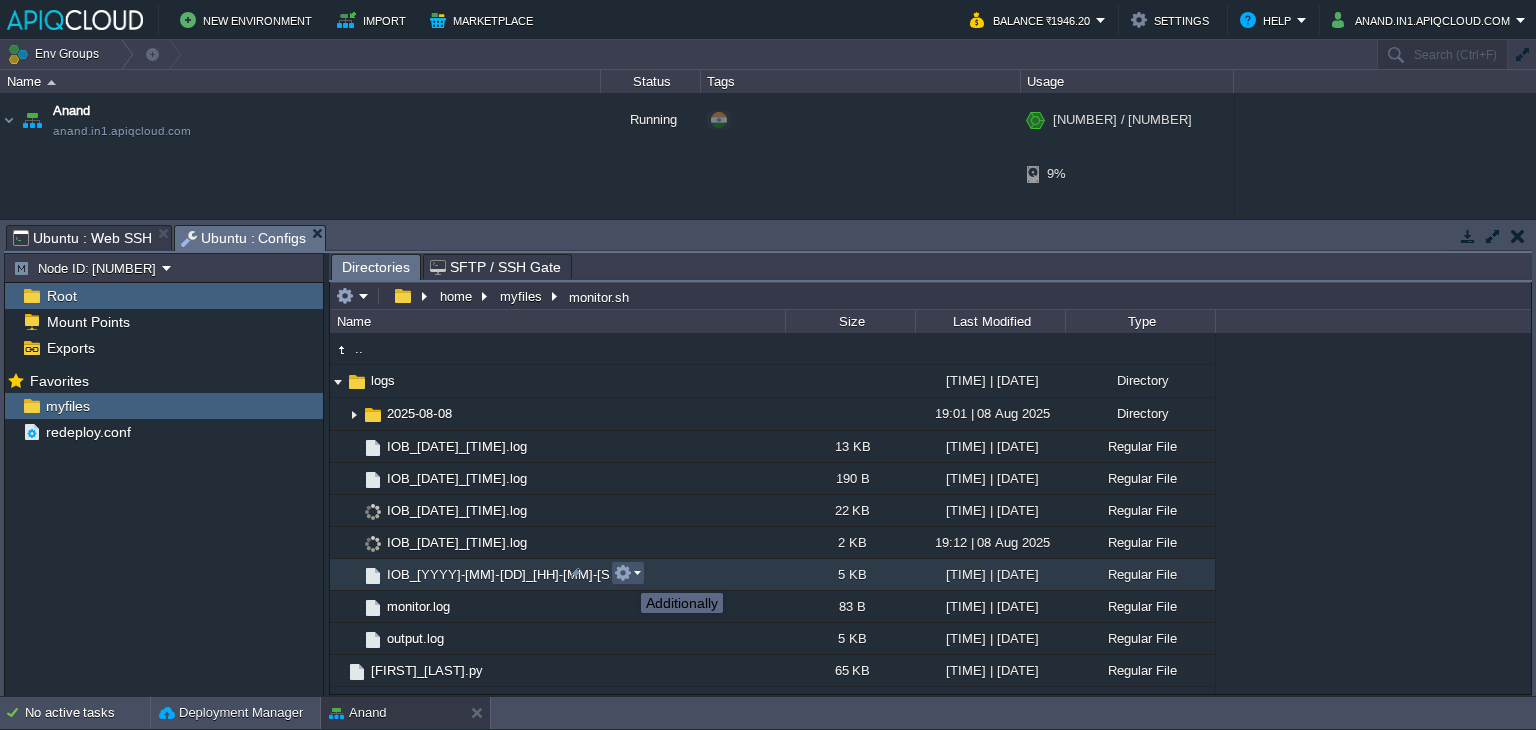 click at bounding box center (623, 573) 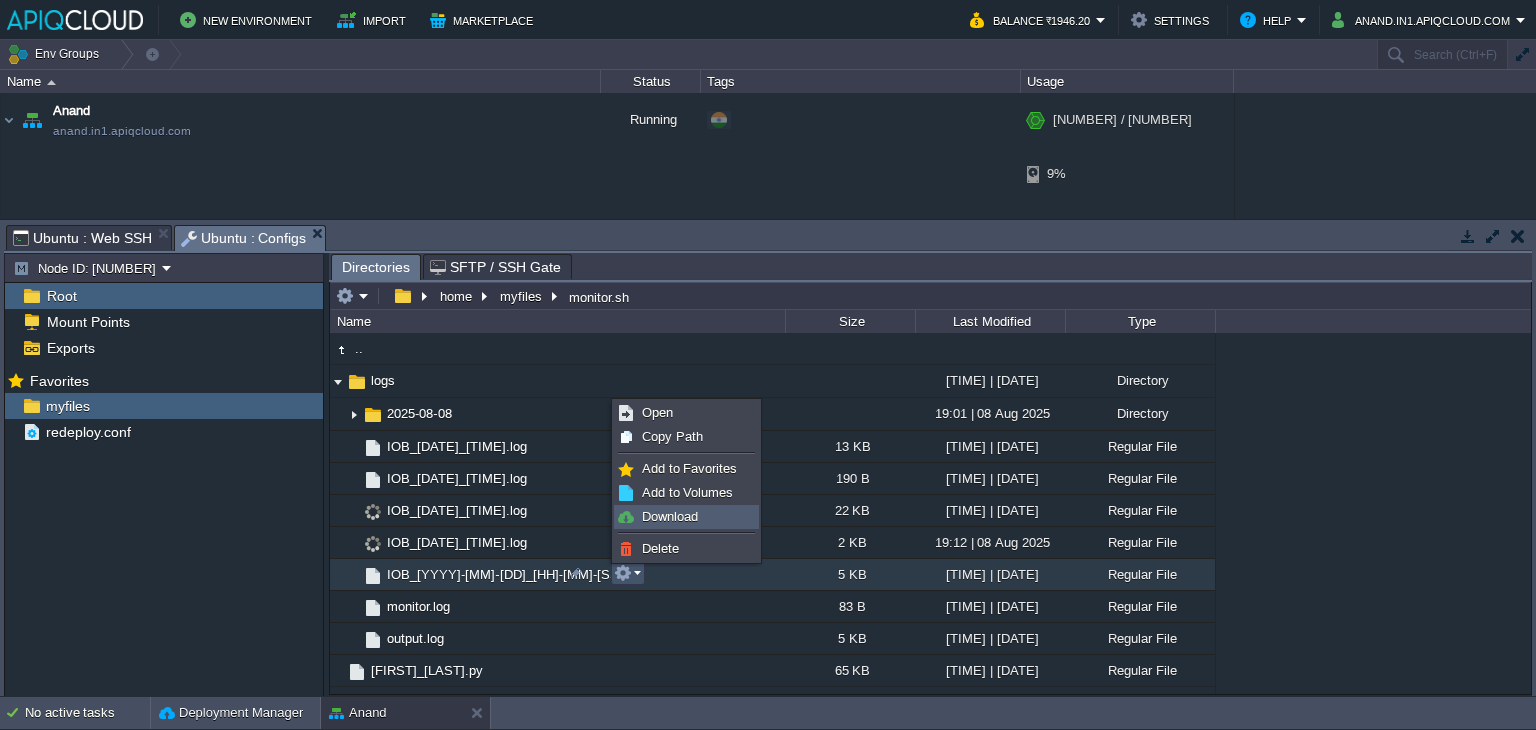 click on "Download" at bounding box center [670, 516] 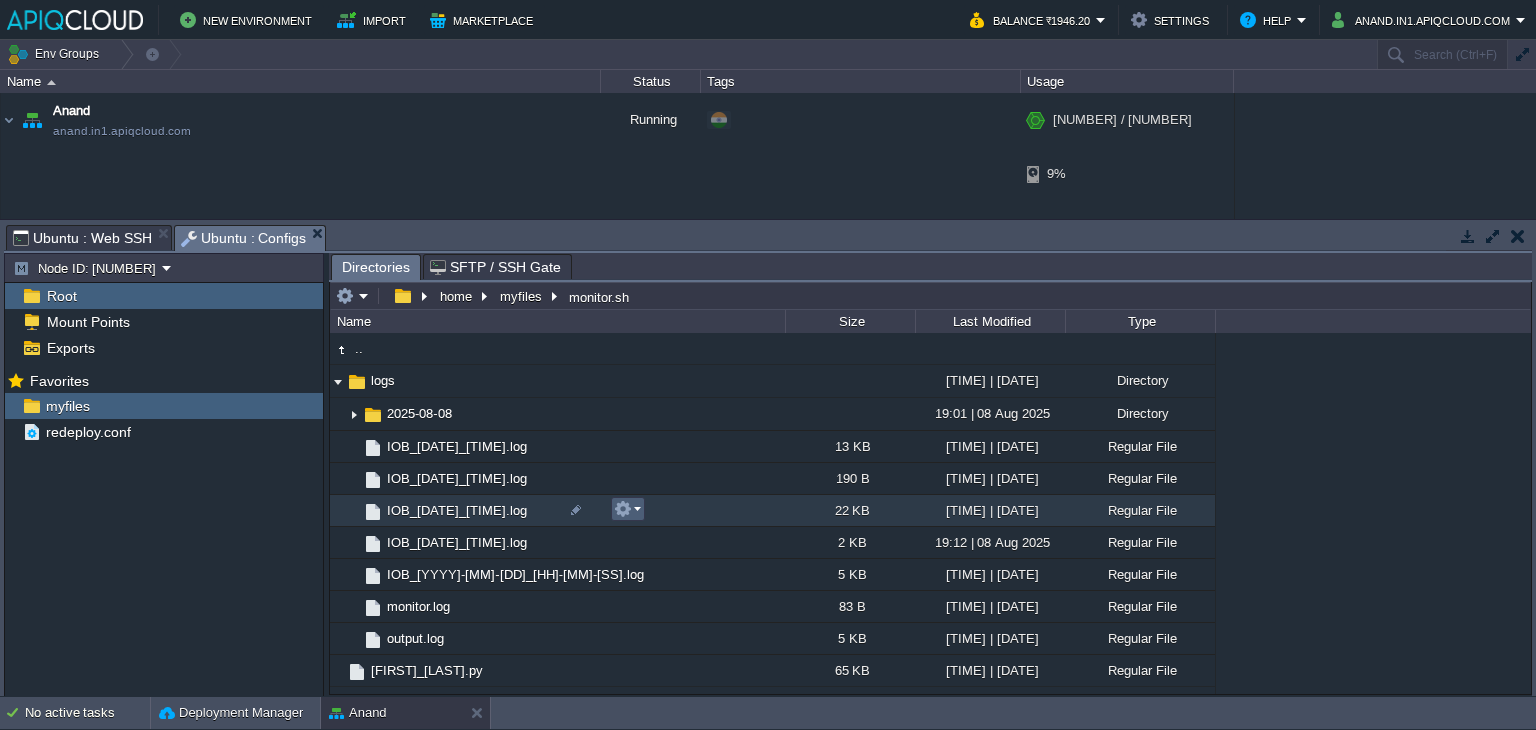 click at bounding box center (627, 509) 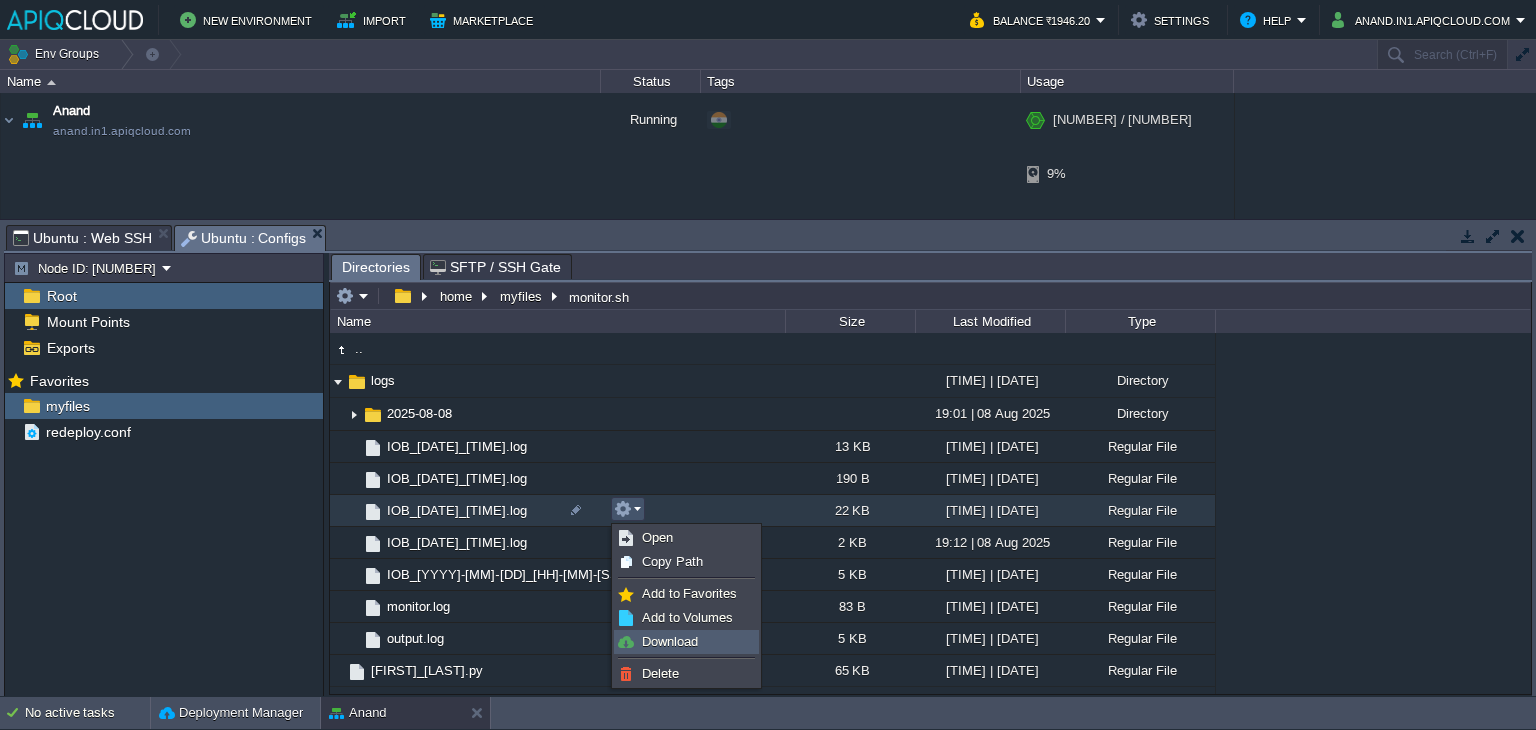 click on "Download" at bounding box center (670, 641) 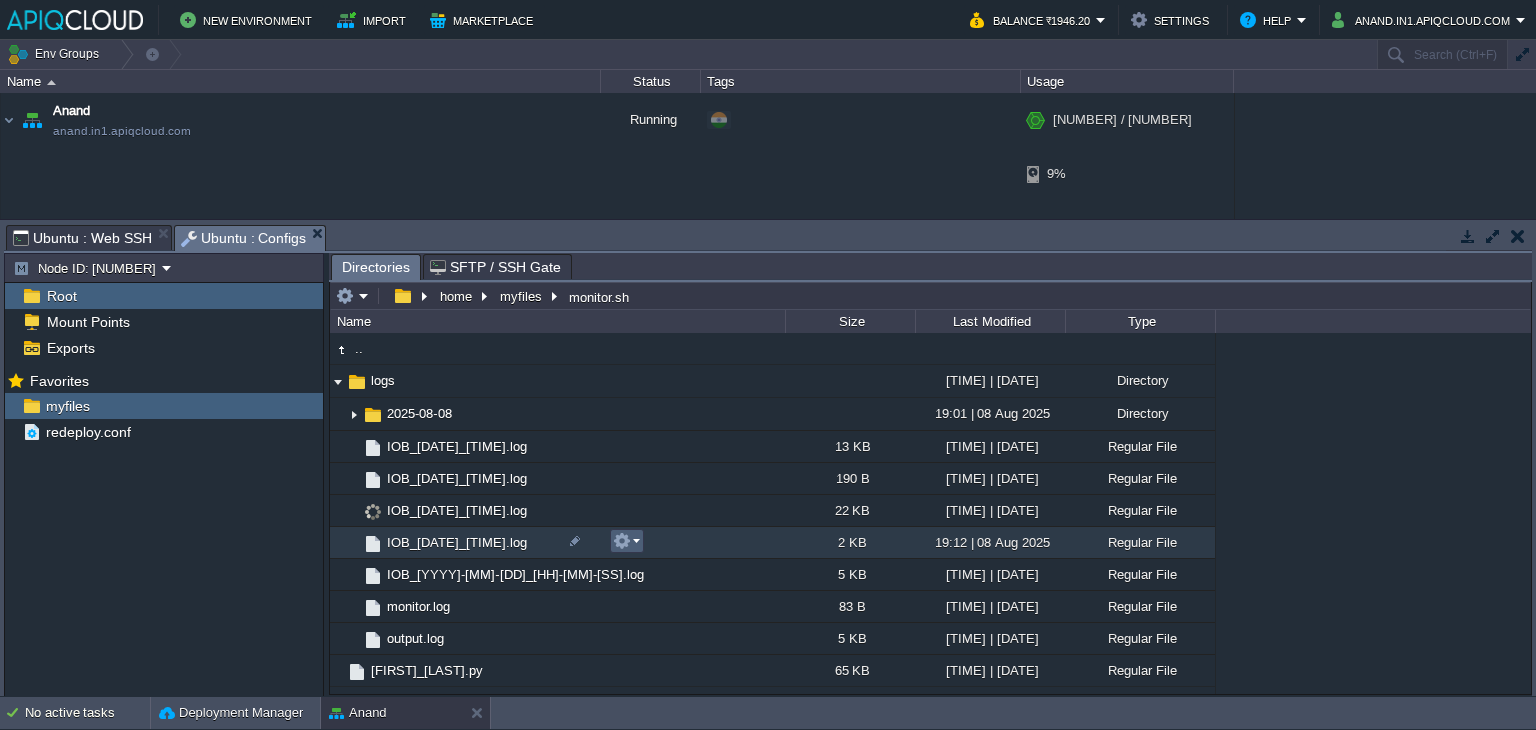 click at bounding box center (622, 541) 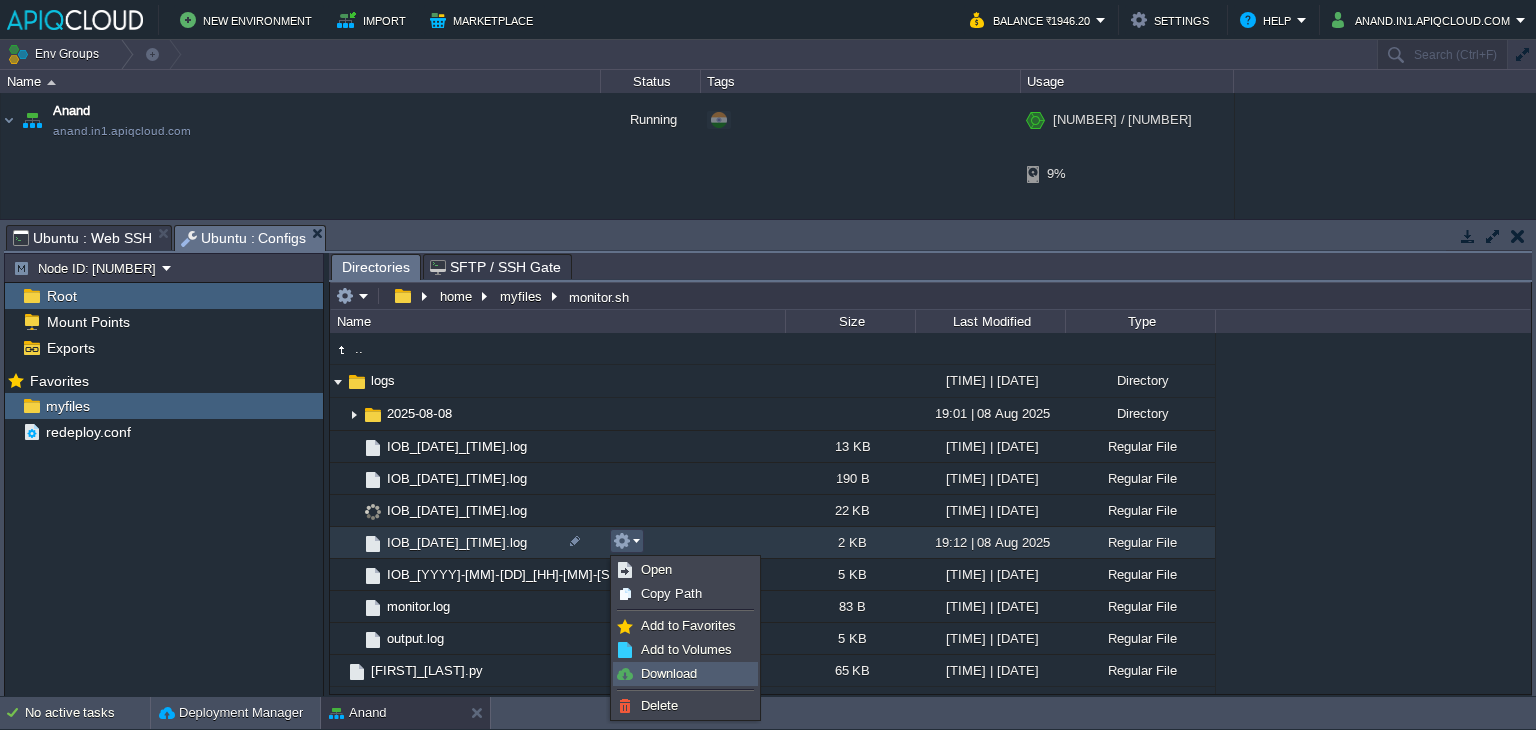 click on "Download" at bounding box center (669, 673) 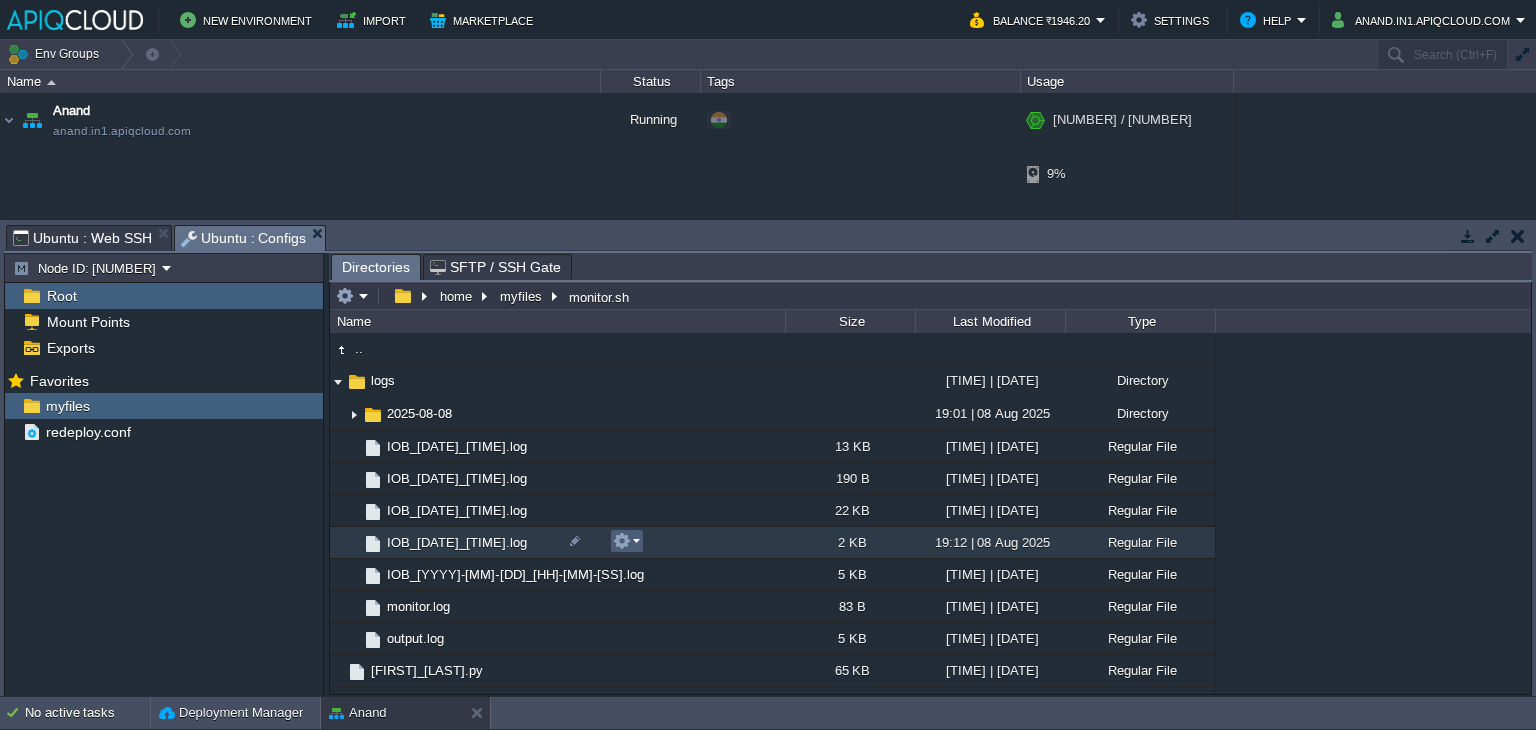 click at bounding box center (626, 541) 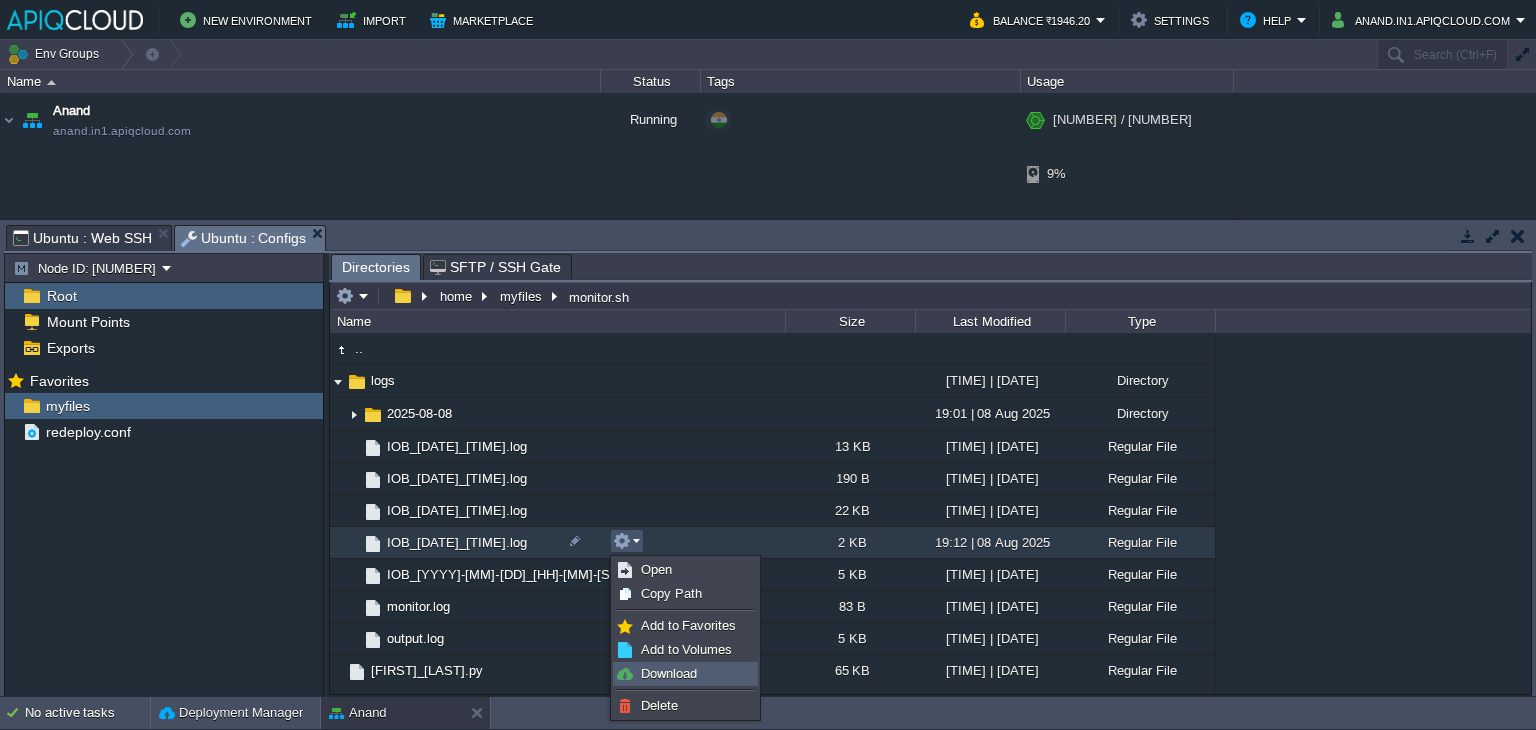 click on "Download" at bounding box center [669, 673] 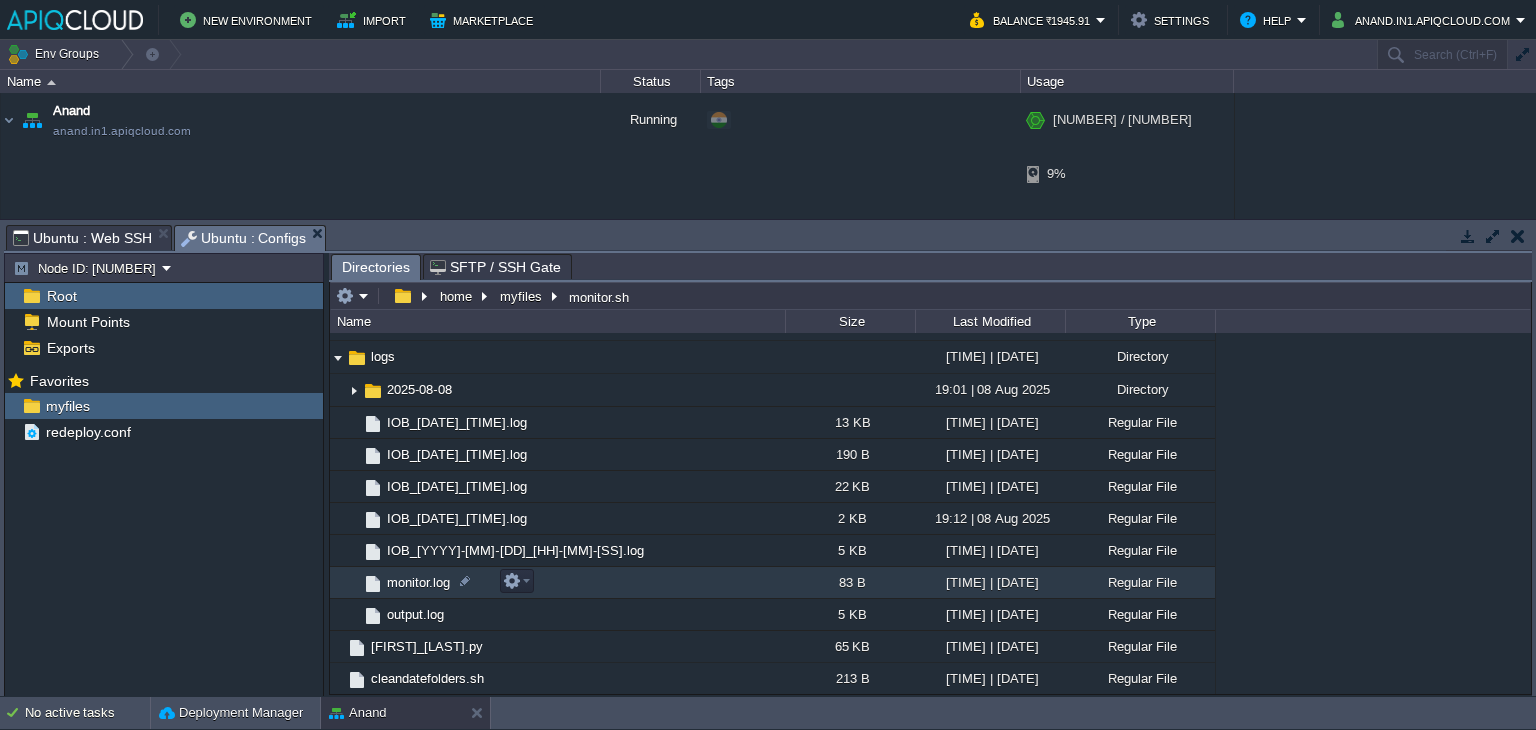 scroll, scrollTop: 0, scrollLeft: 0, axis: both 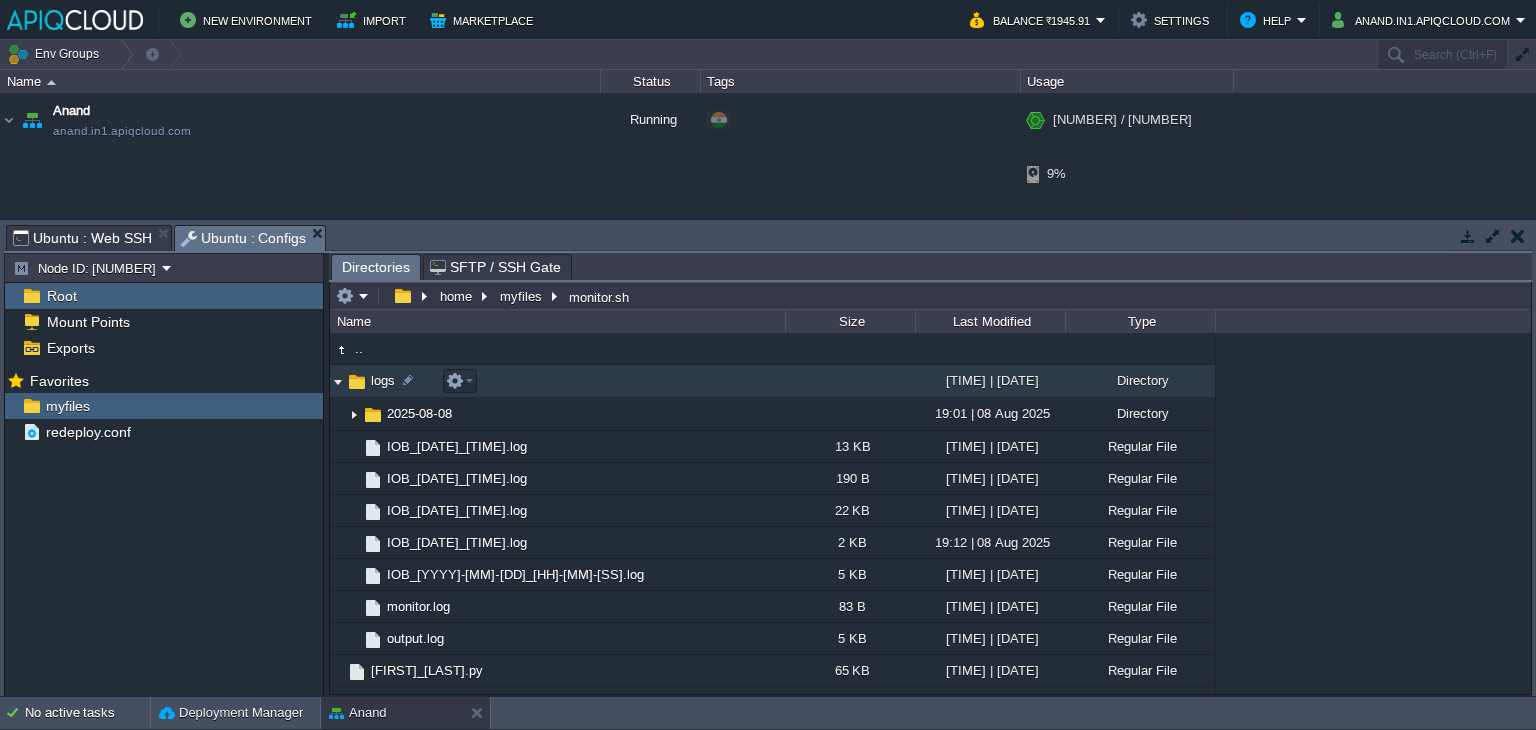 click at bounding box center (338, 381) 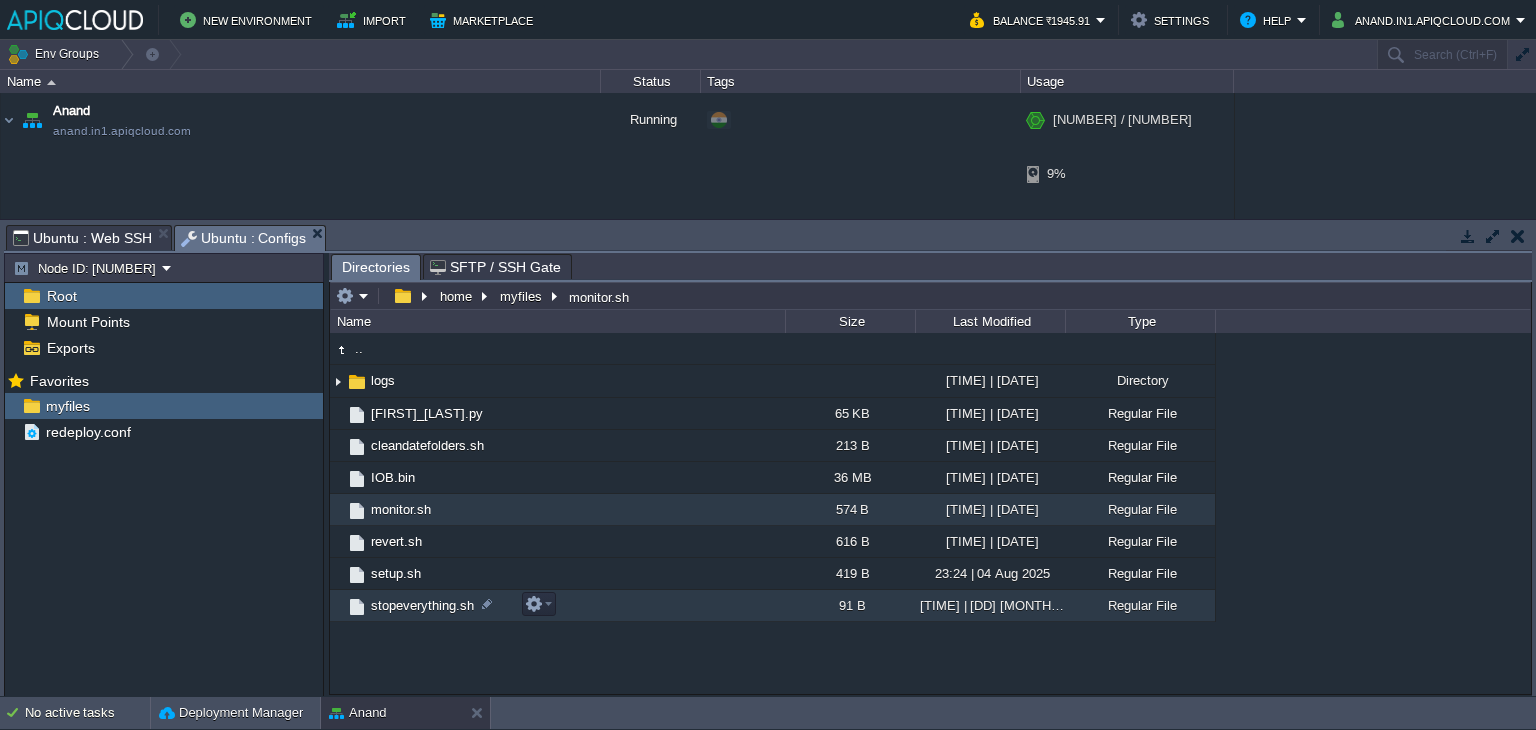 click on "stopeverything.sh" at bounding box center (422, 605) 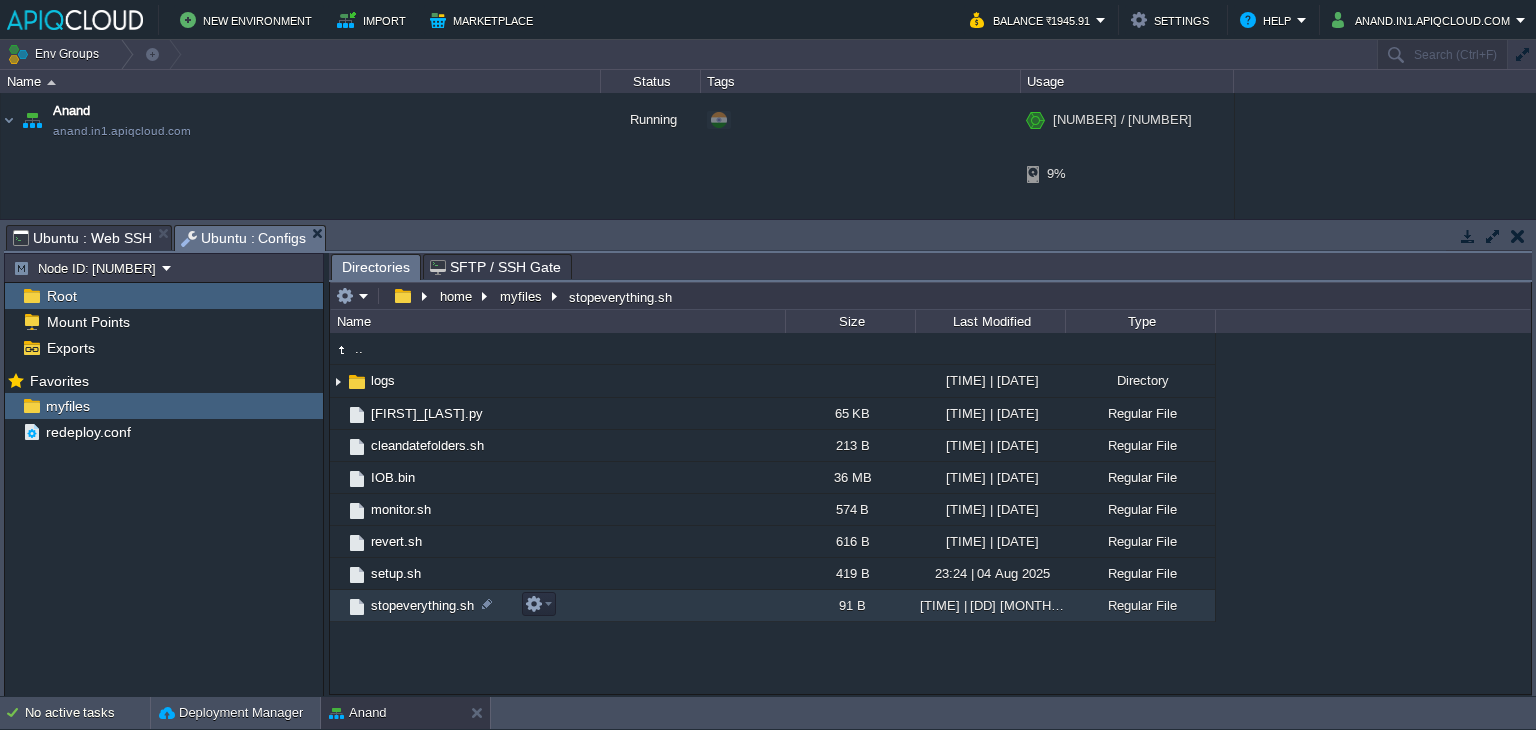 click on "stopeverything.sh" at bounding box center [422, 605] 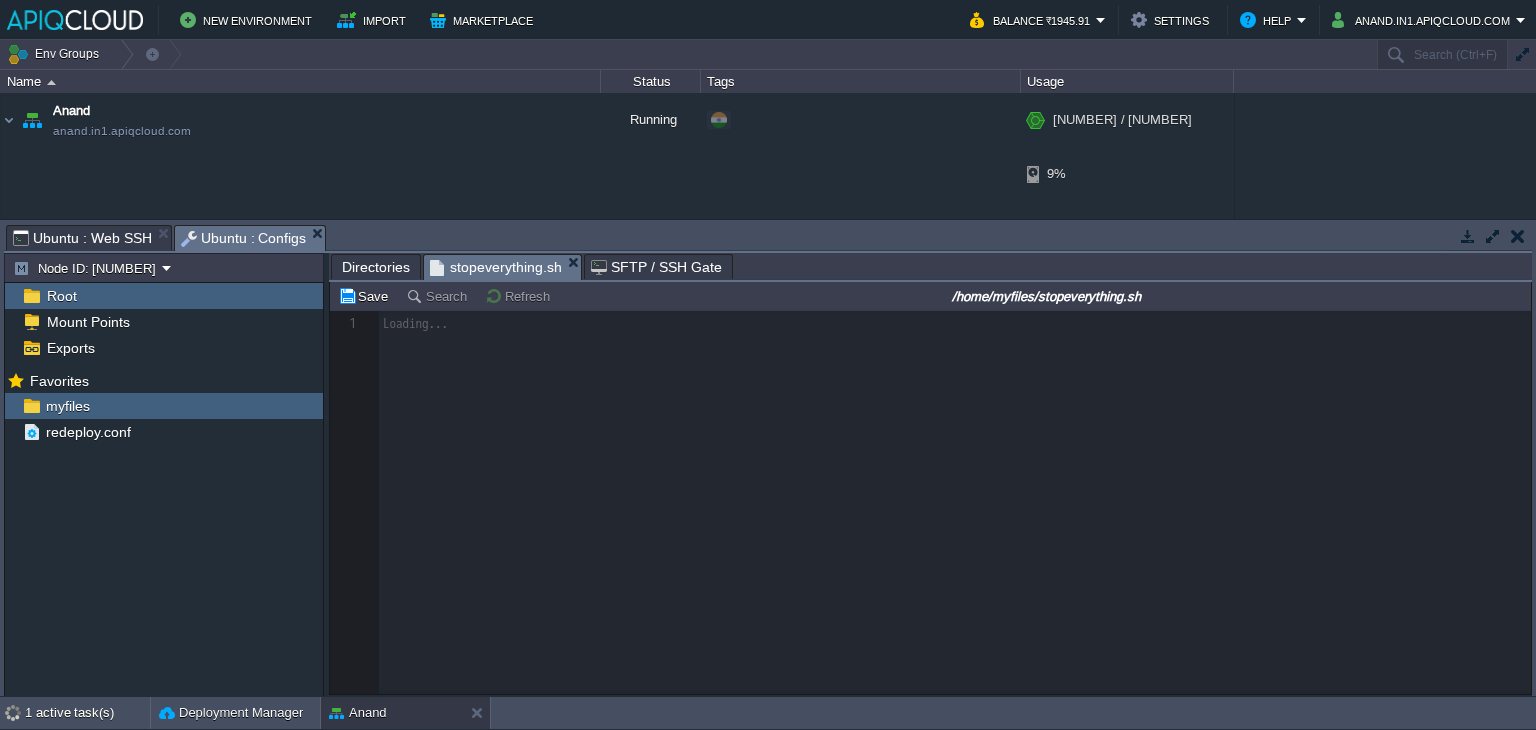 scroll, scrollTop: 6, scrollLeft: 0, axis: vertical 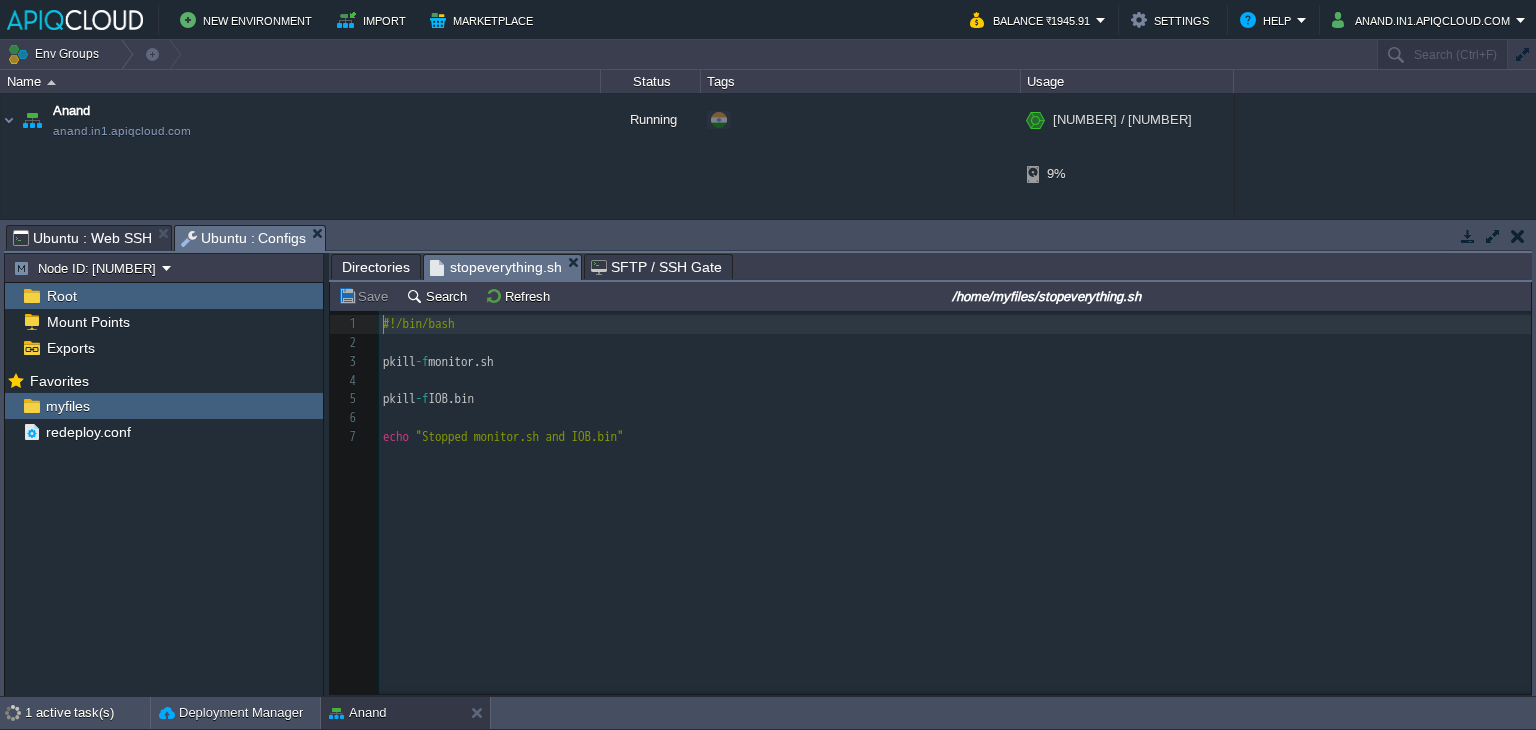 click on "Ubuntu : Web SSH" at bounding box center (82, 238) 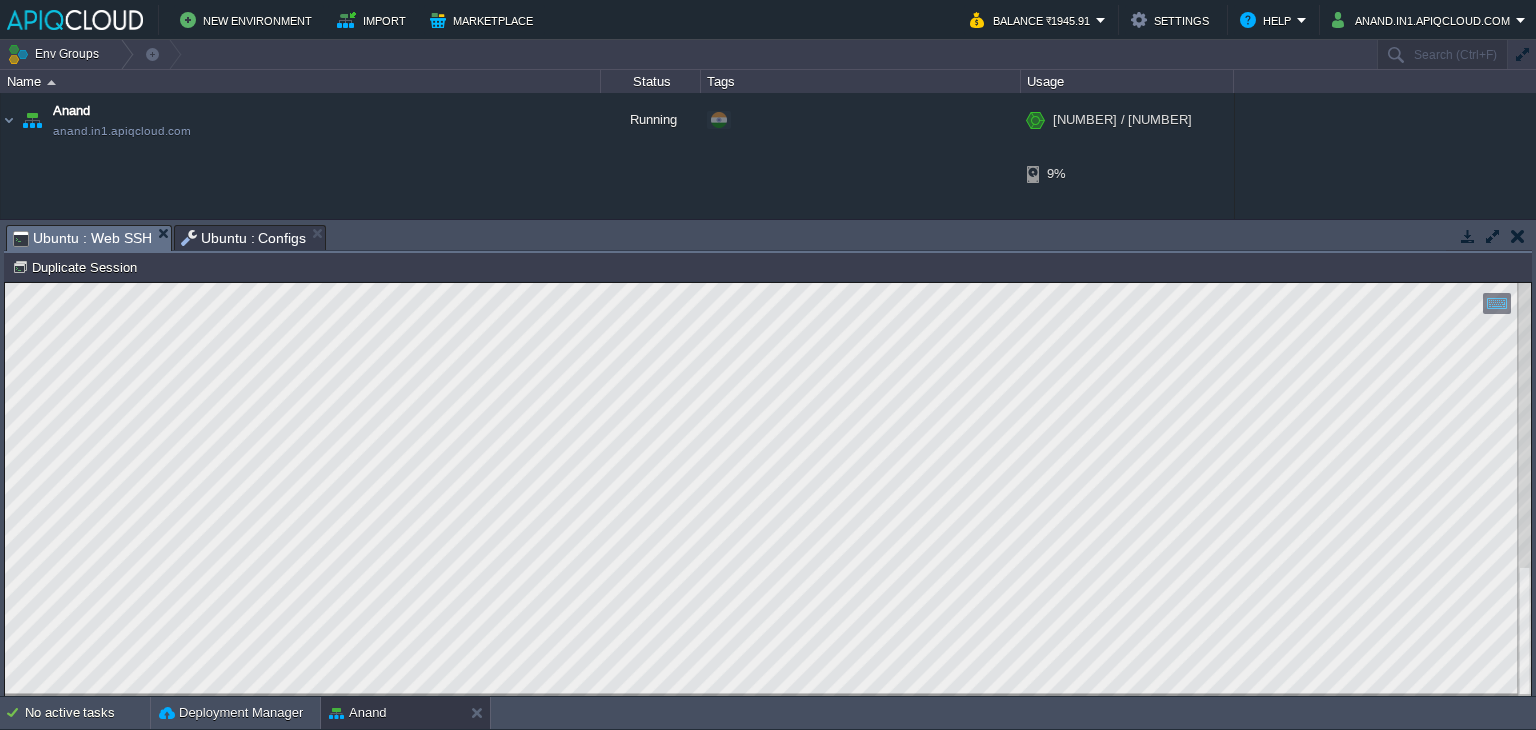 click on "Ubuntu : Configs" at bounding box center (244, 238) 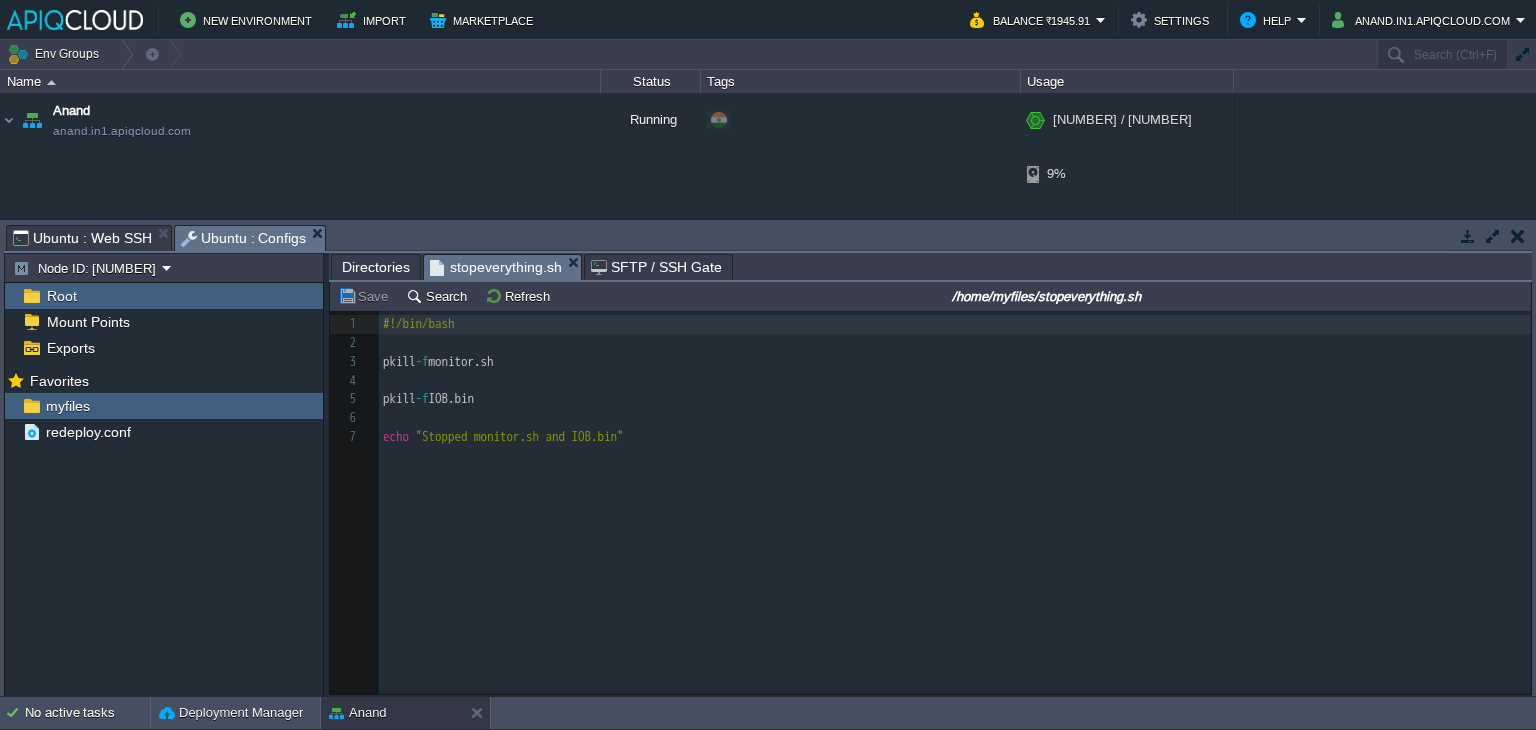 click on "Directories" at bounding box center [376, 267] 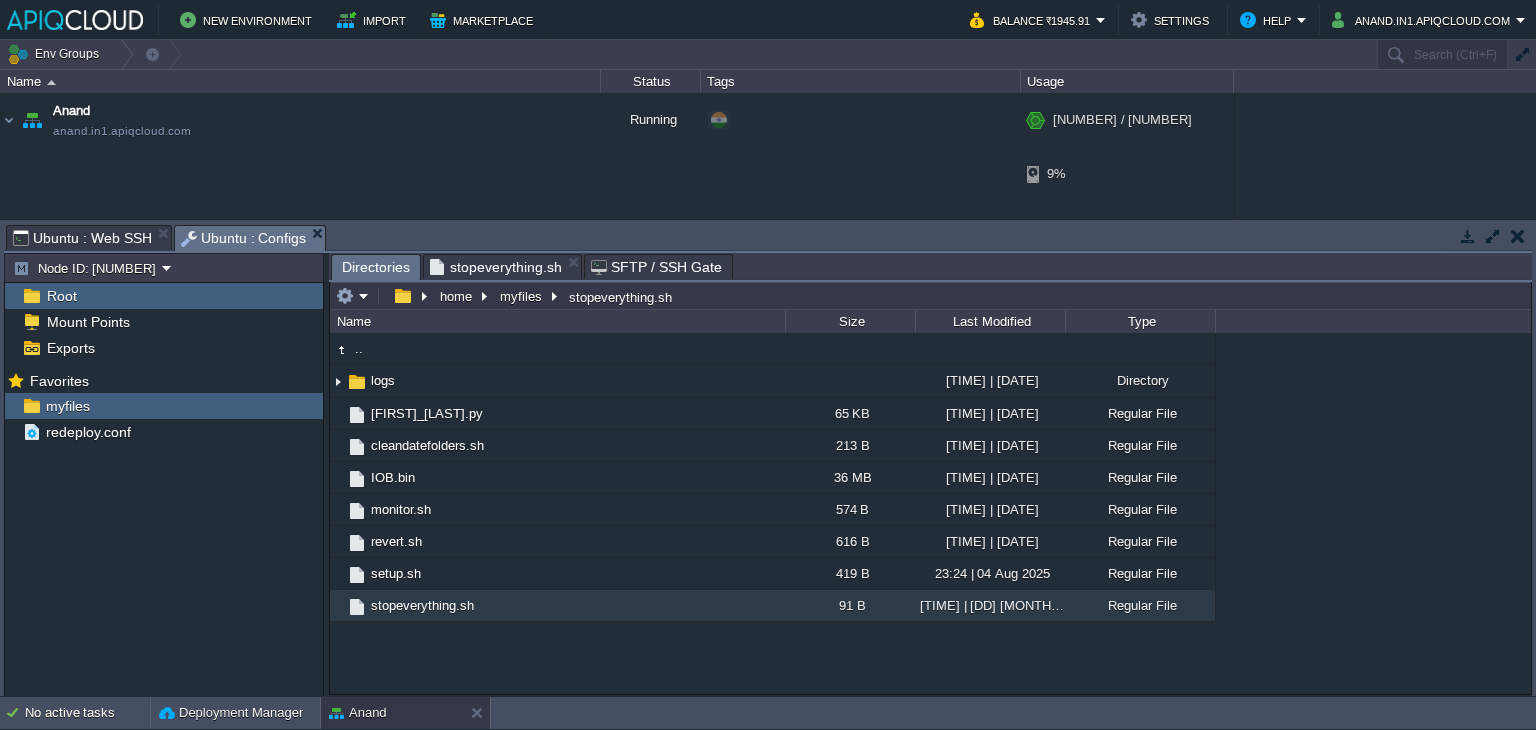 click on "Ubuntu : Web SSH" at bounding box center (82, 238) 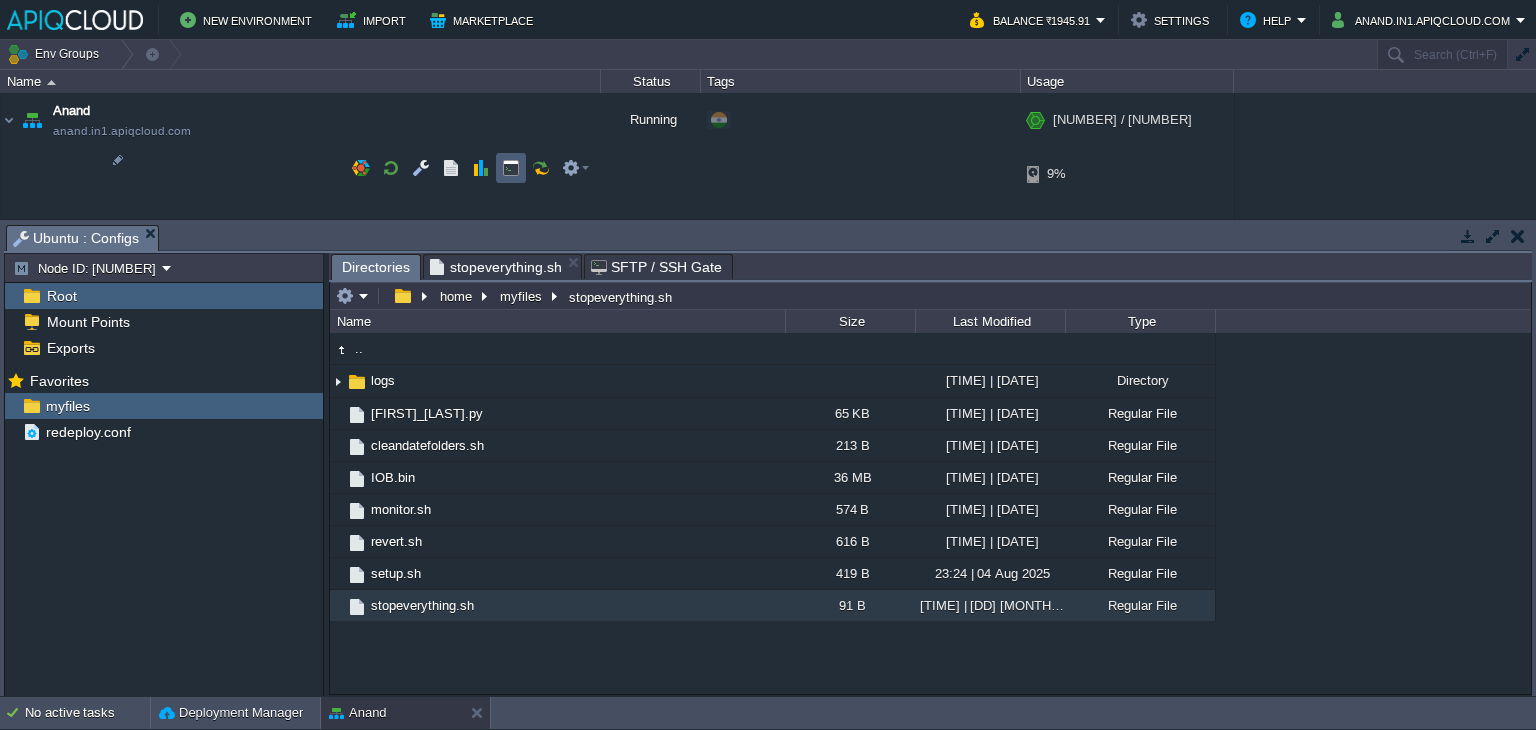 click at bounding box center (511, 168) 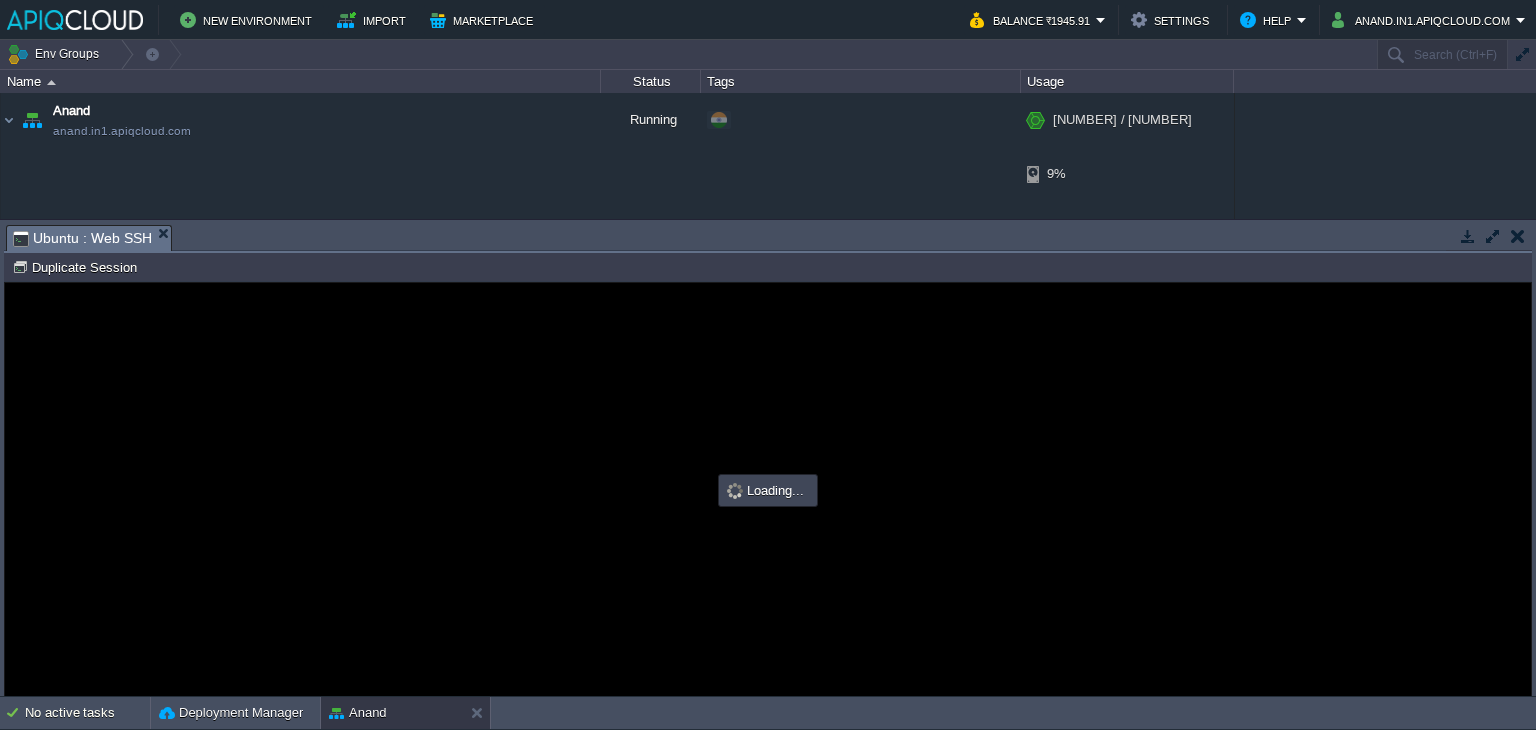 scroll, scrollTop: 0, scrollLeft: 0, axis: both 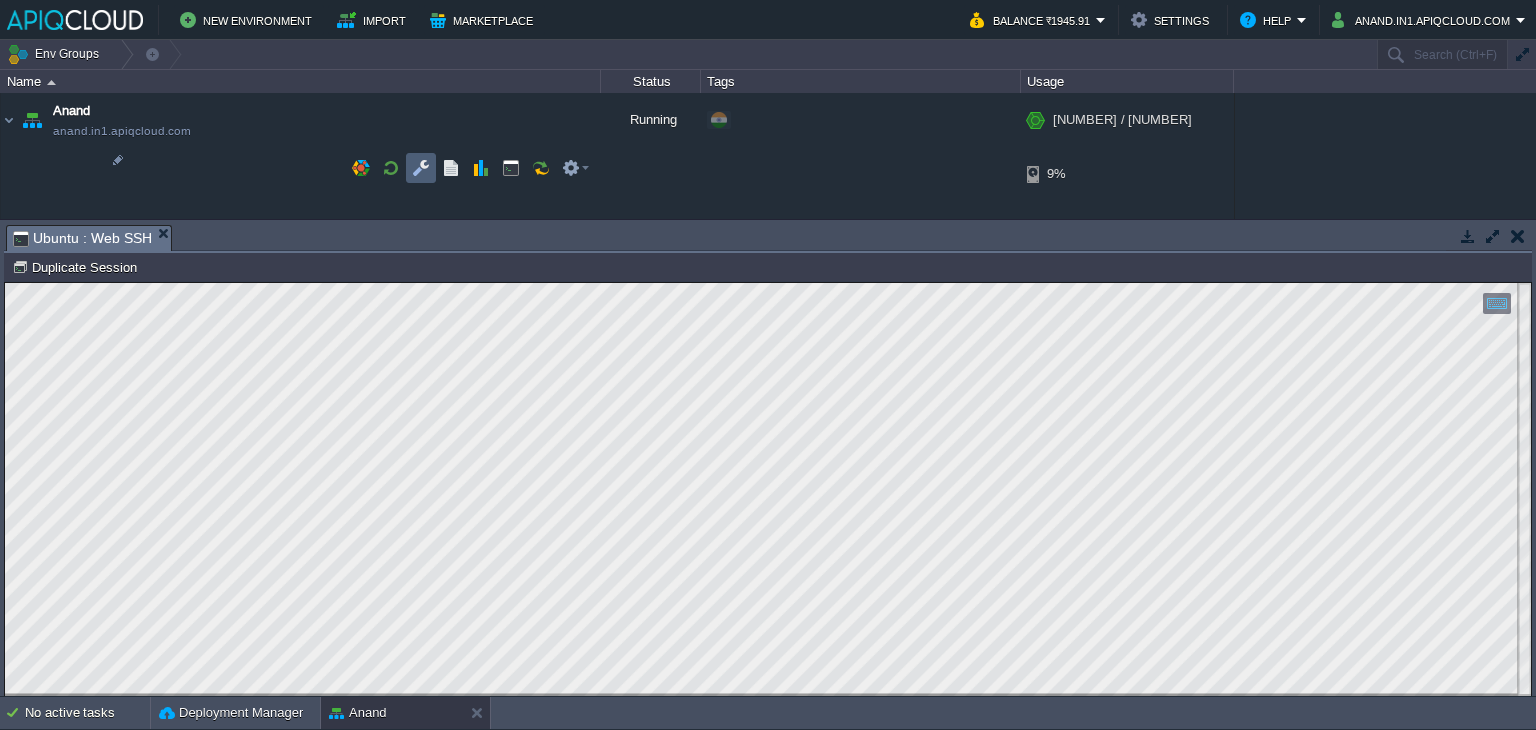 click at bounding box center (421, 168) 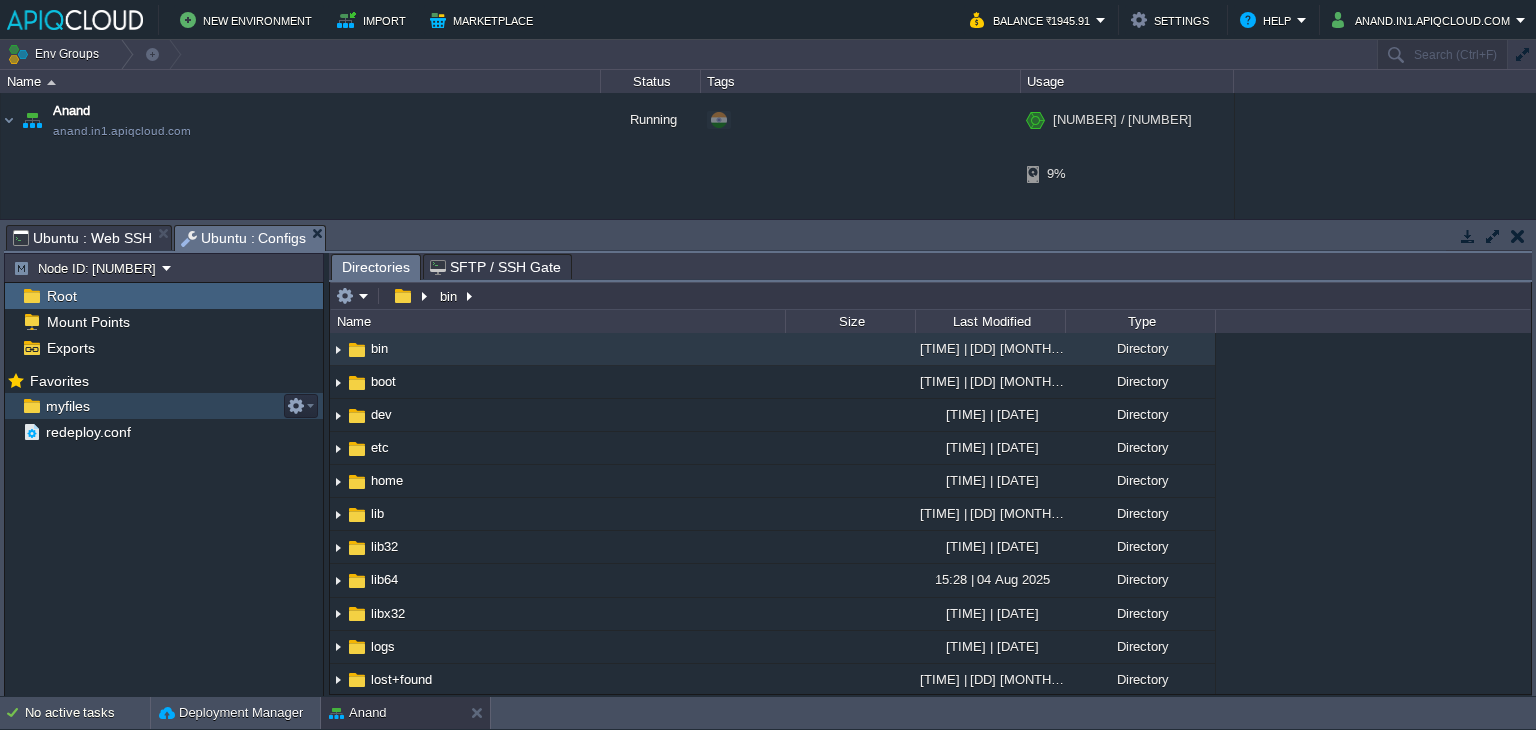 click on "myfiles" at bounding box center (67, 406) 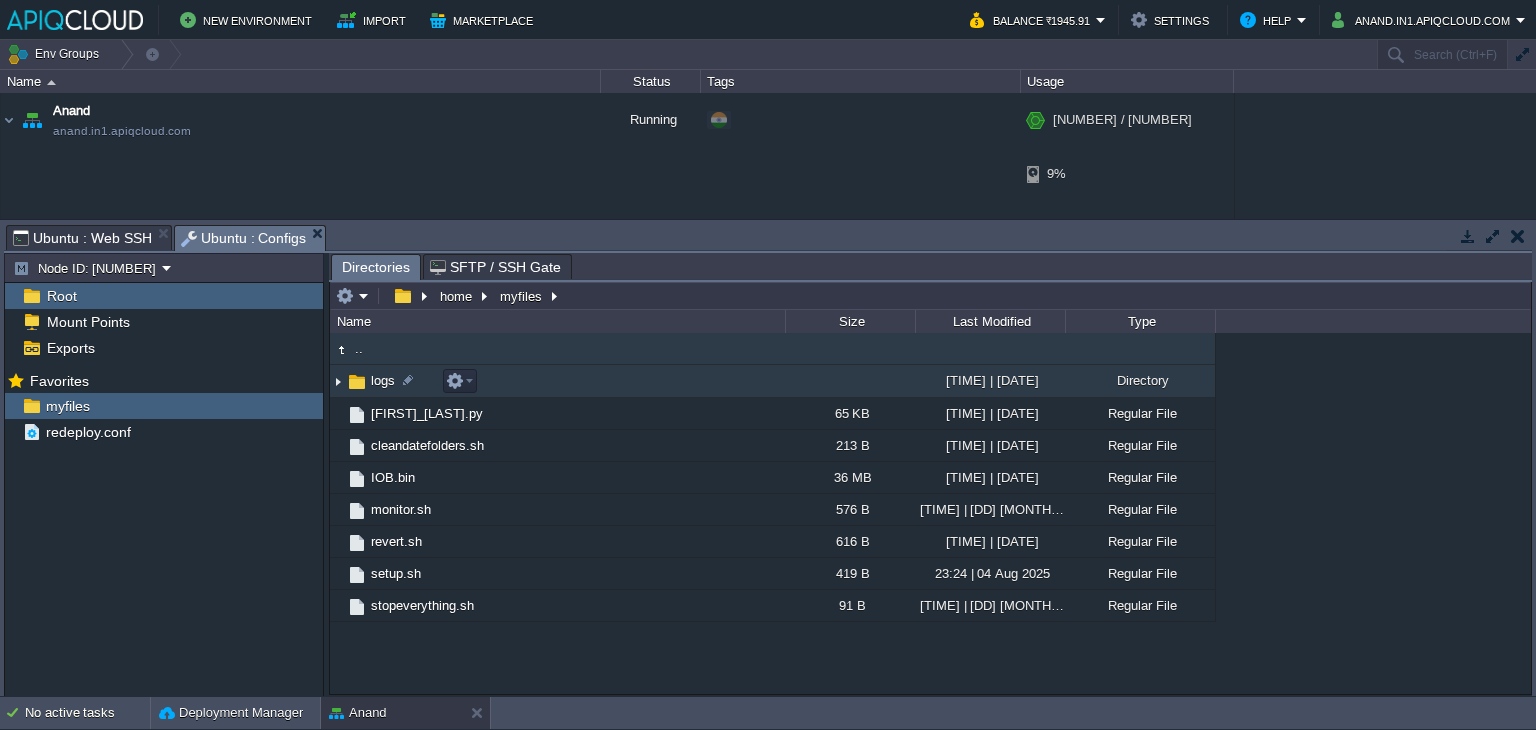 click at bounding box center [338, 381] 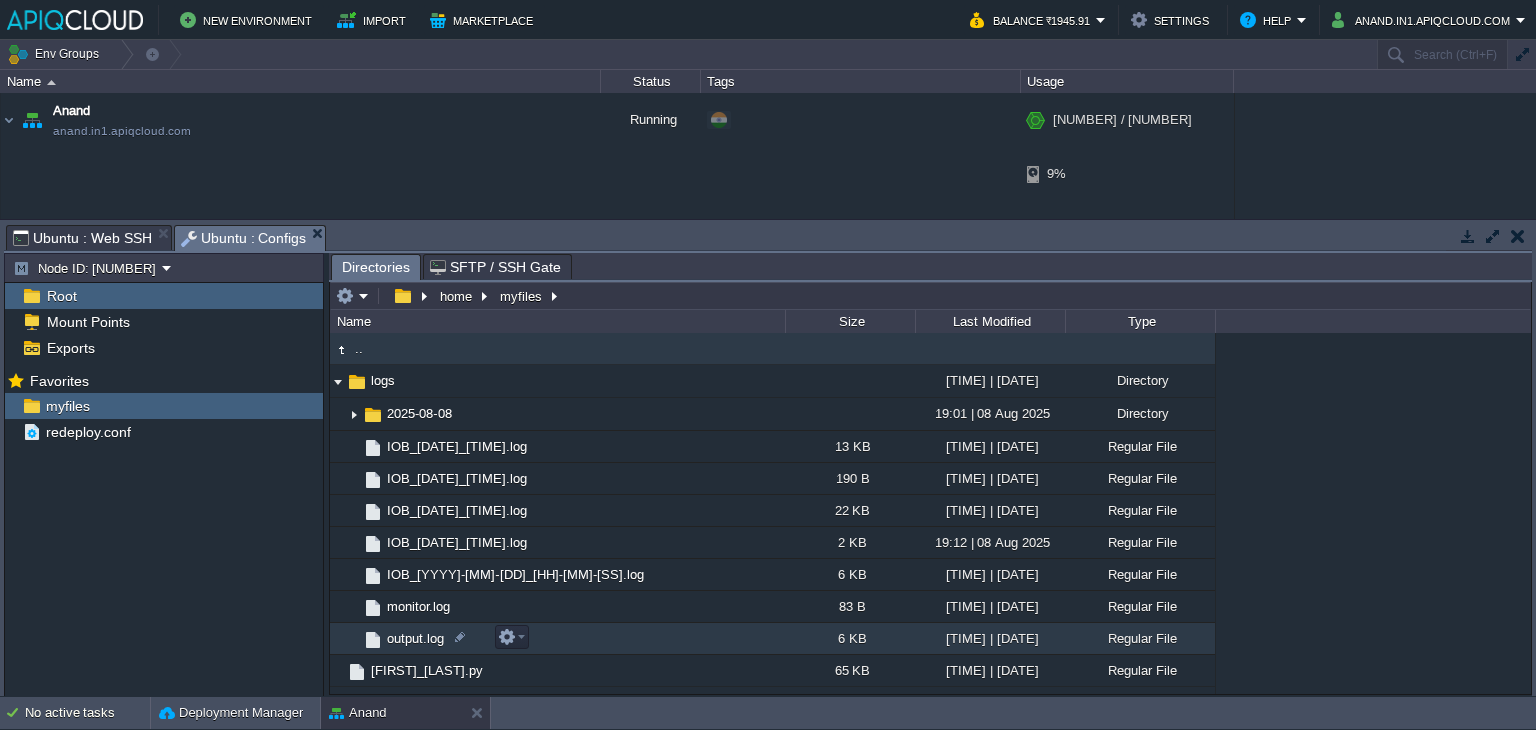 click on "output.log" at bounding box center [415, 638] 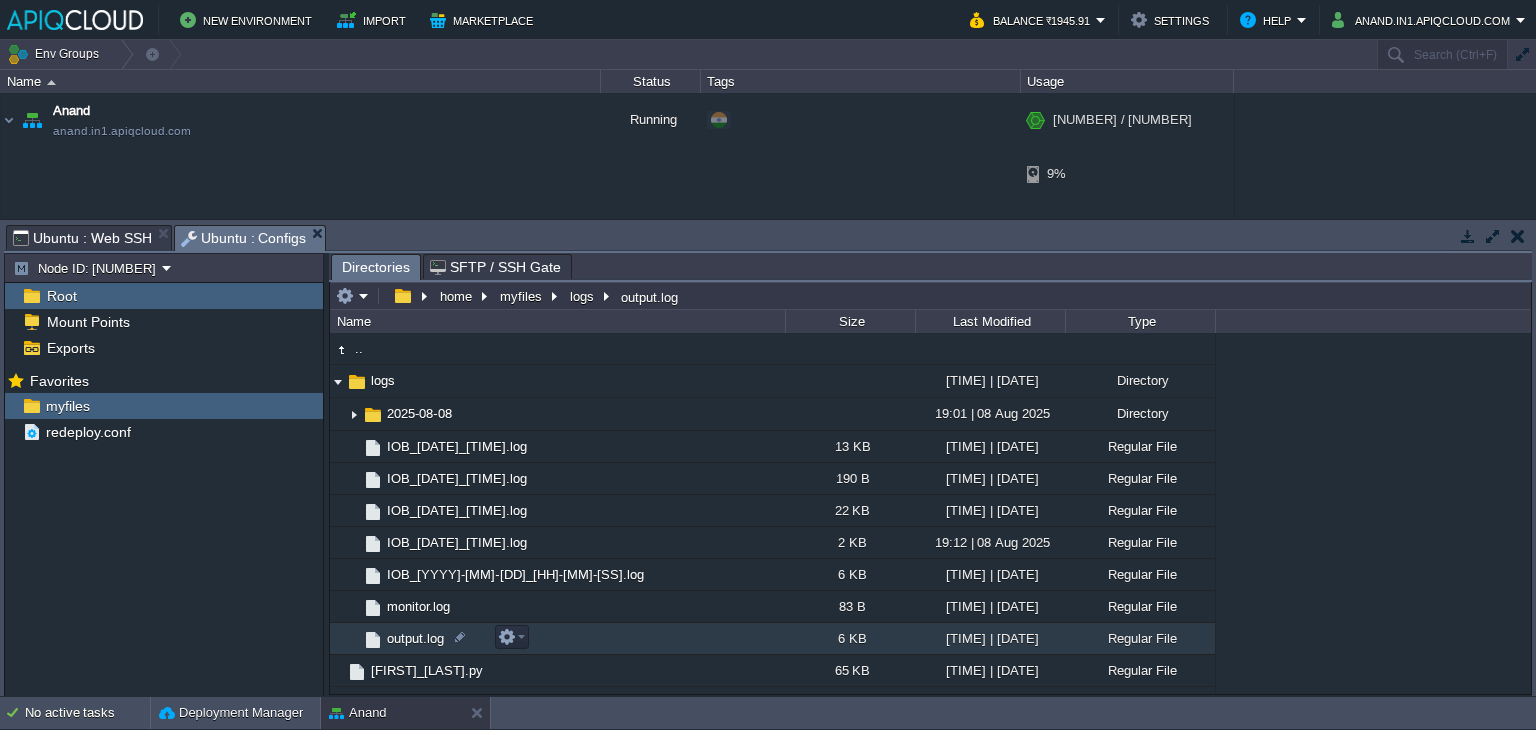 click on "output.log" at bounding box center [415, 638] 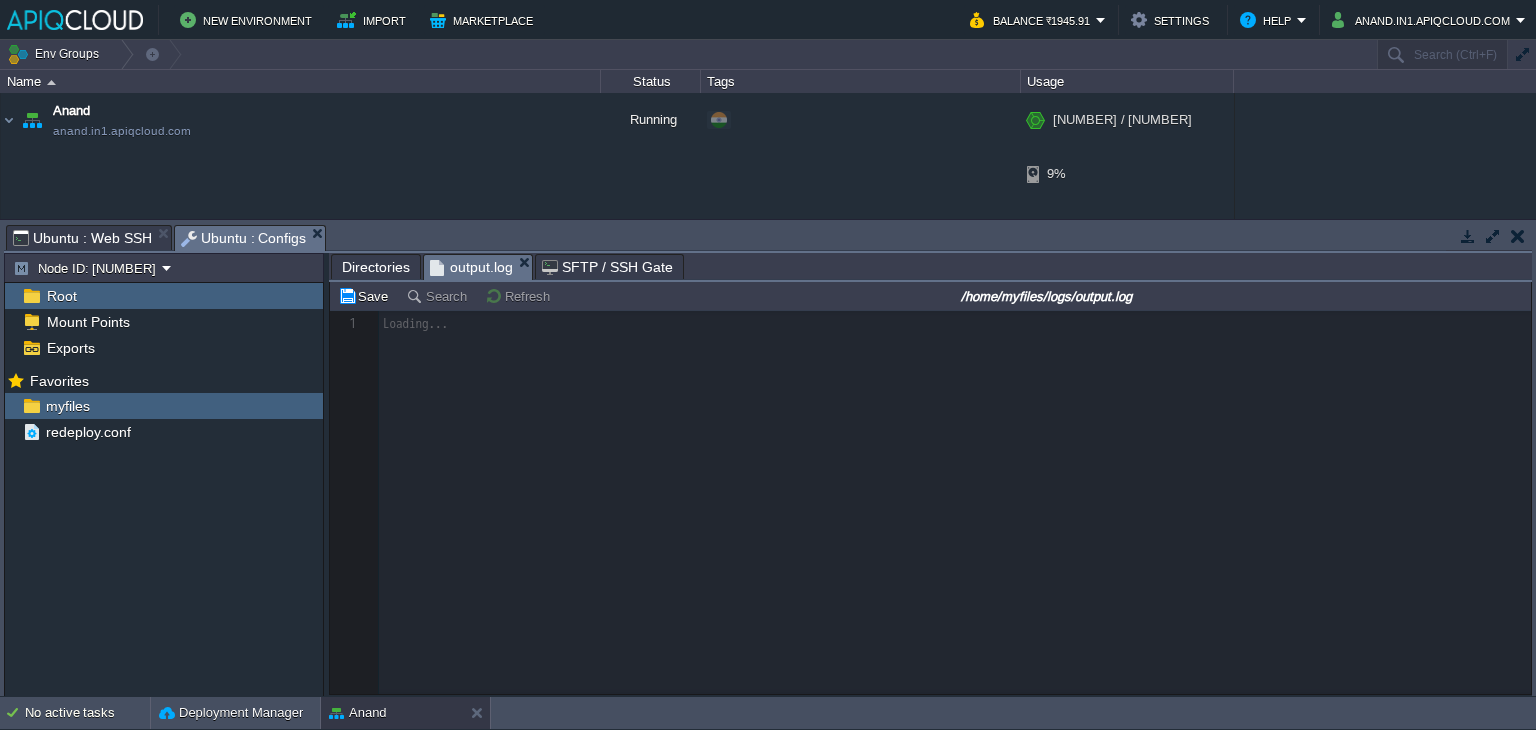 scroll, scrollTop: 6, scrollLeft: 0, axis: vertical 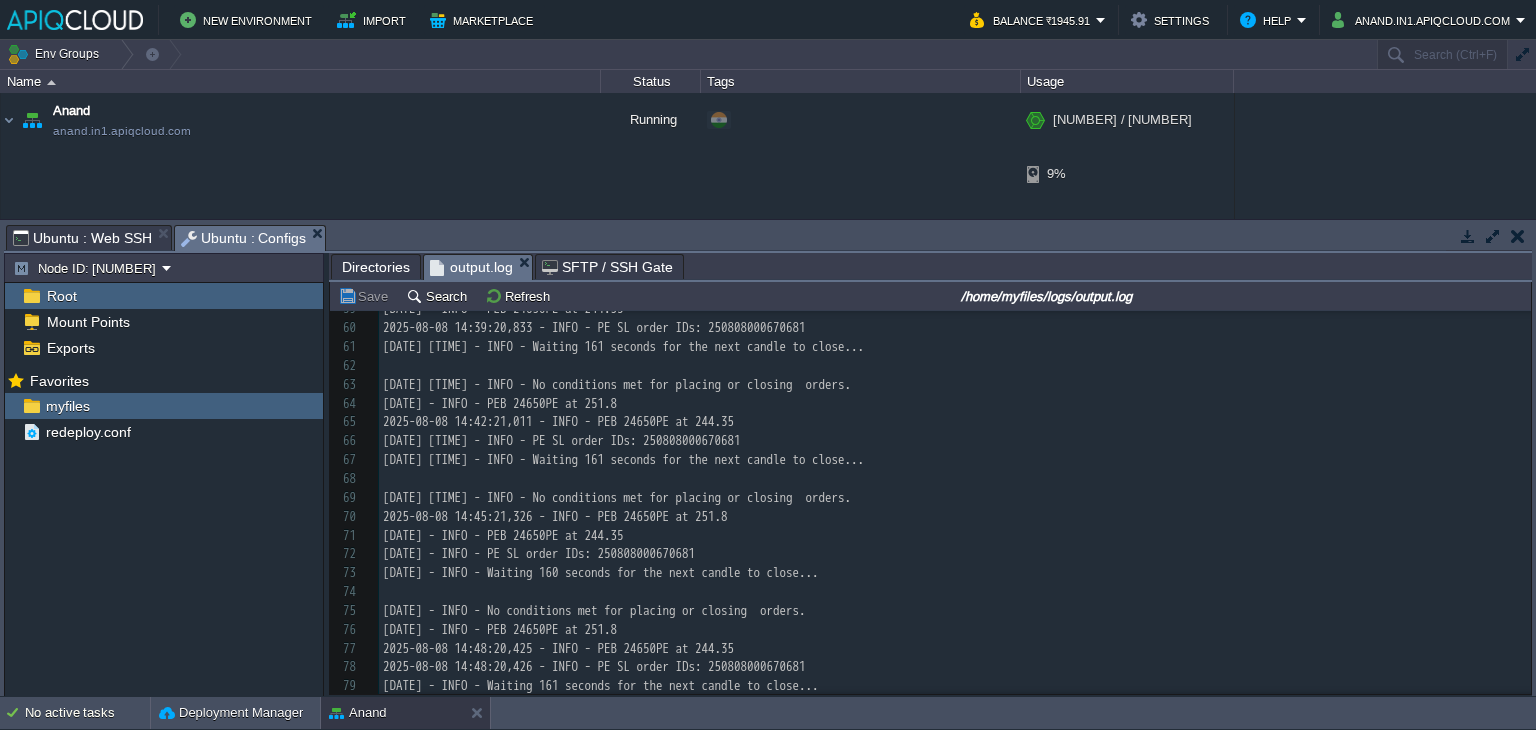 click on "Directories" at bounding box center (376, 267) 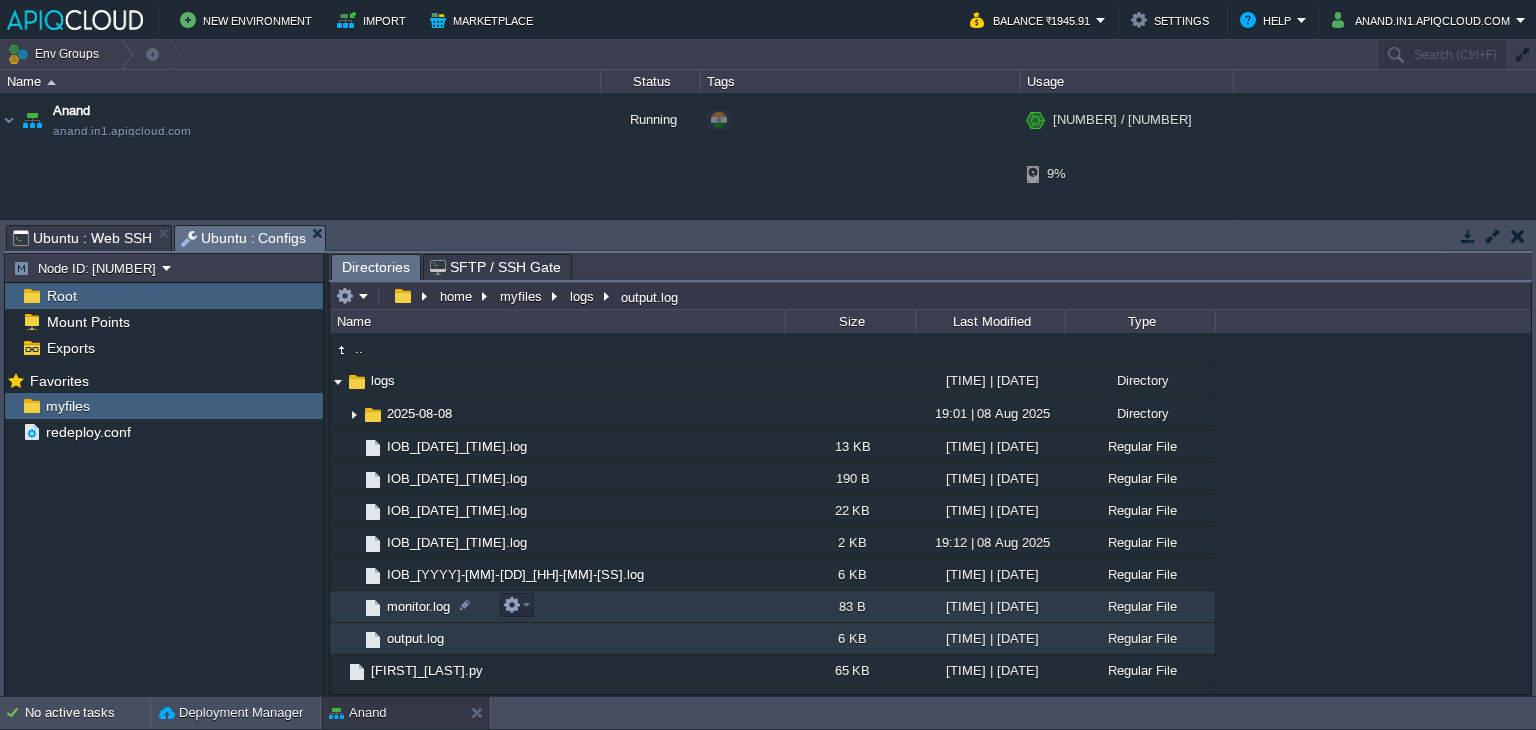 click on "monitor.log" at bounding box center (418, 606) 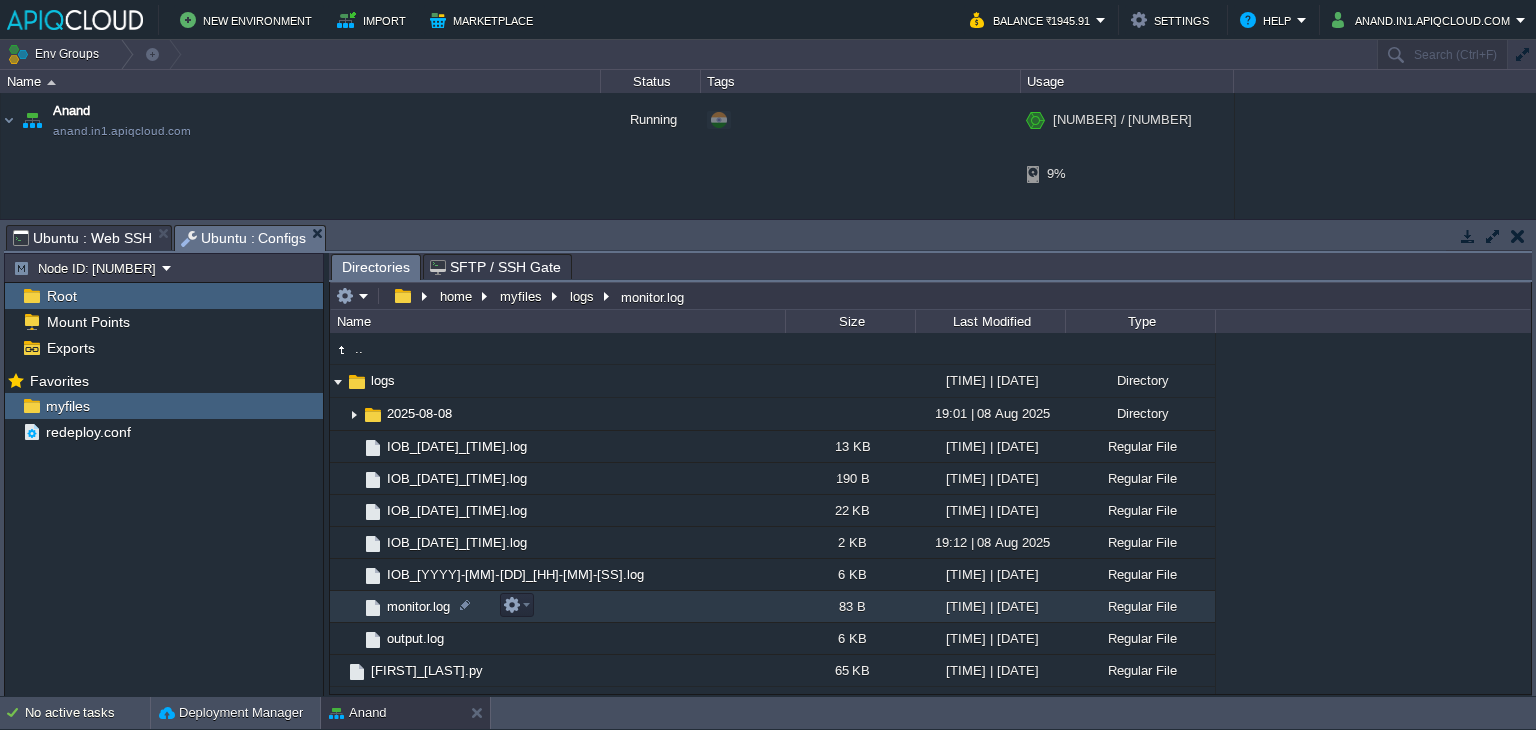 click on "monitor.log" at bounding box center [418, 606] 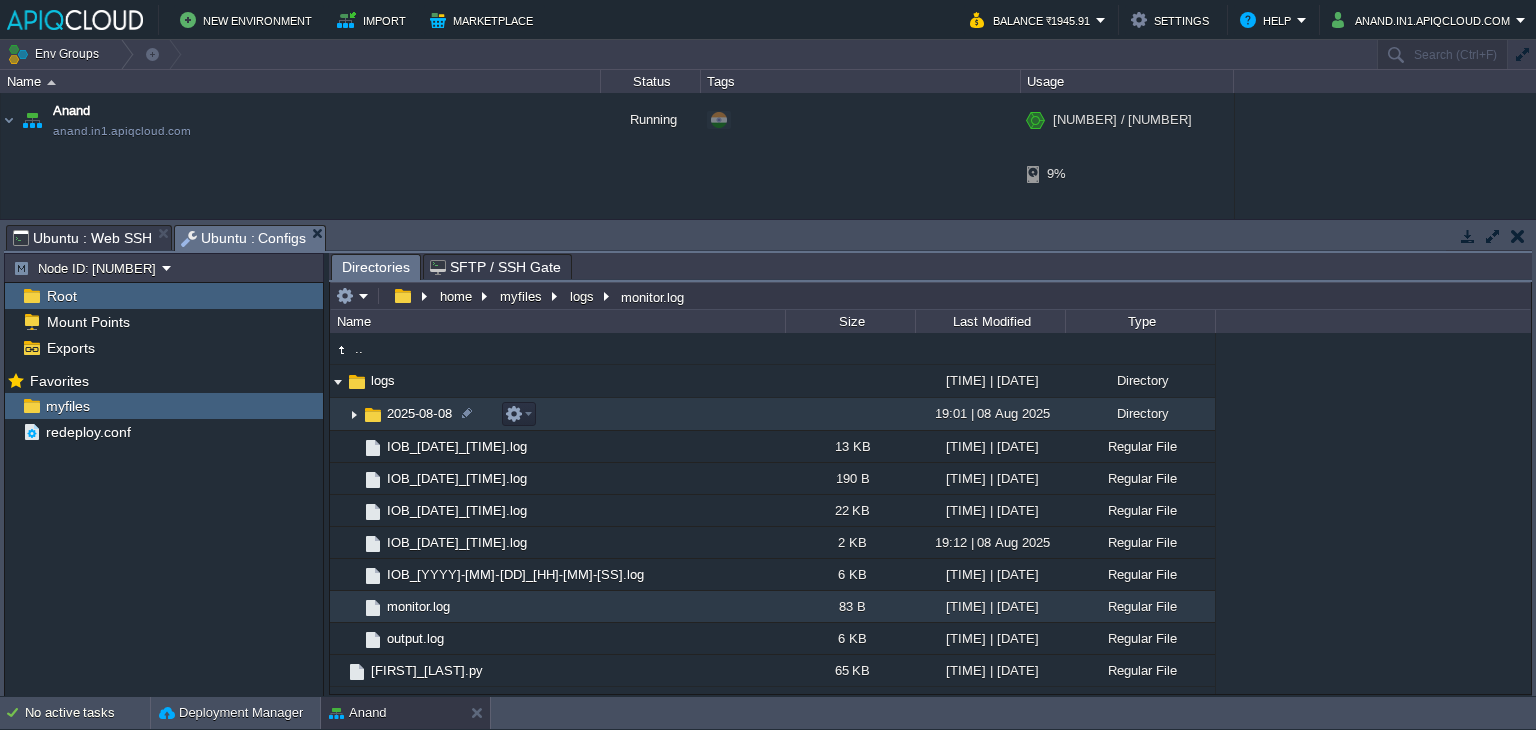 click at bounding box center (354, 414) 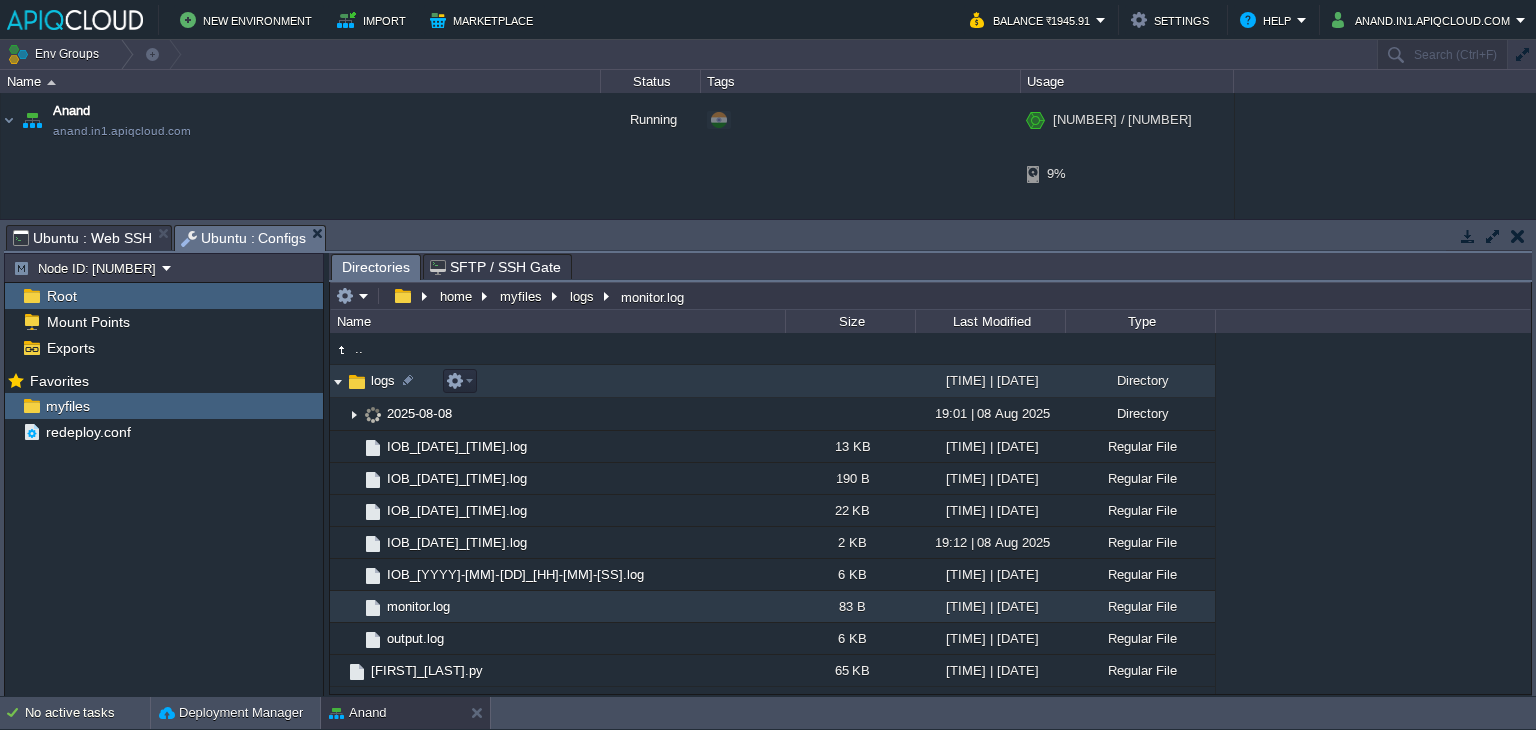 click at bounding box center [338, 381] 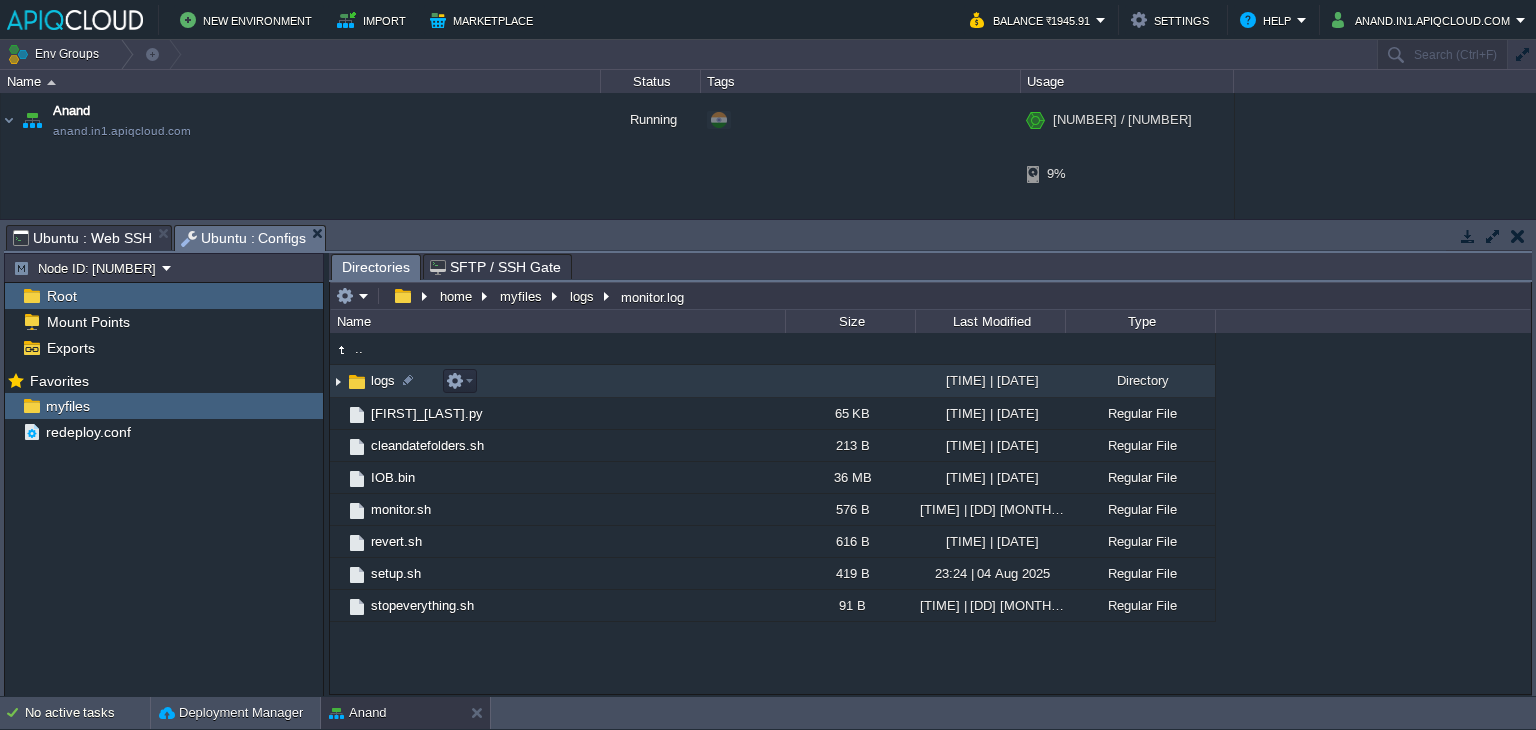 click at bounding box center (338, 381) 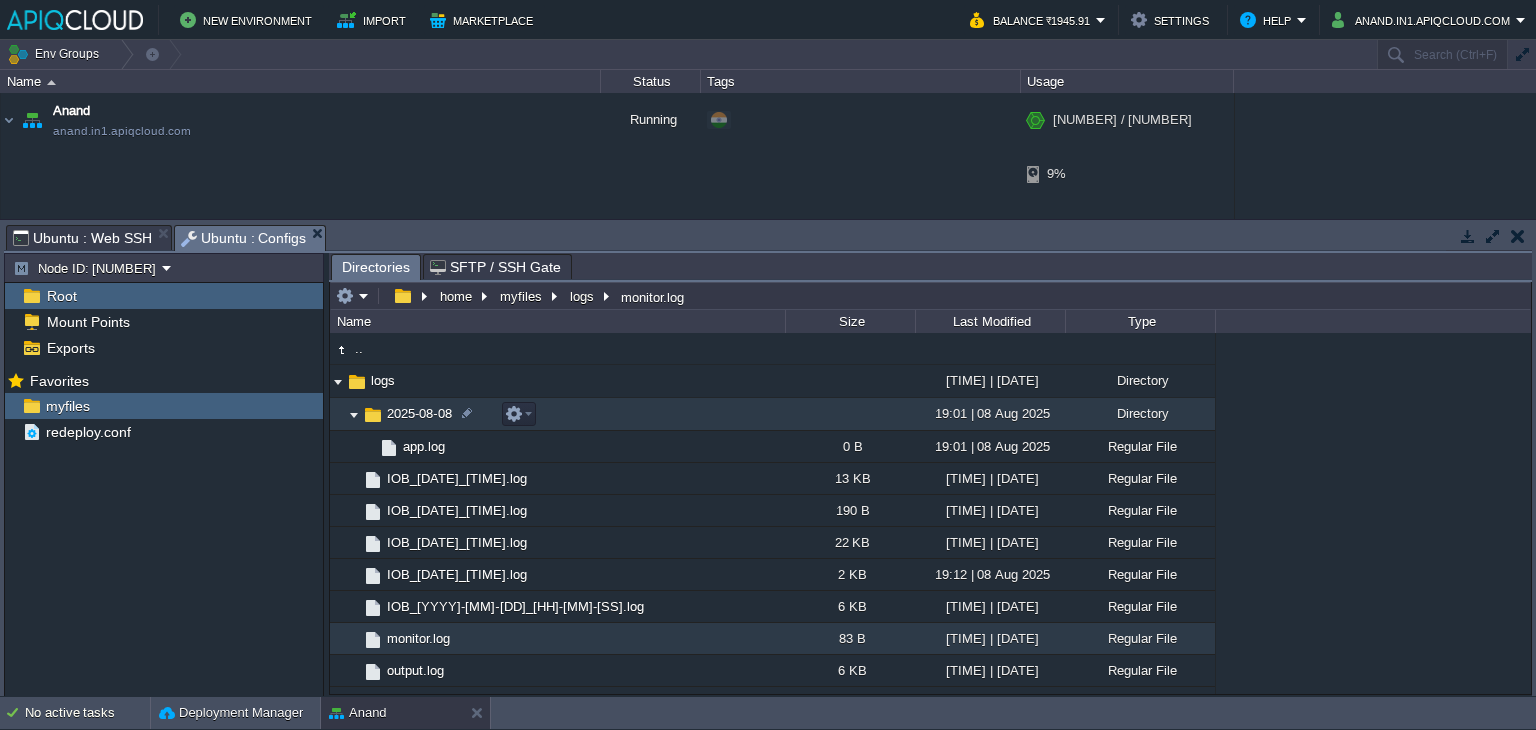 click at bounding box center [354, 414] 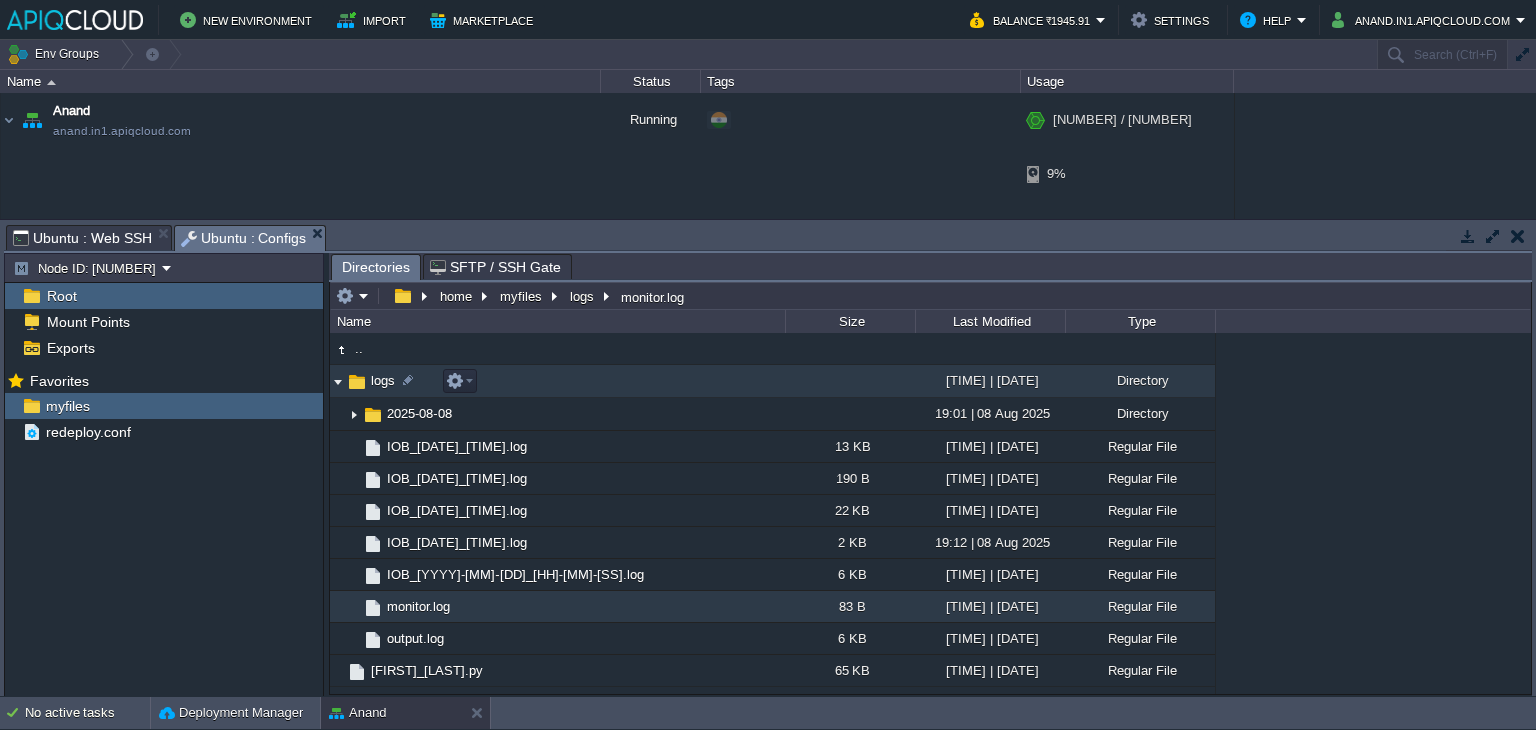 click at bounding box center (338, 381) 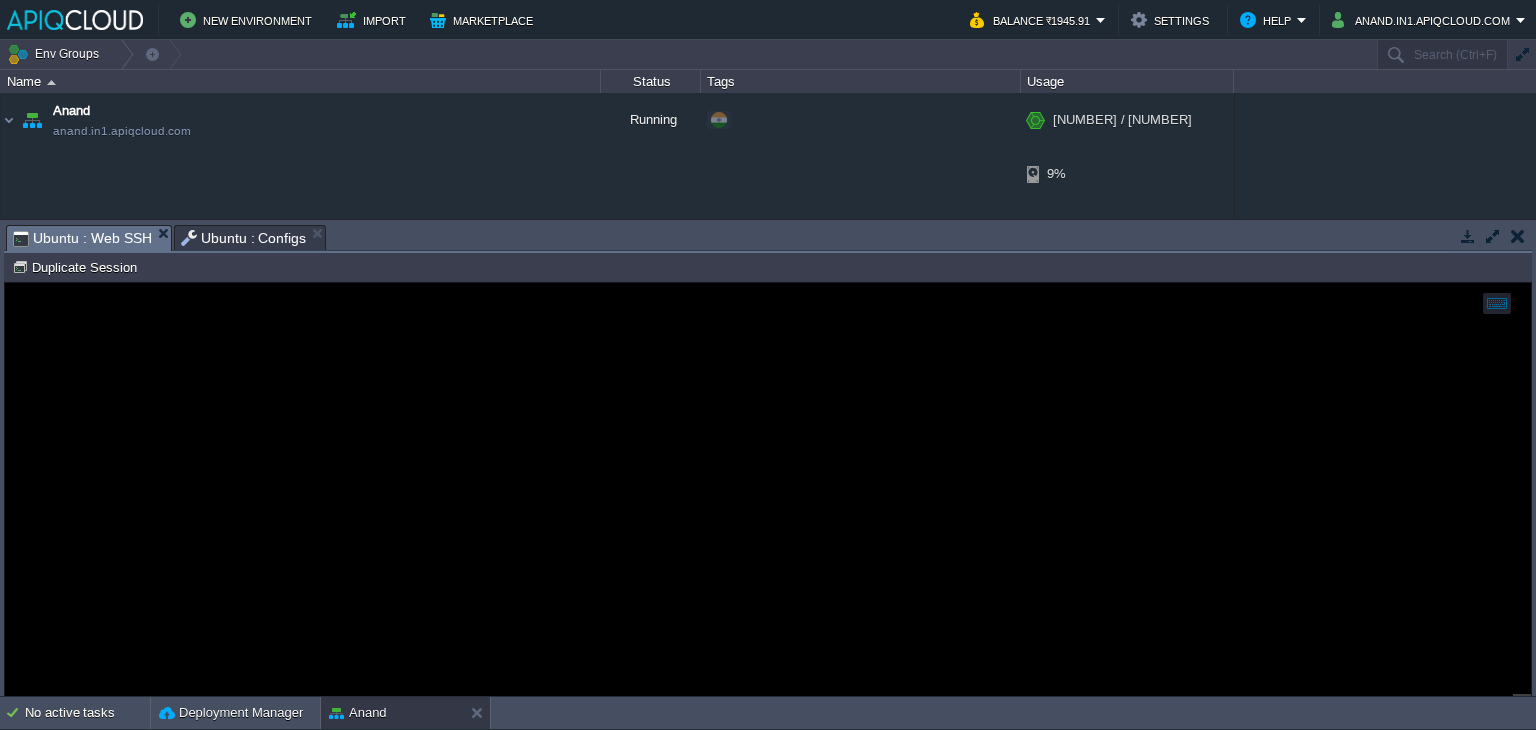 click on "Ubuntu : Web SSH" at bounding box center [82, 238] 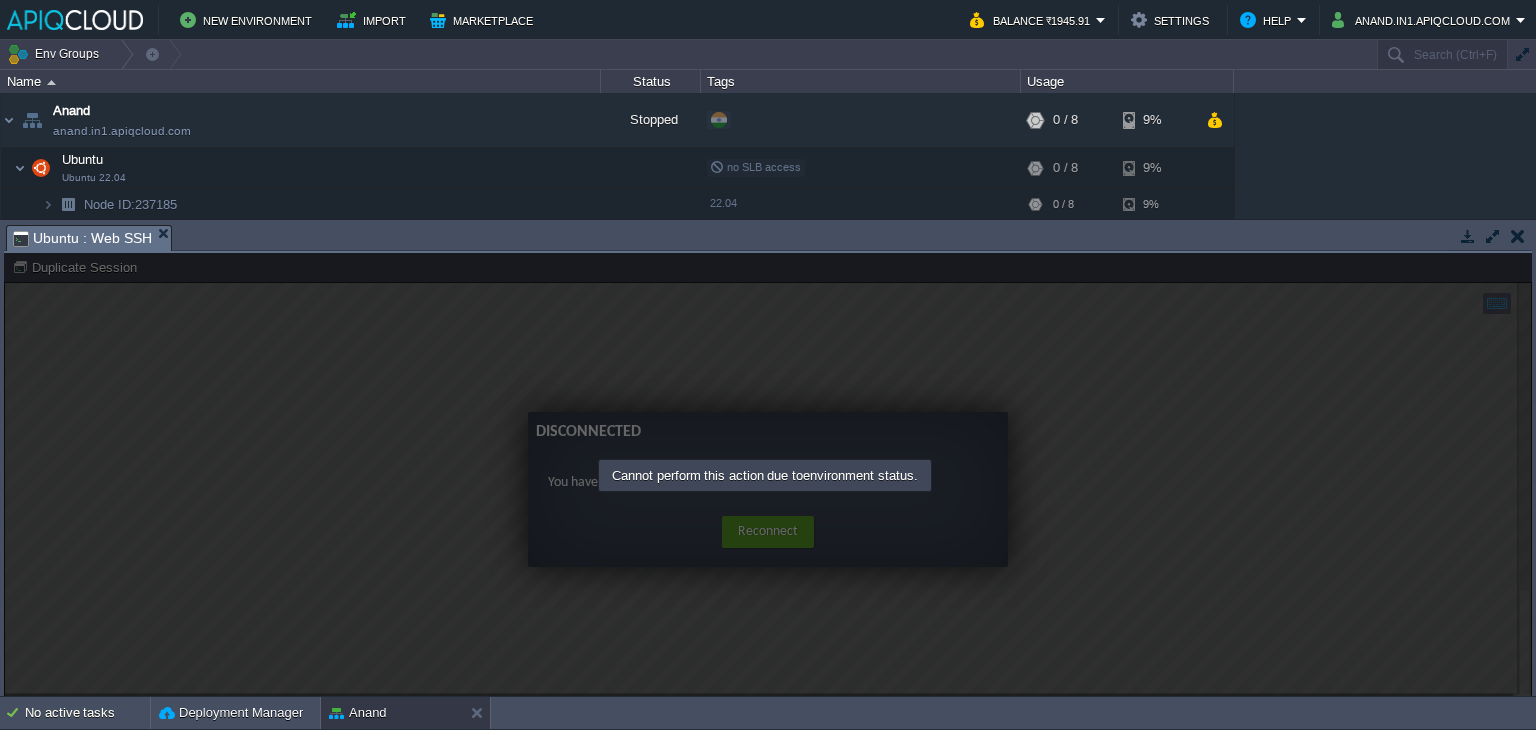 click at bounding box center (768, 475) 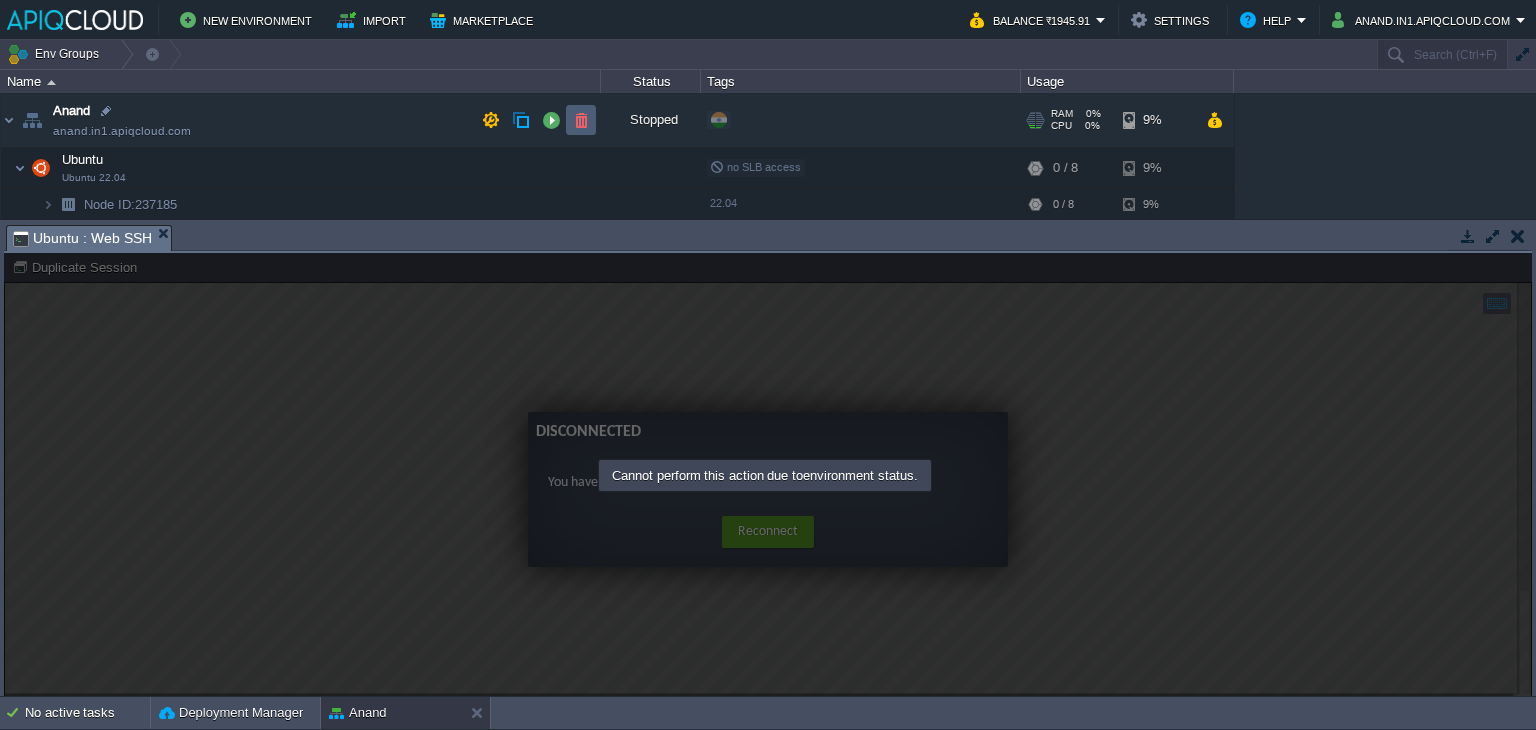 click at bounding box center [581, 120] 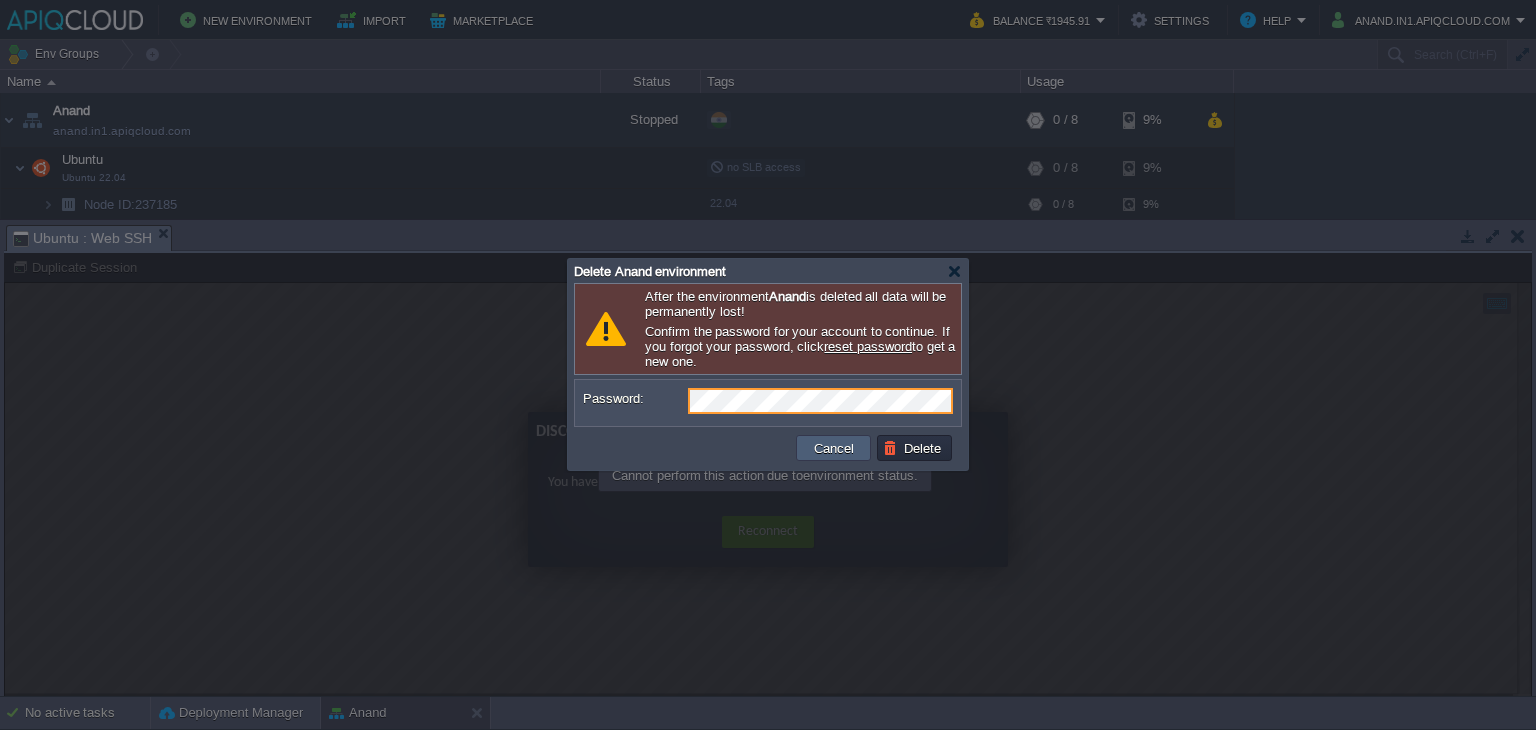 click on "Cancel" at bounding box center [834, 448] 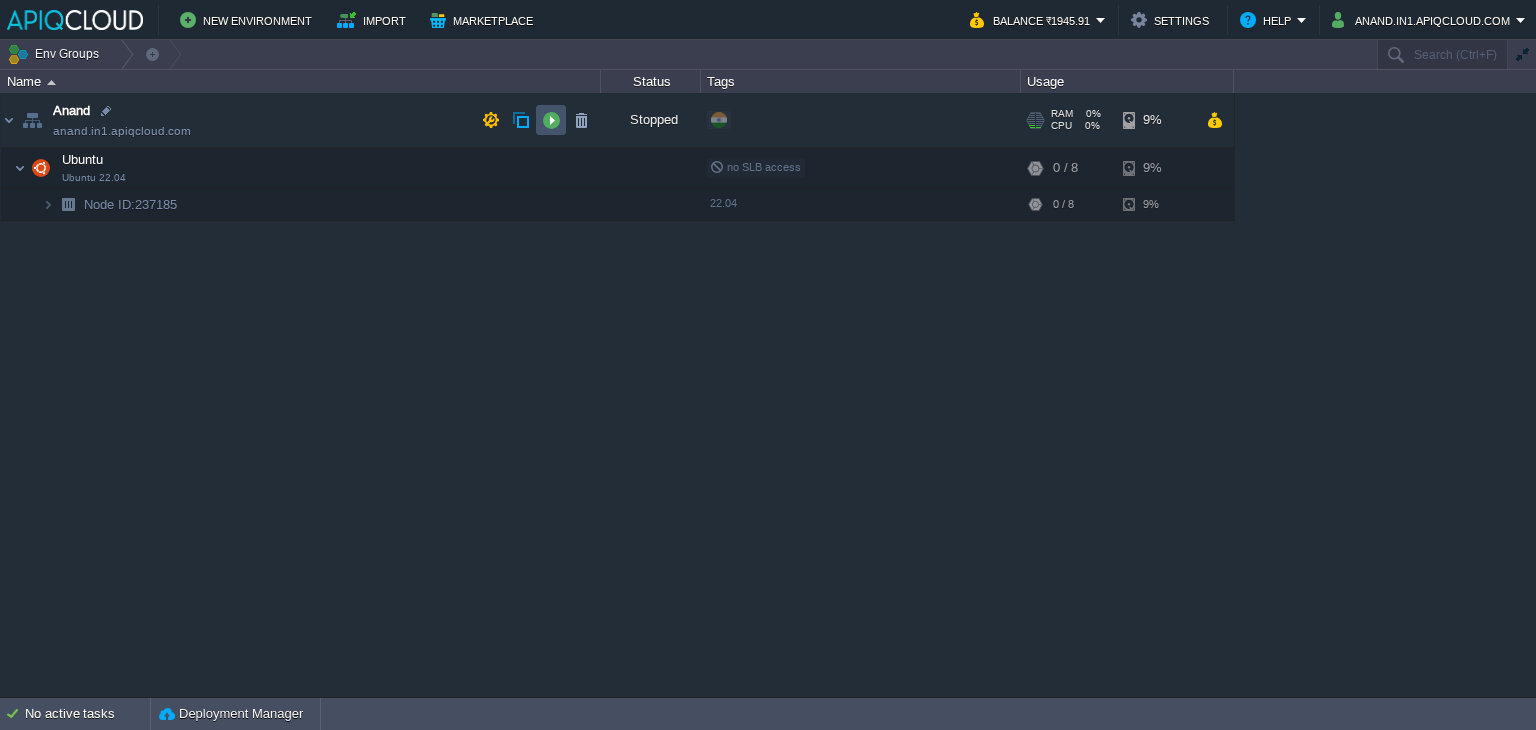 click at bounding box center (551, 120) 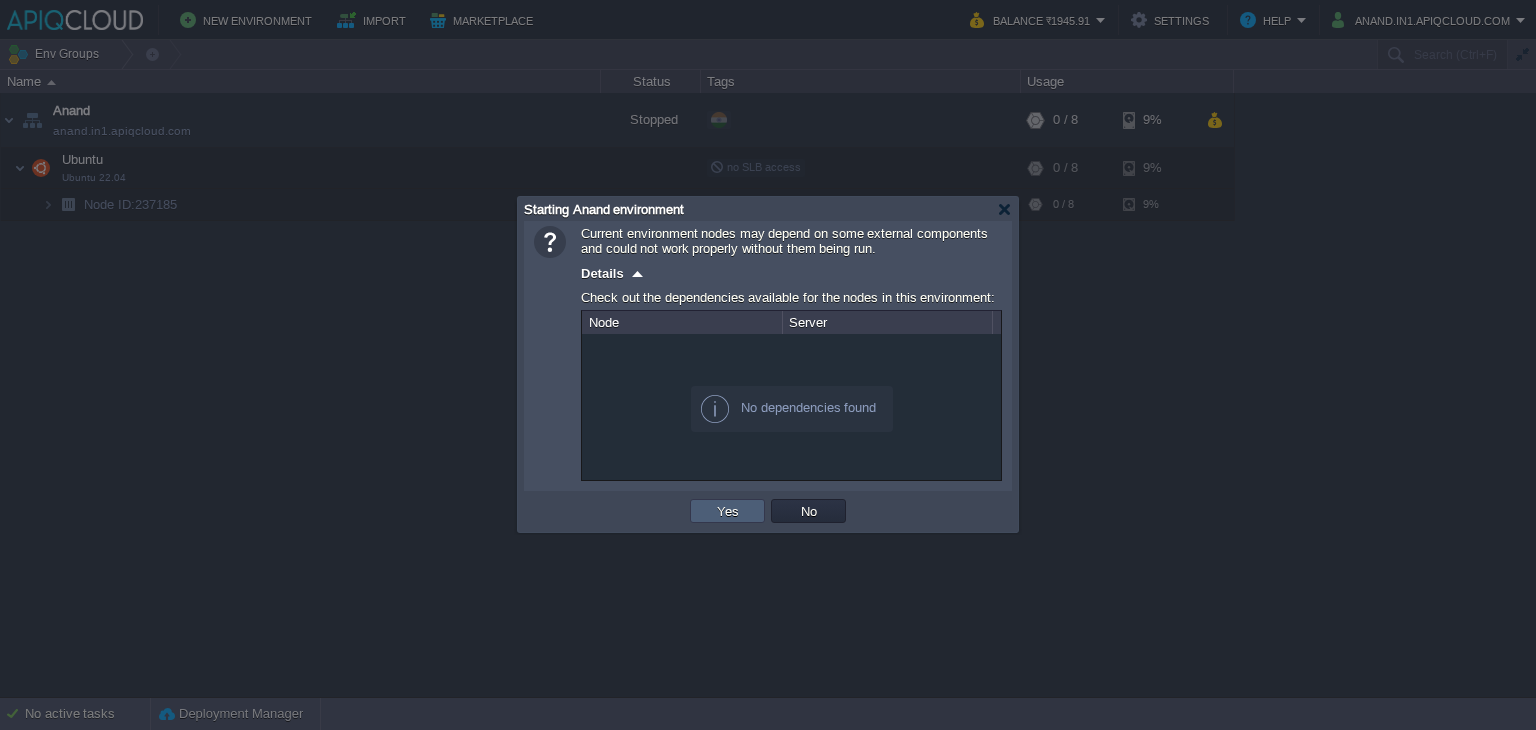 click on "Yes" at bounding box center (728, 511) 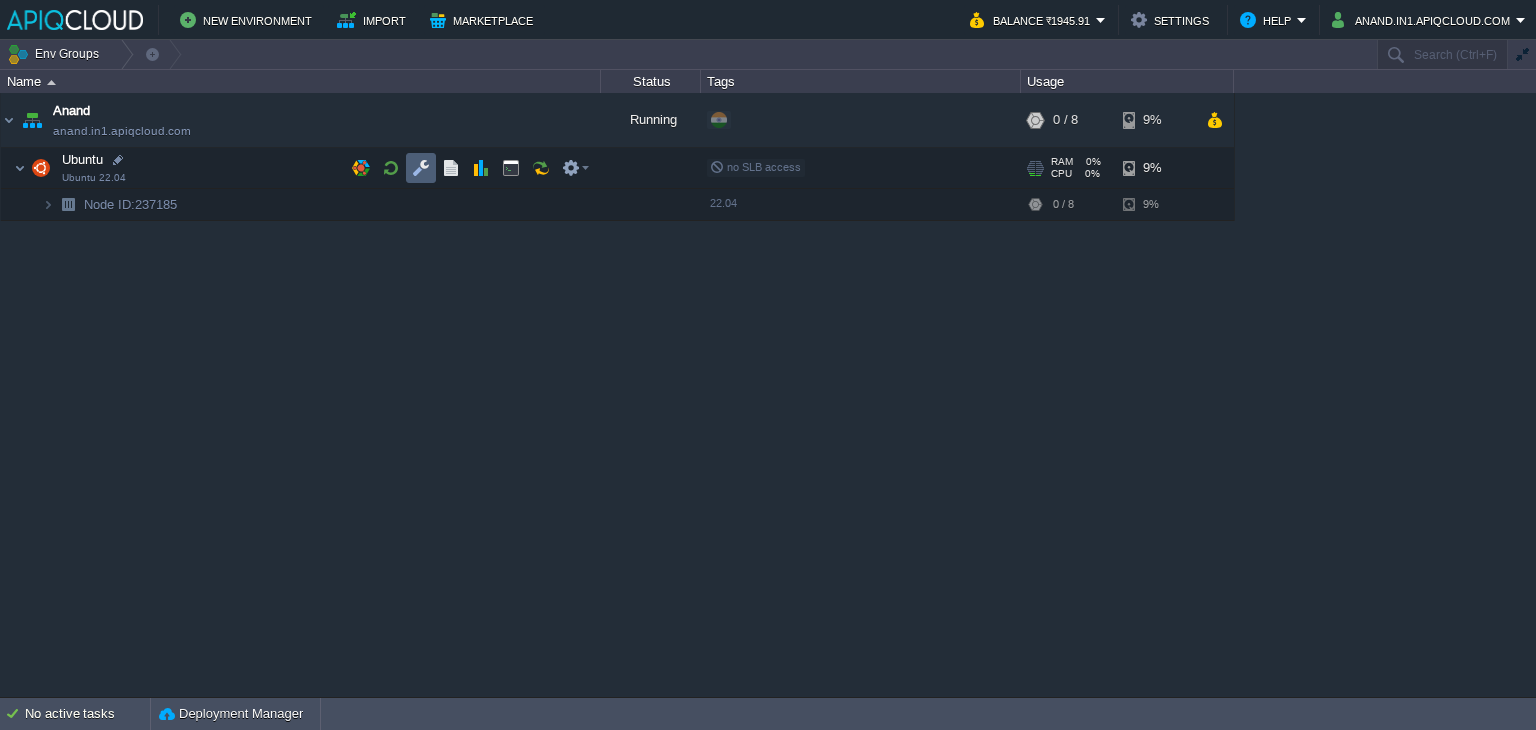 click at bounding box center (421, 168) 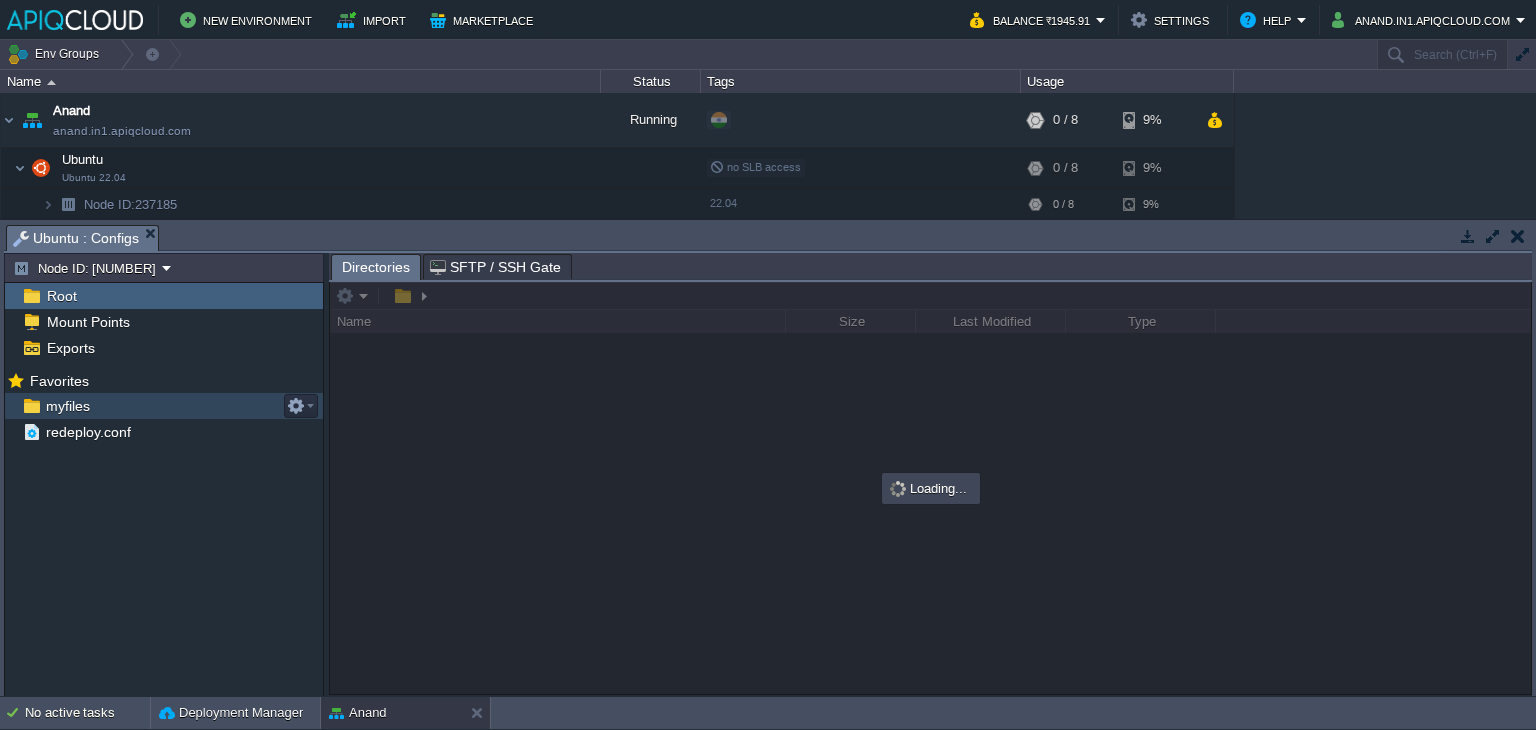 click on "myfiles" at bounding box center [67, 406] 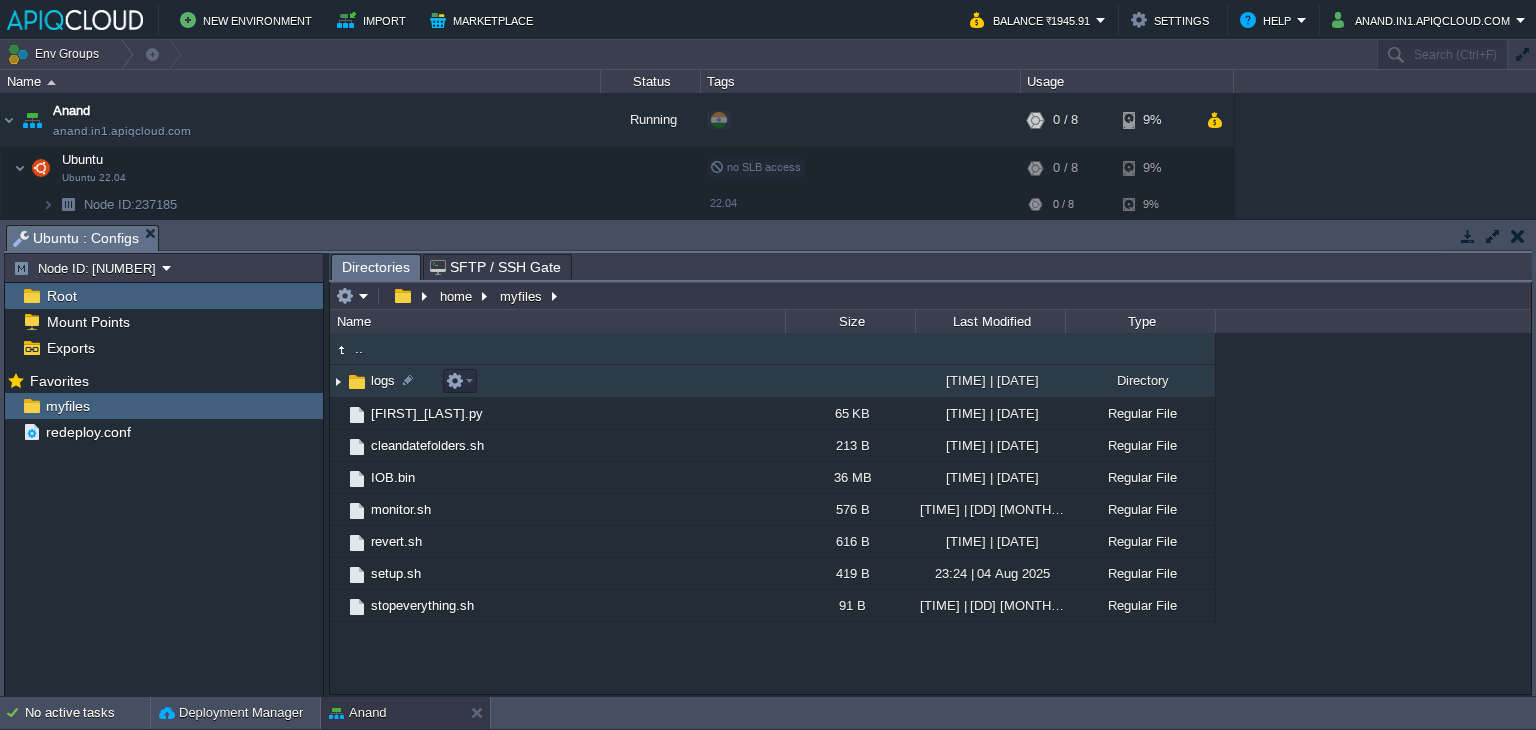 click at bounding box center [338, 381] 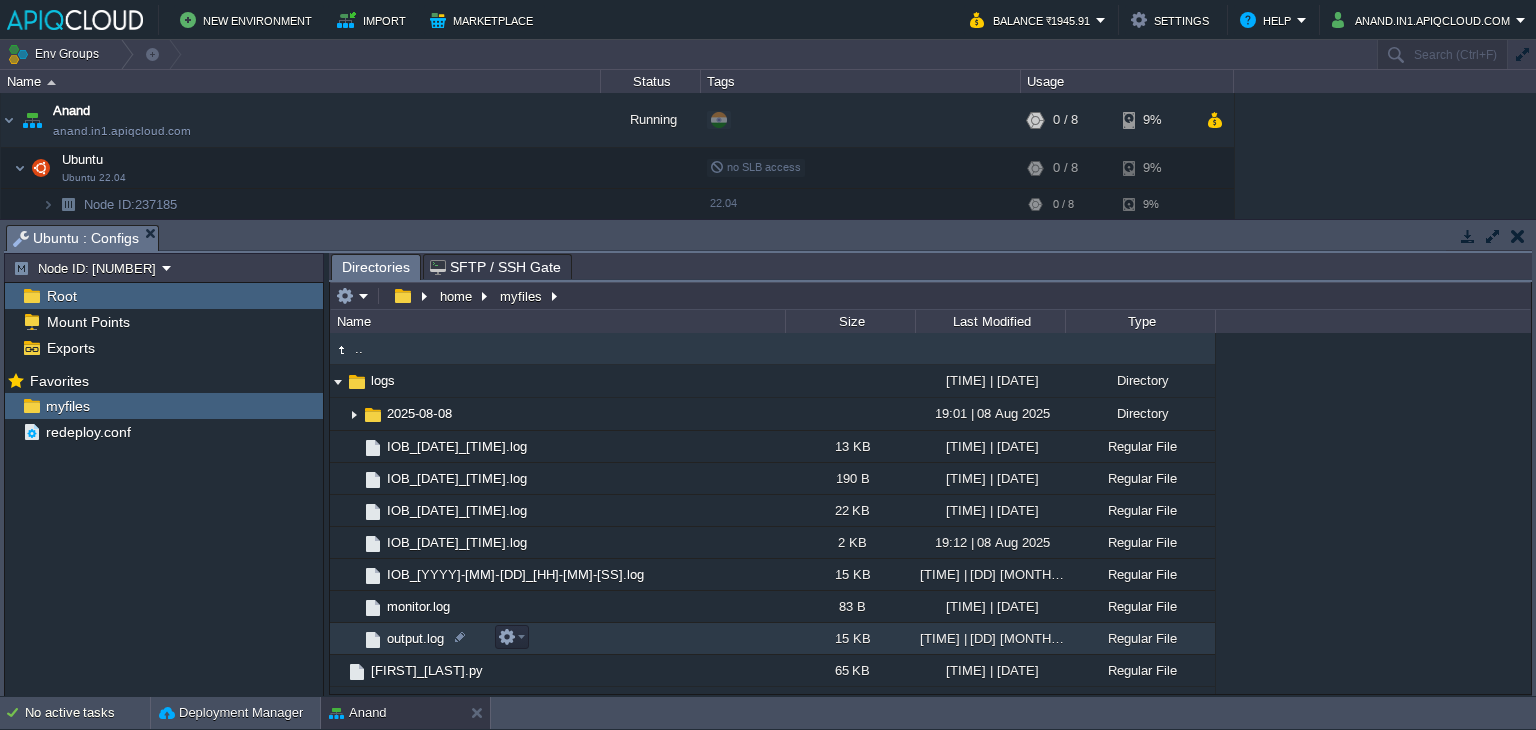 click on "output.log" at bounding box center [415, 638] 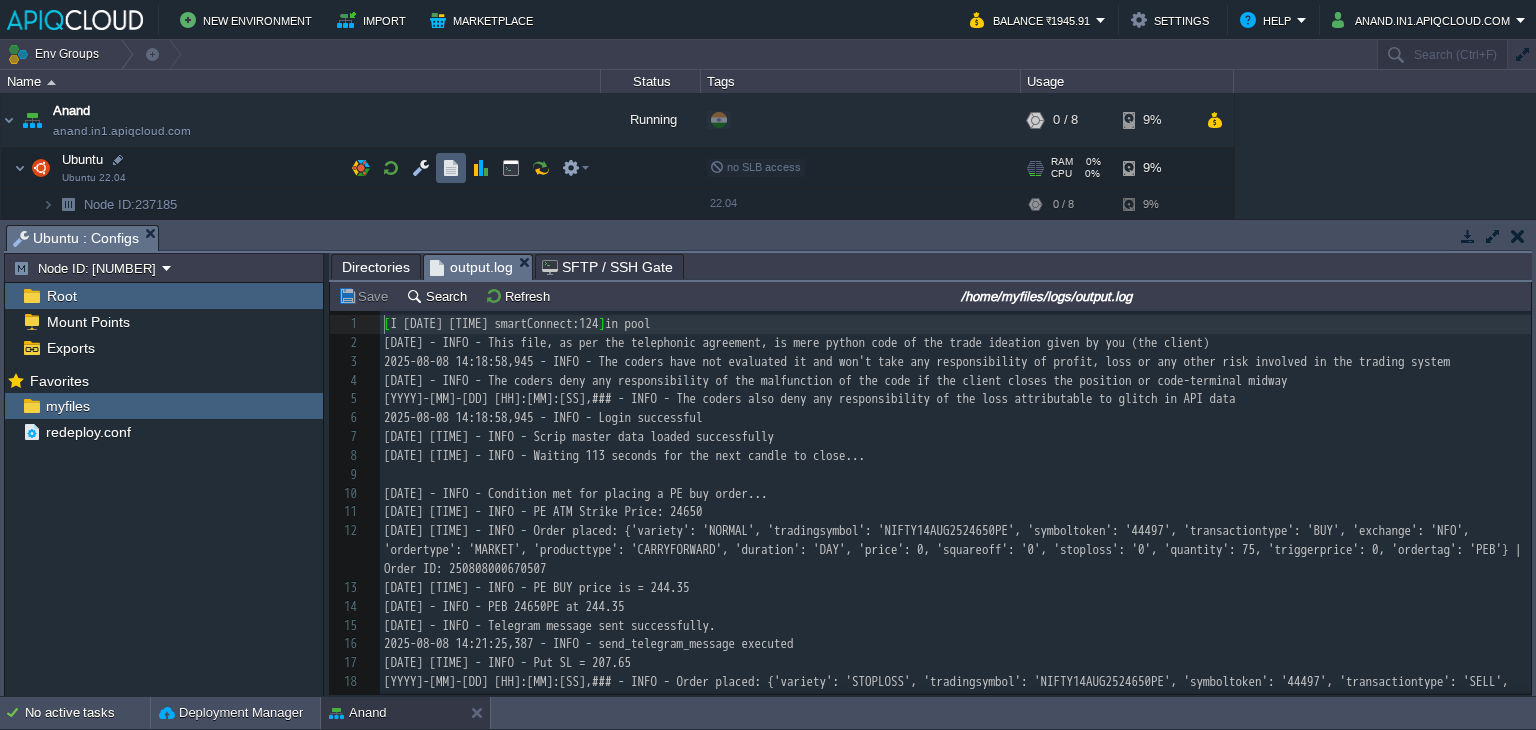 scroll, scrollTop: 6, scrollLeft: 0, axis: vertical 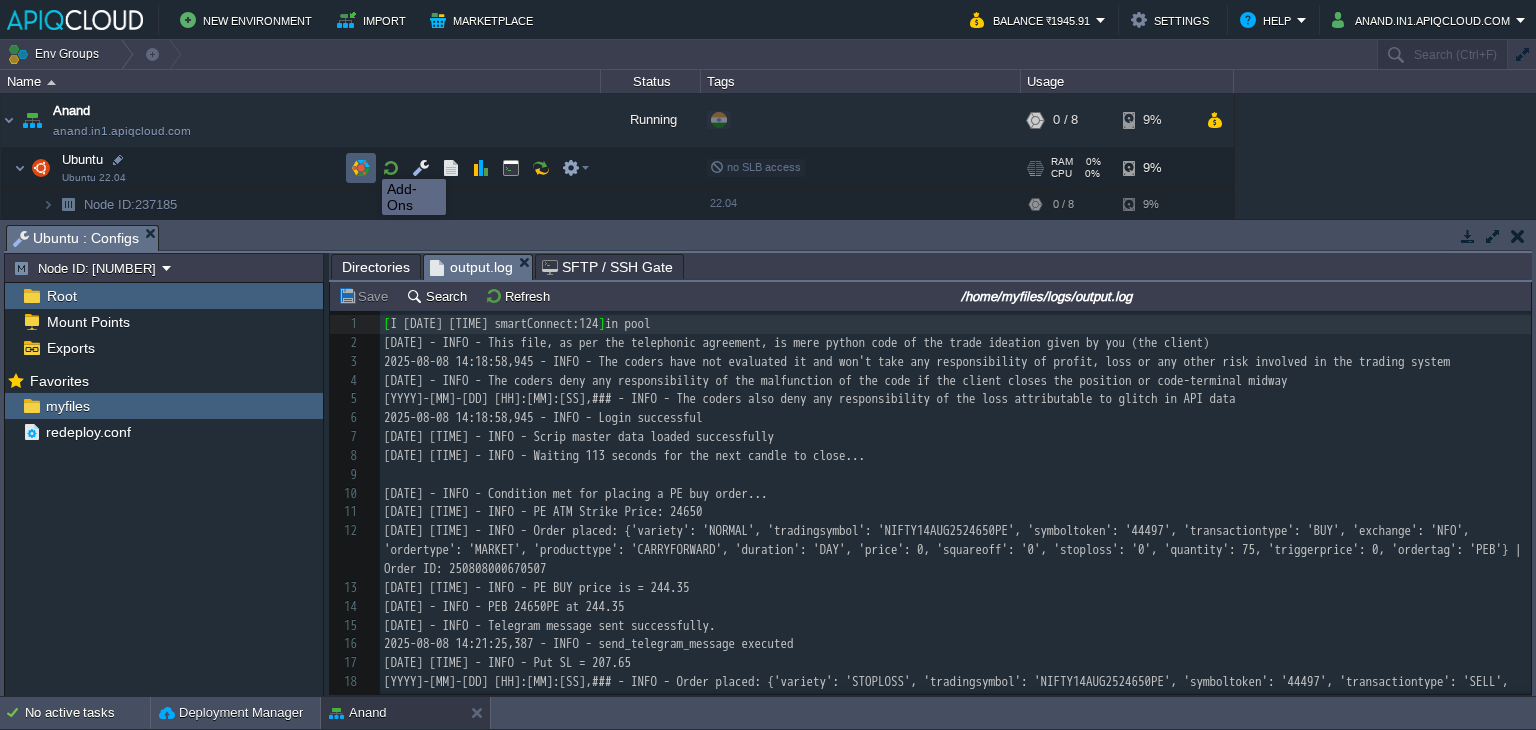 click at bounding box center (361, 168) 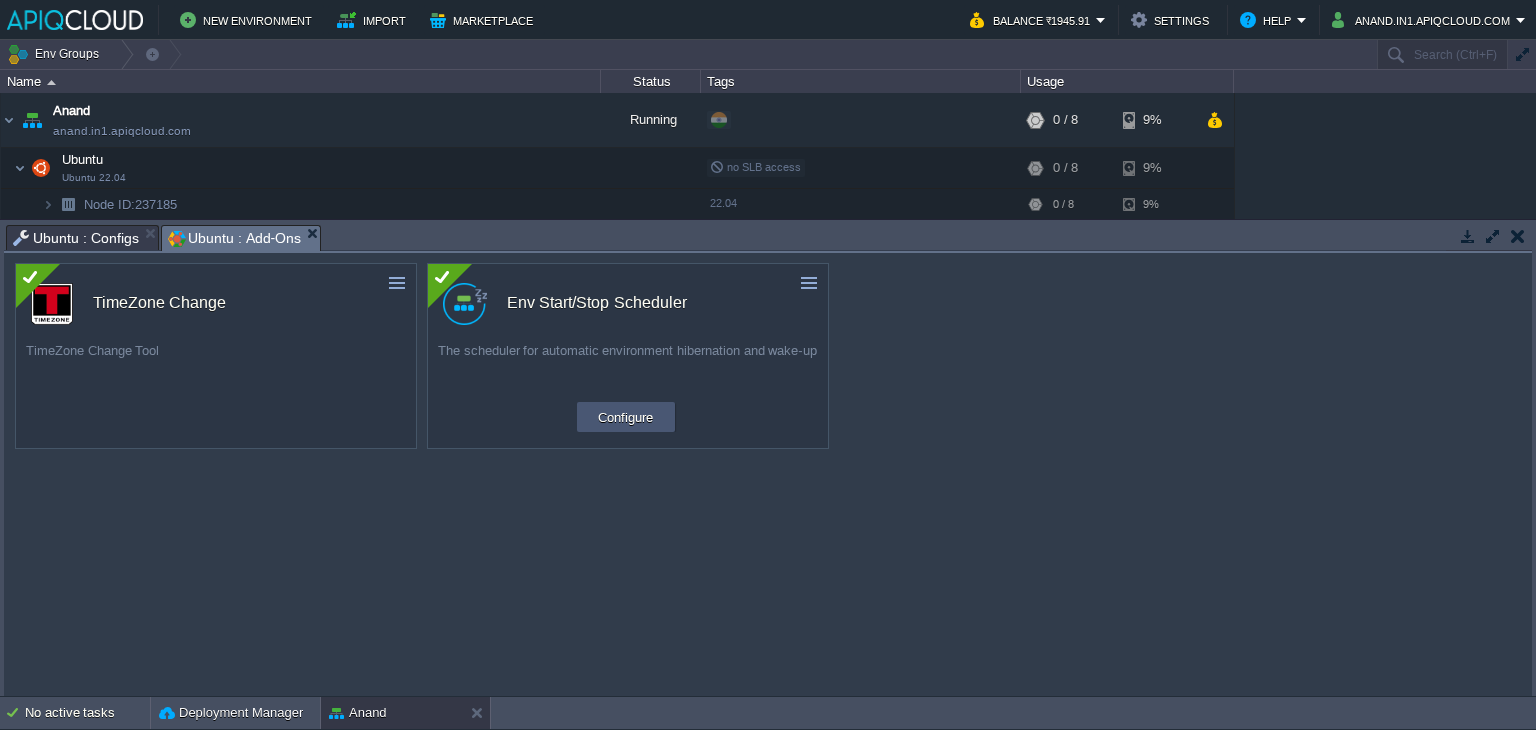 click on "Configure" at bounding box center (625, 417) 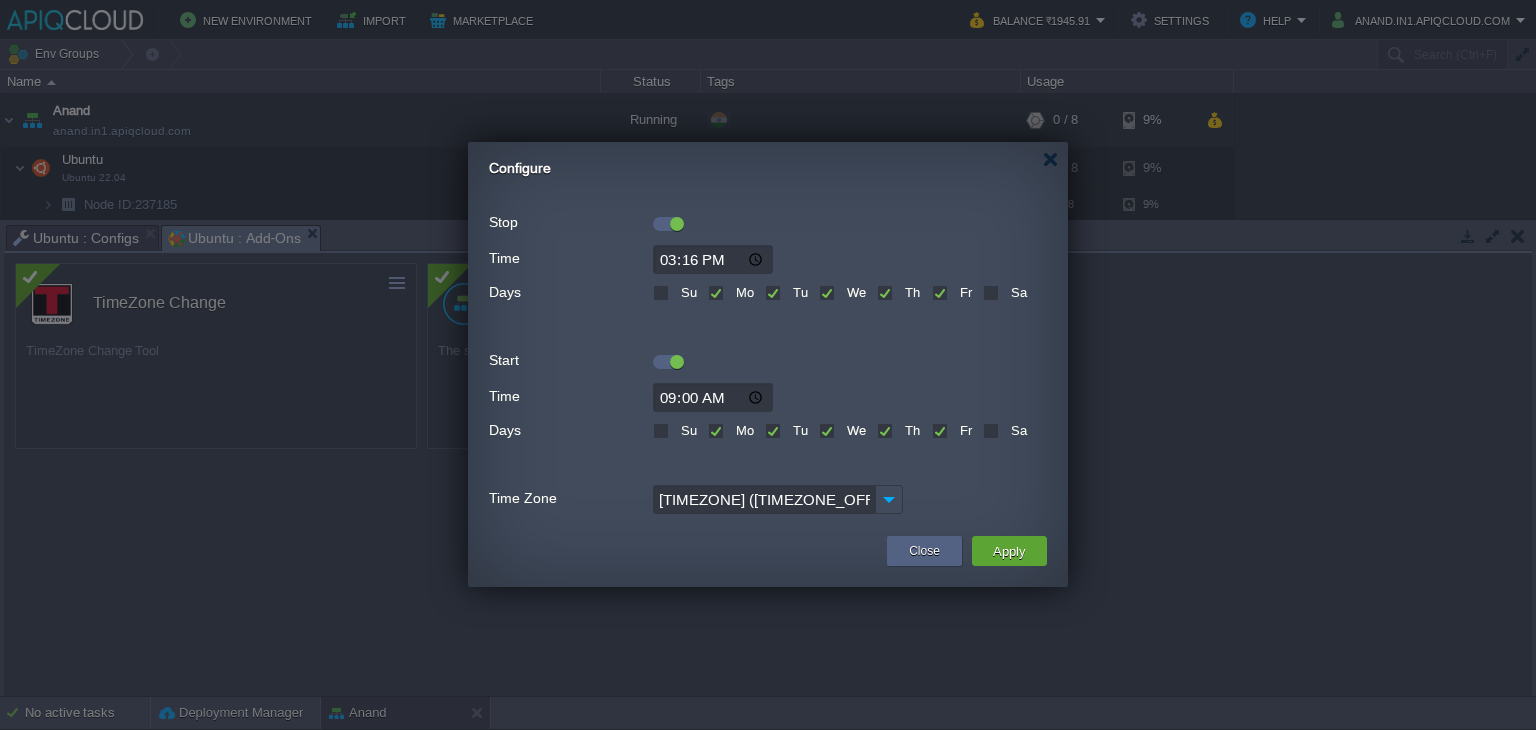 click on "15:16" at bounding box center [713, 259] 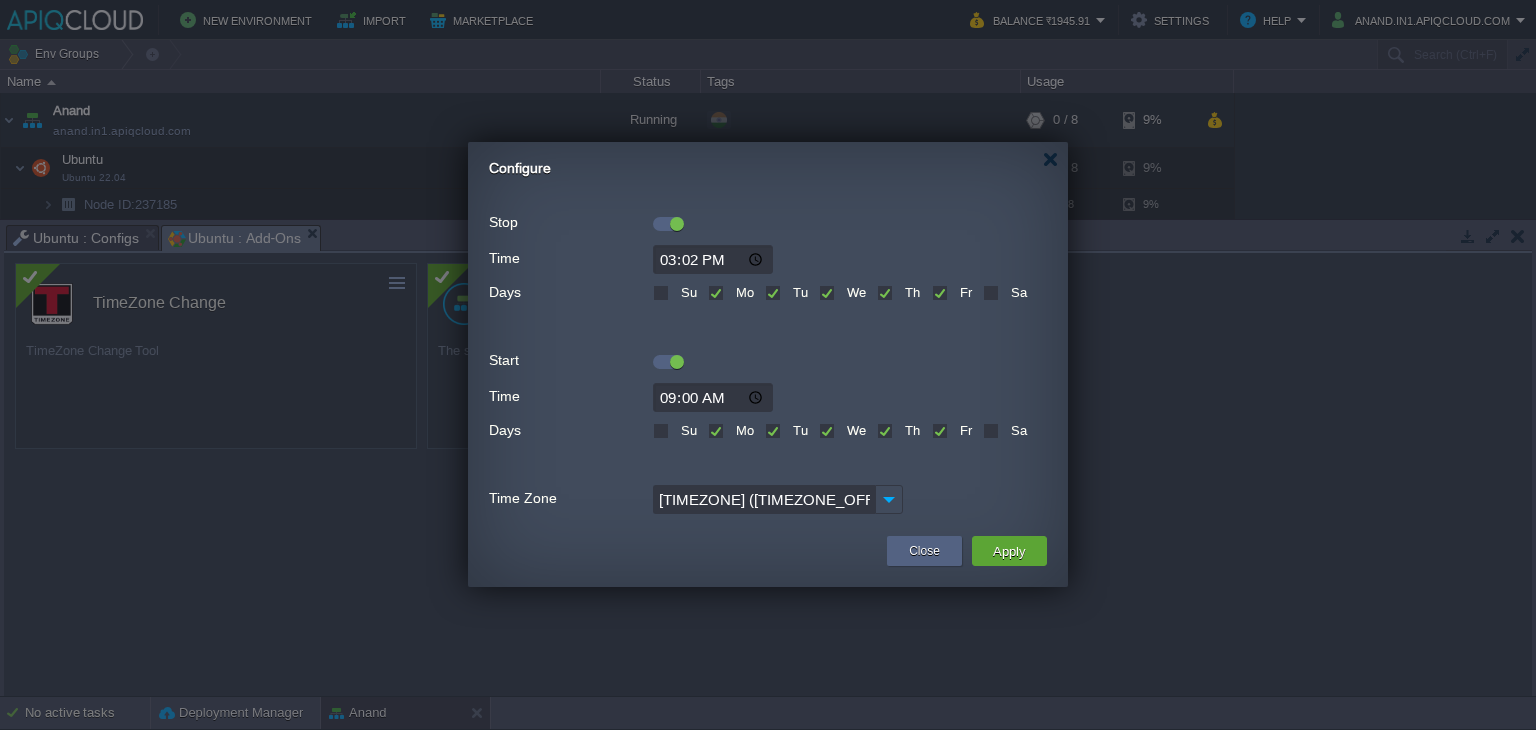 type on "15:20" 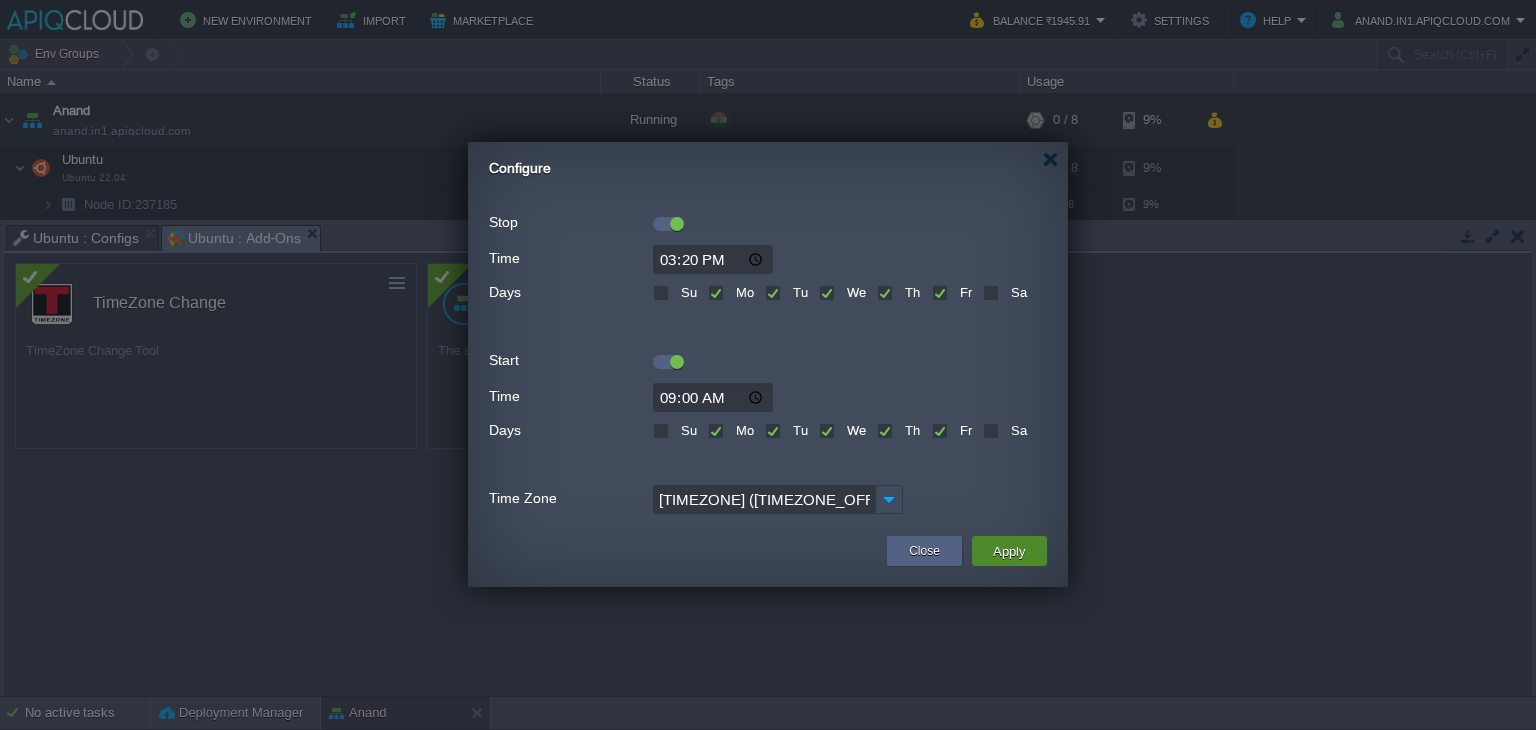 click on "Apply" at bounding box center [1009, 551] 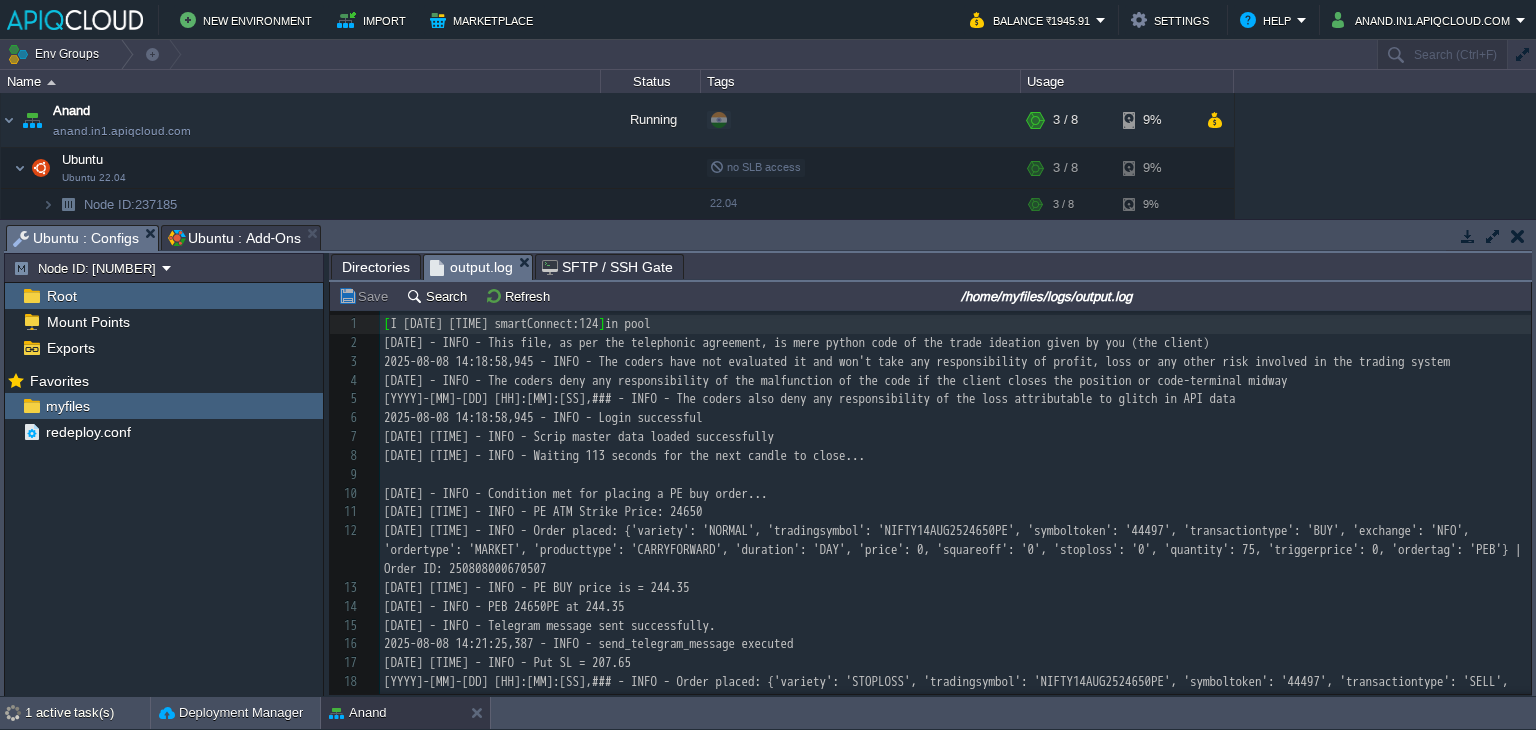 click on "Ubuntu : Configs" at bounding box center (76, 238) 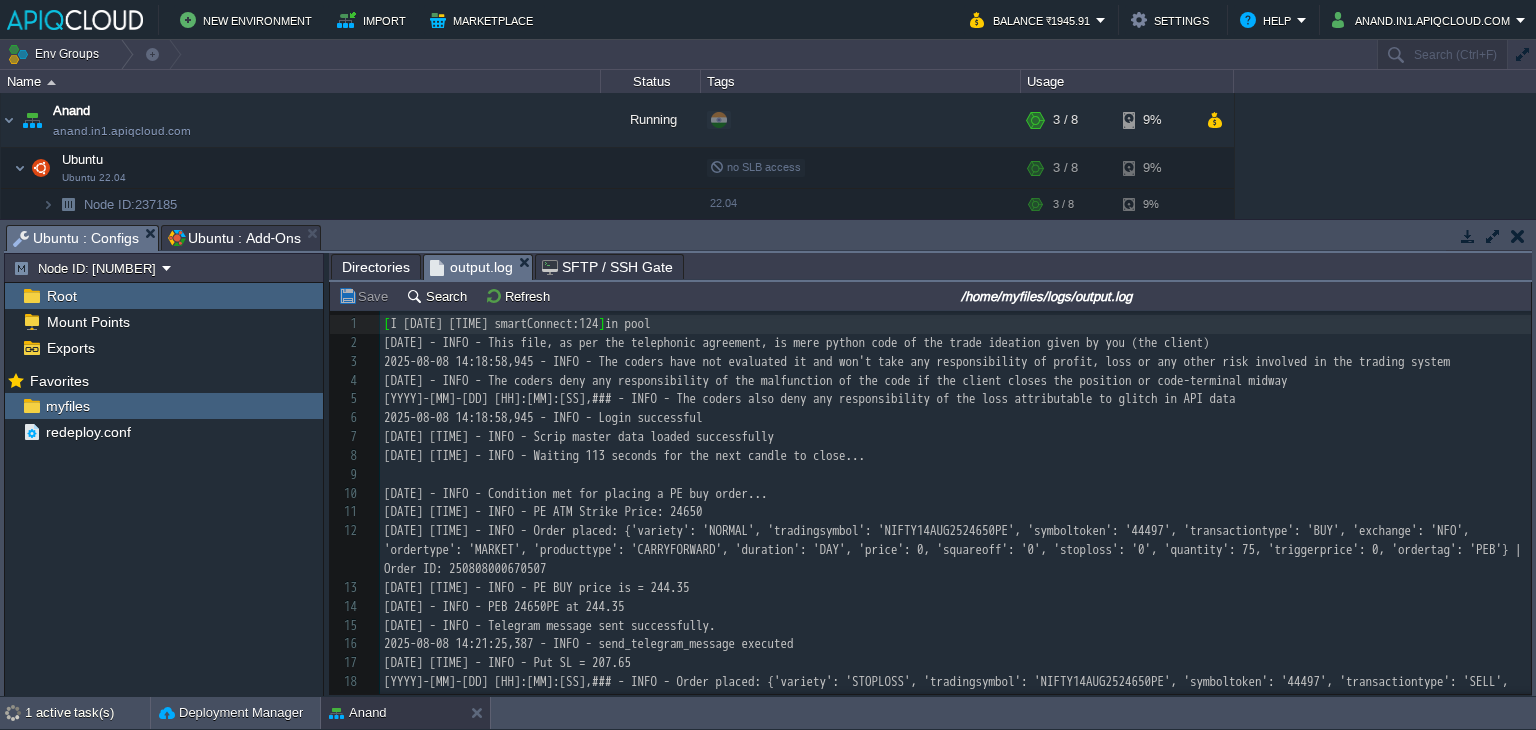 scroll, scrollTop: 352, scrollLeft: 0, axis: vertical 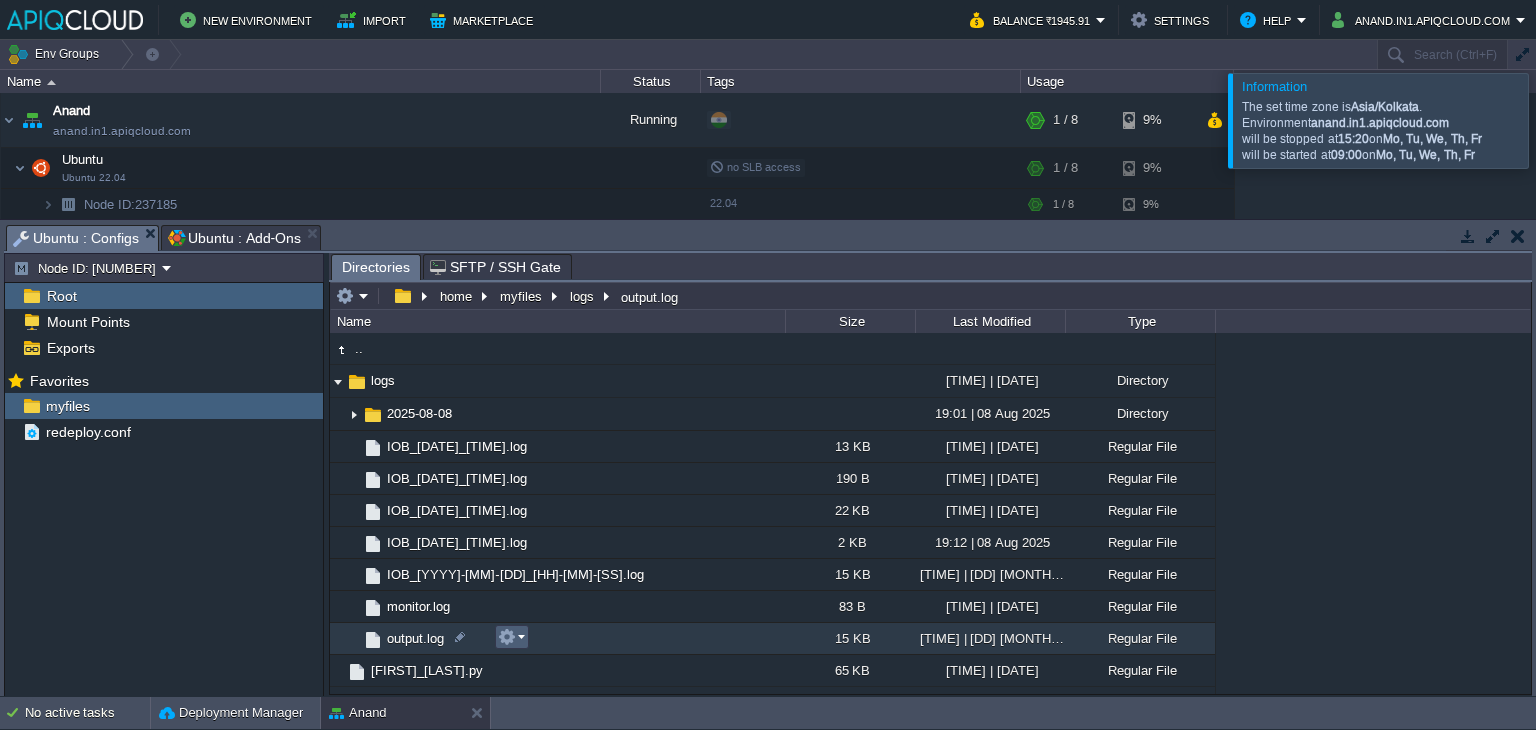 click at bounding box center [511, 637] 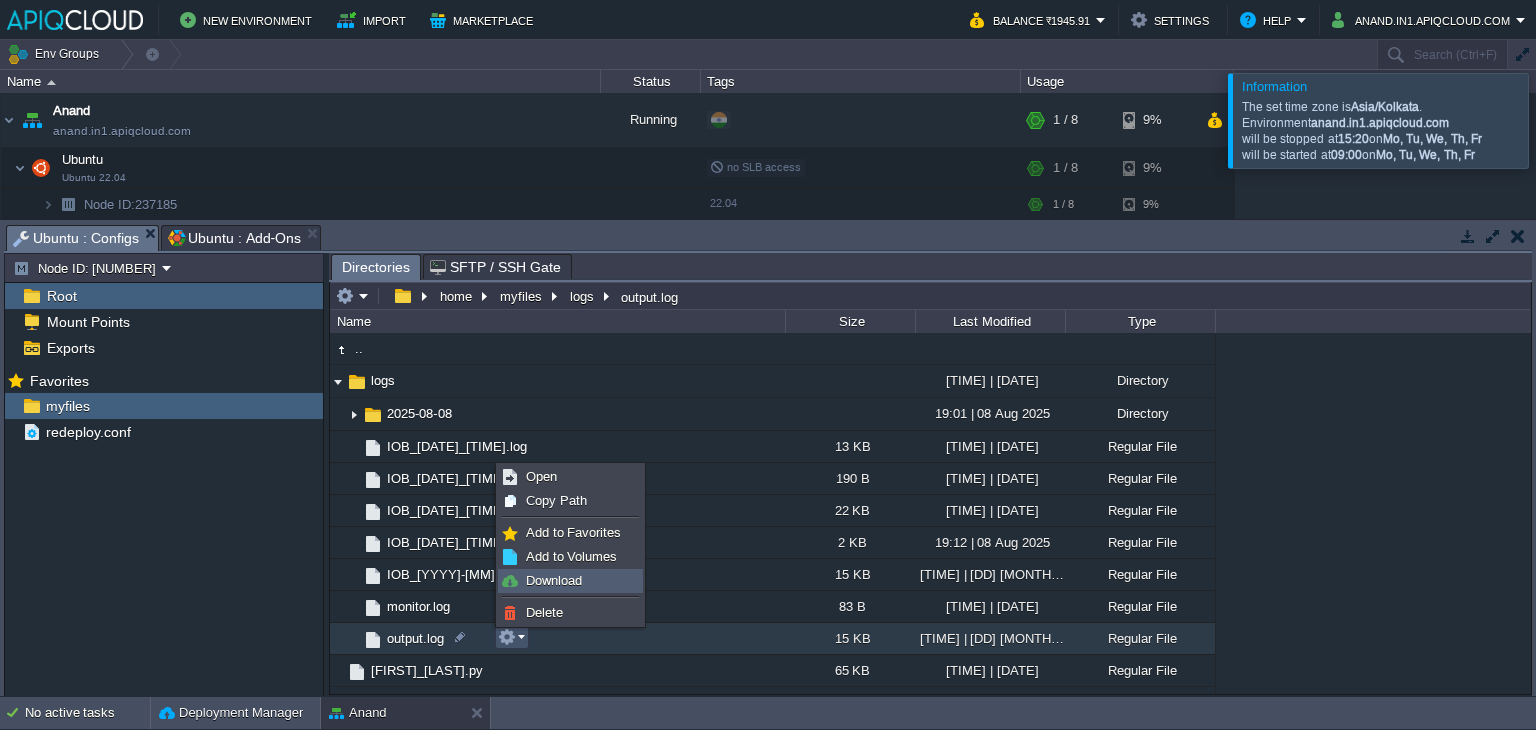 click on "Download" at bounding box center (554, 580) 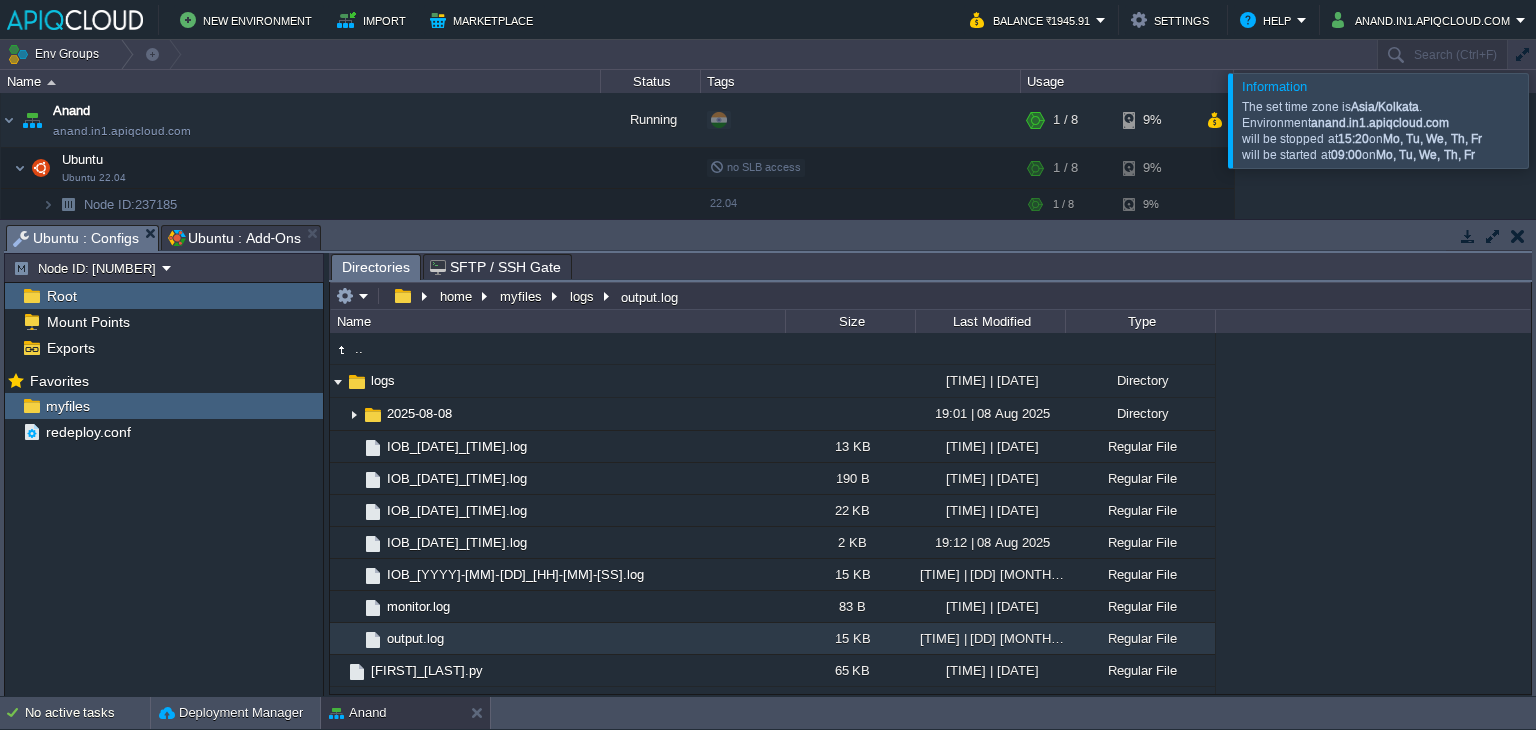 click on "Ubuntu : Add-Ons" at bounding box center (234, 238) 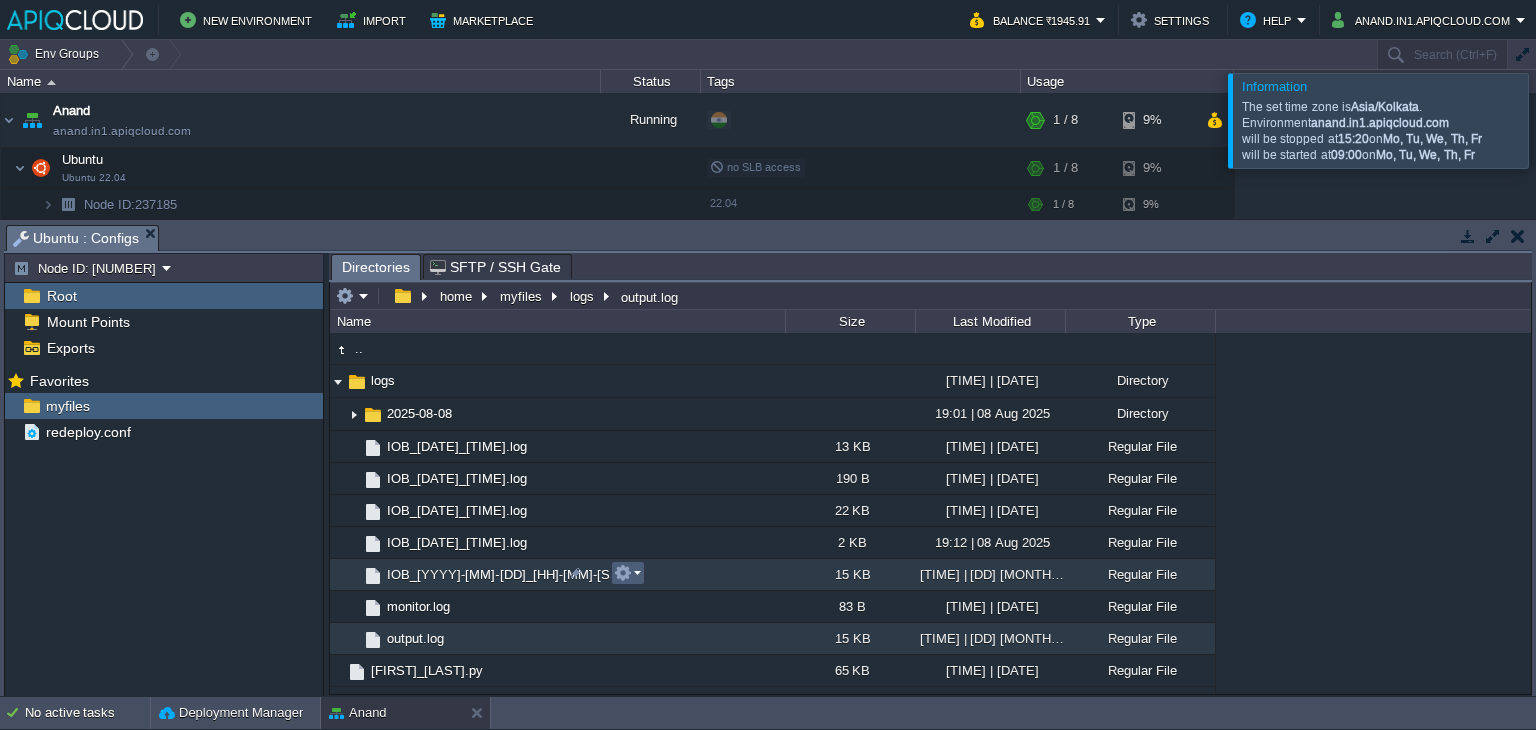 click at bounding box center (623, 573) 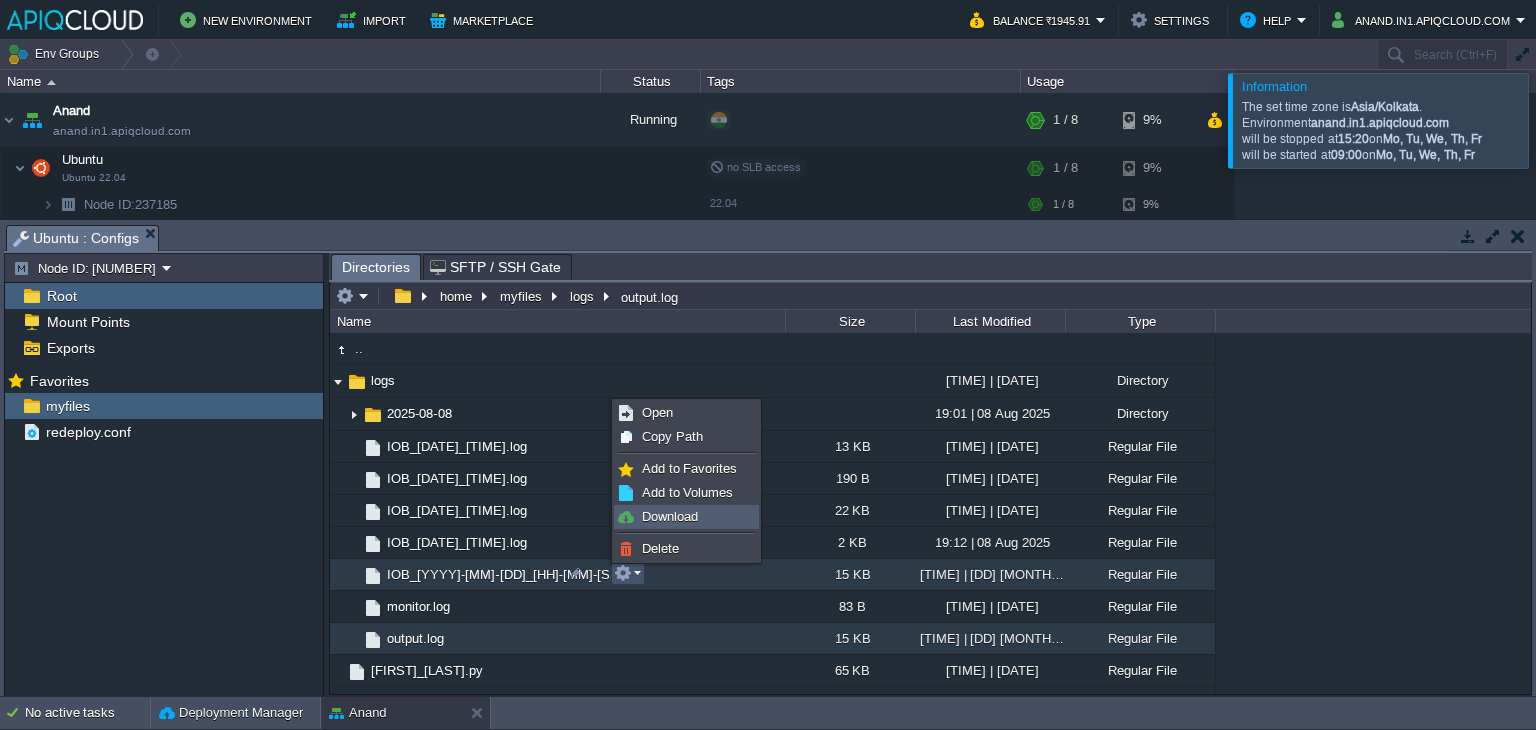 click on "Download" at bounding box center (686, 517) 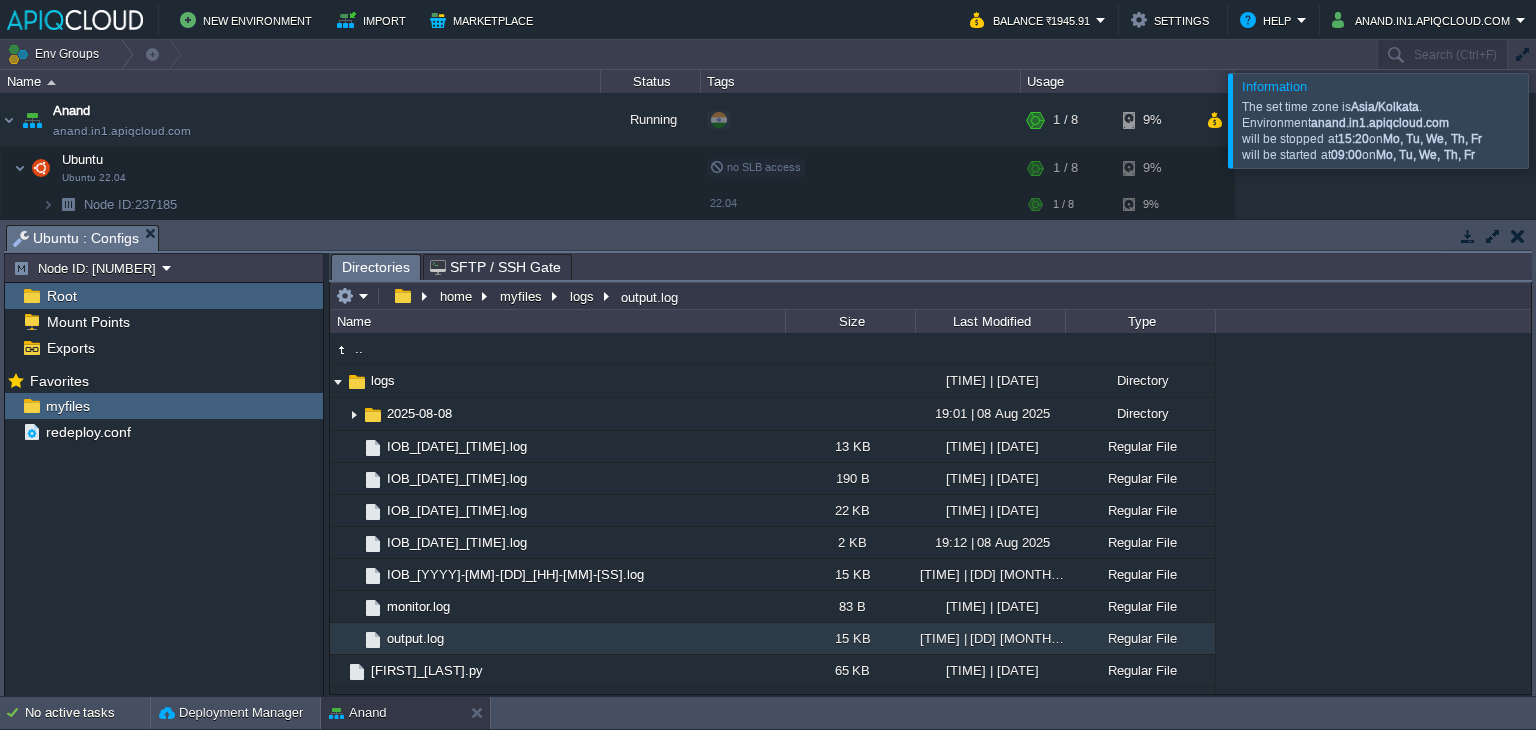 click on "Root" at bounding box center (61, 296) 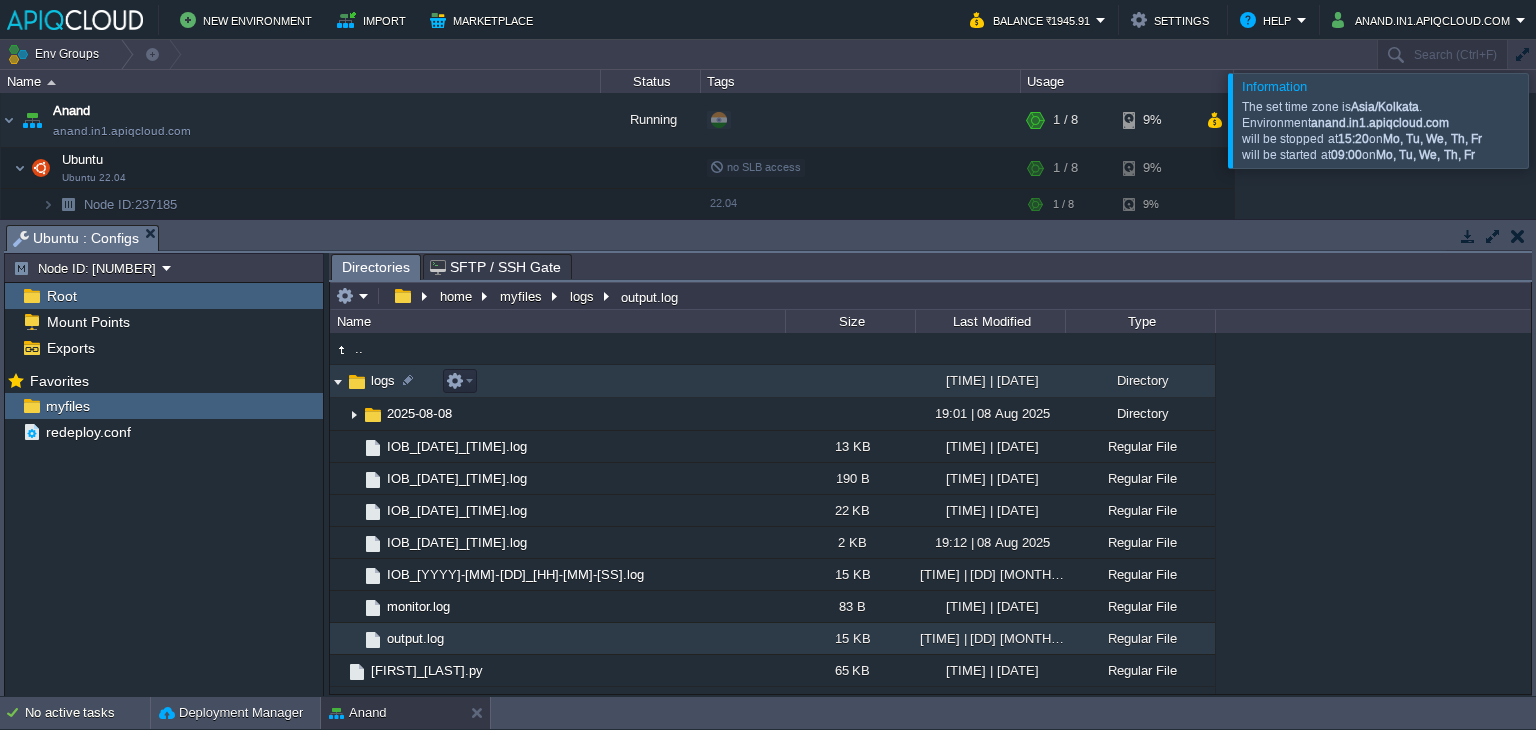 click at bounding box center [338, 381] 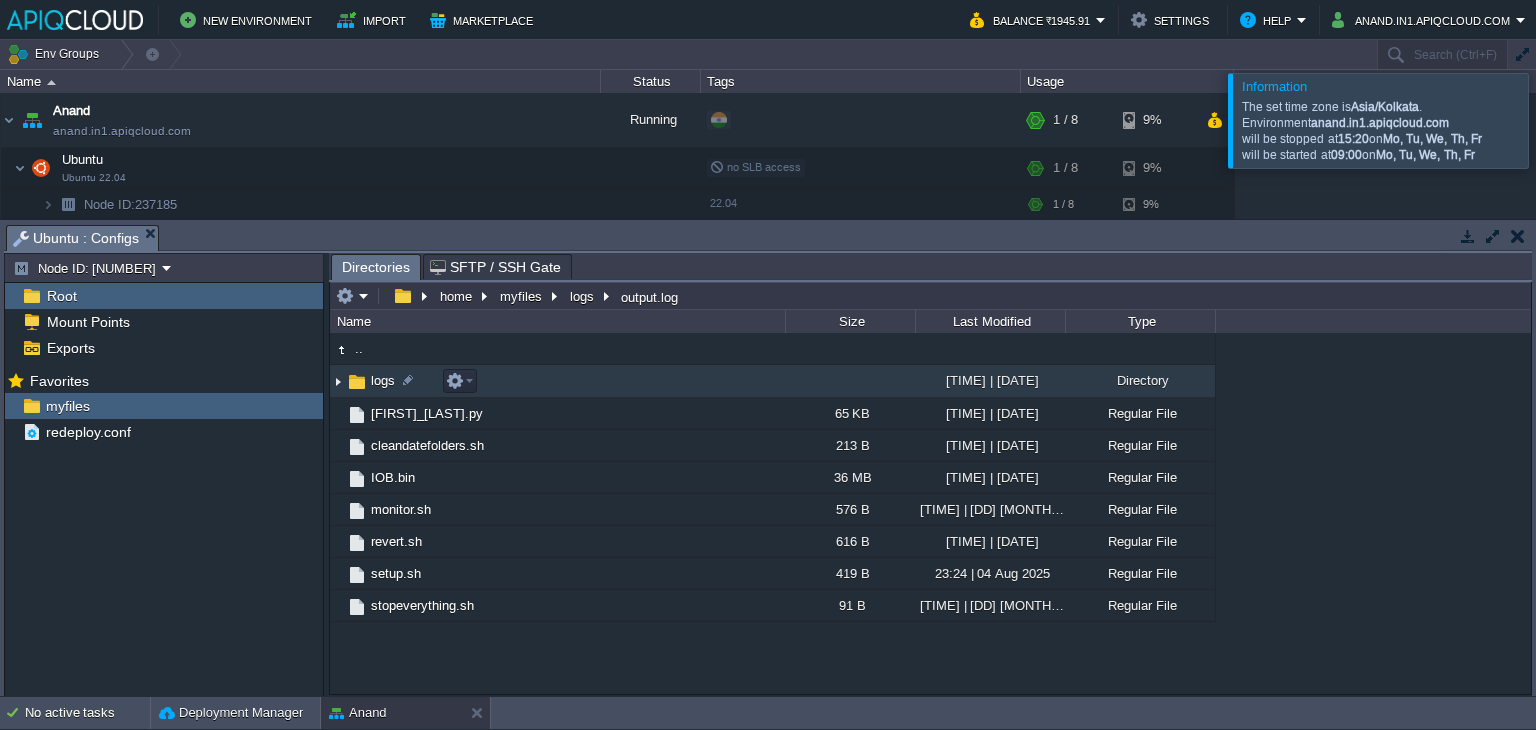 click at bounding box center [338, 381] 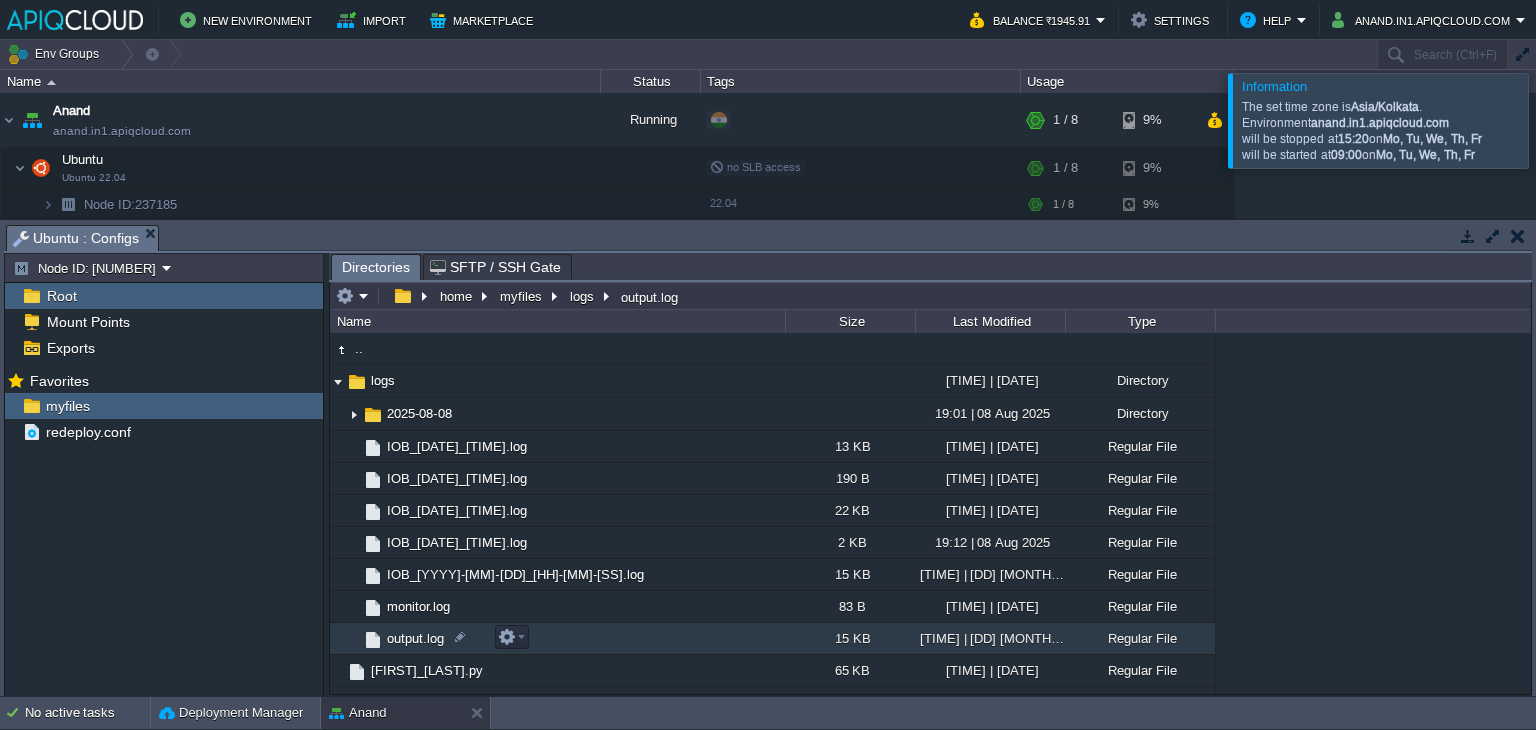 click on "output.log" at bounding box center (415, 638) 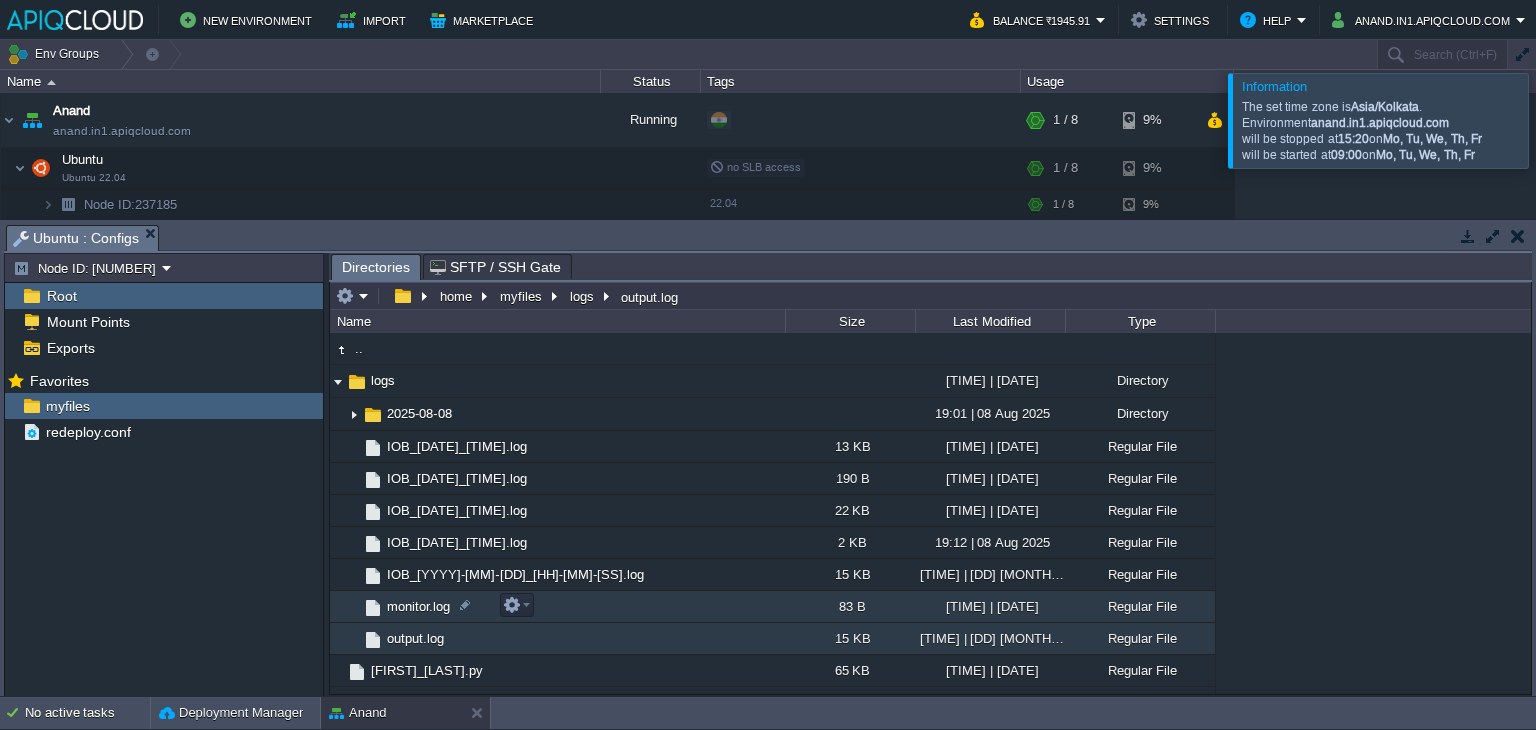 click on "monitor.log" at bounding box center [418, 606] 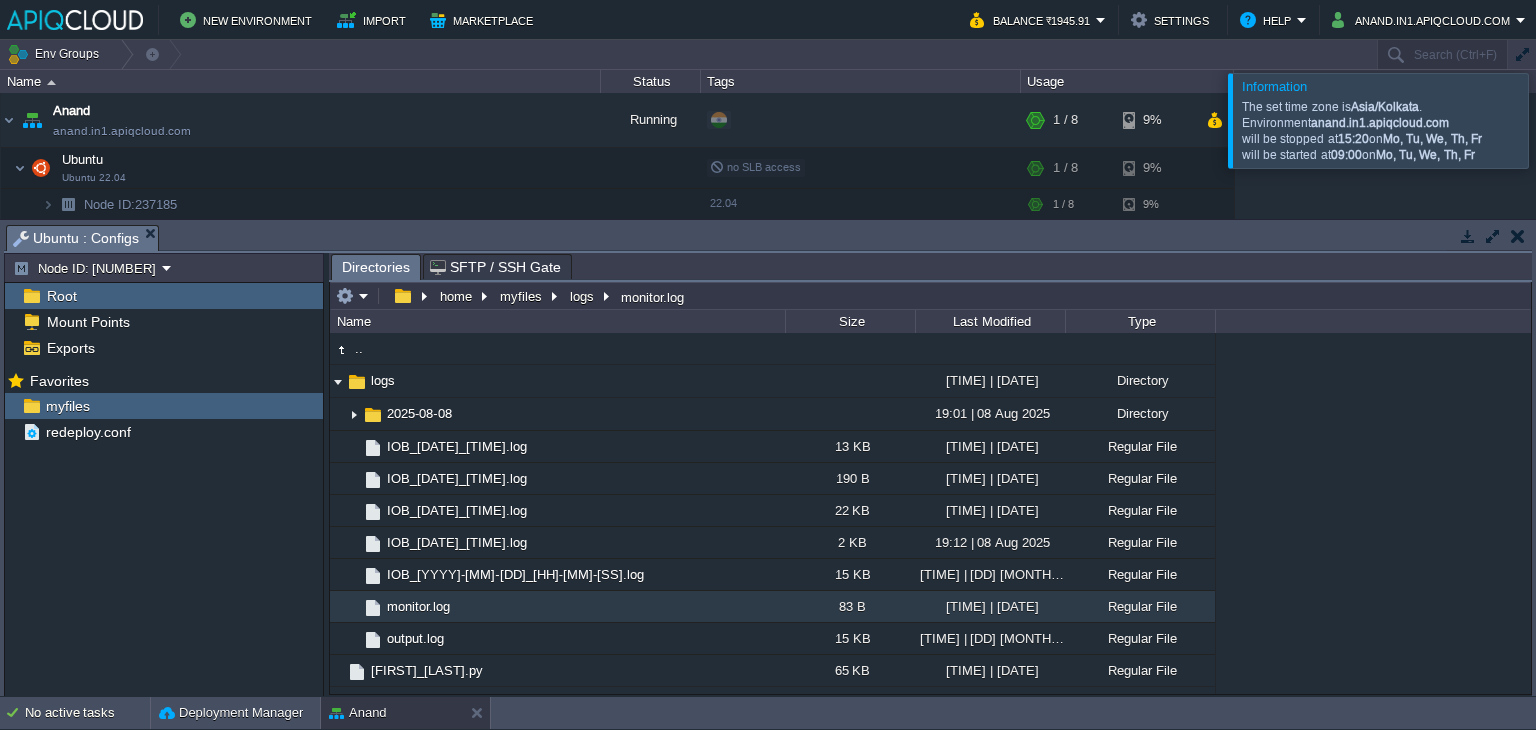 scroll, scrollTop: 180, scrollLeft: 0, axis: vertical 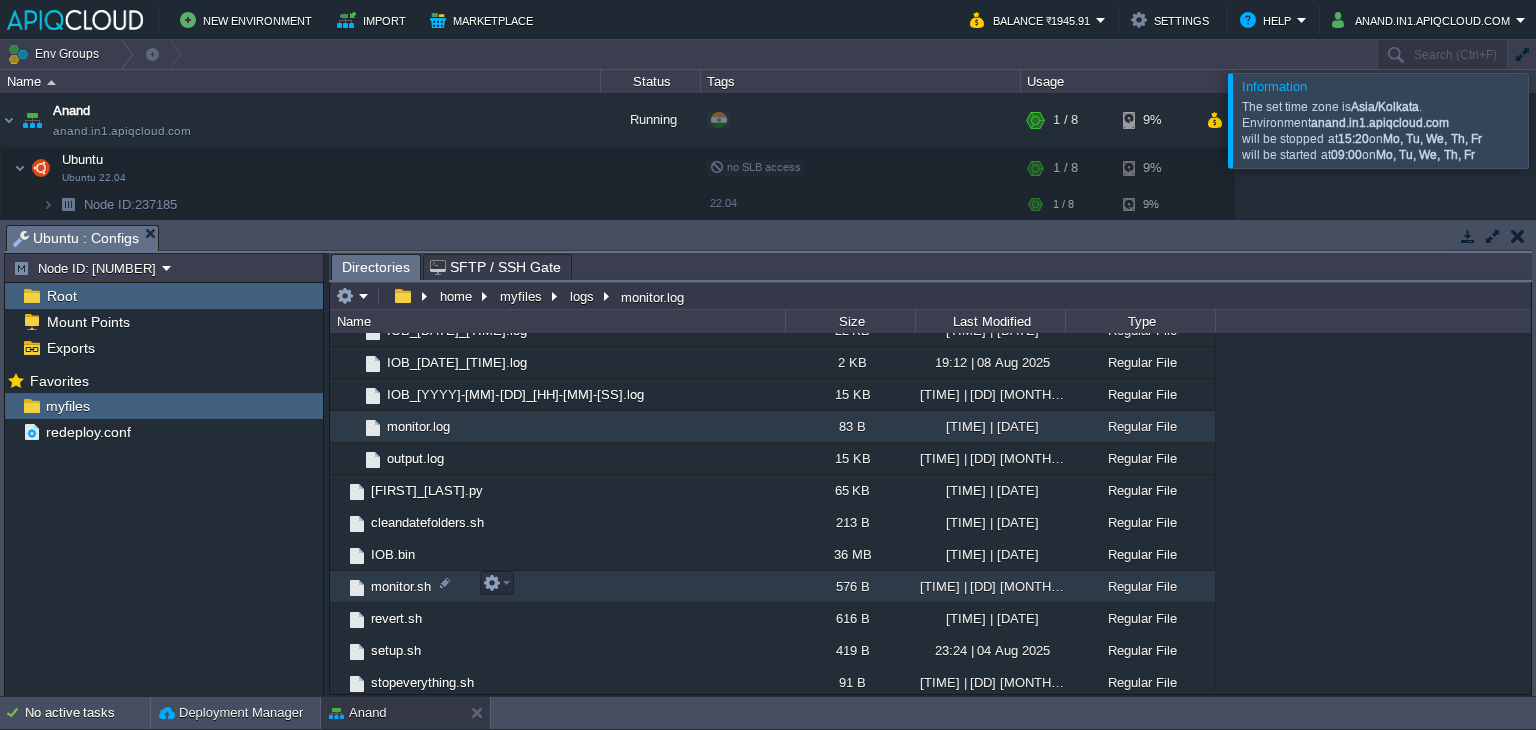 click on "monitor.sh" at bounding box center [401, 586] 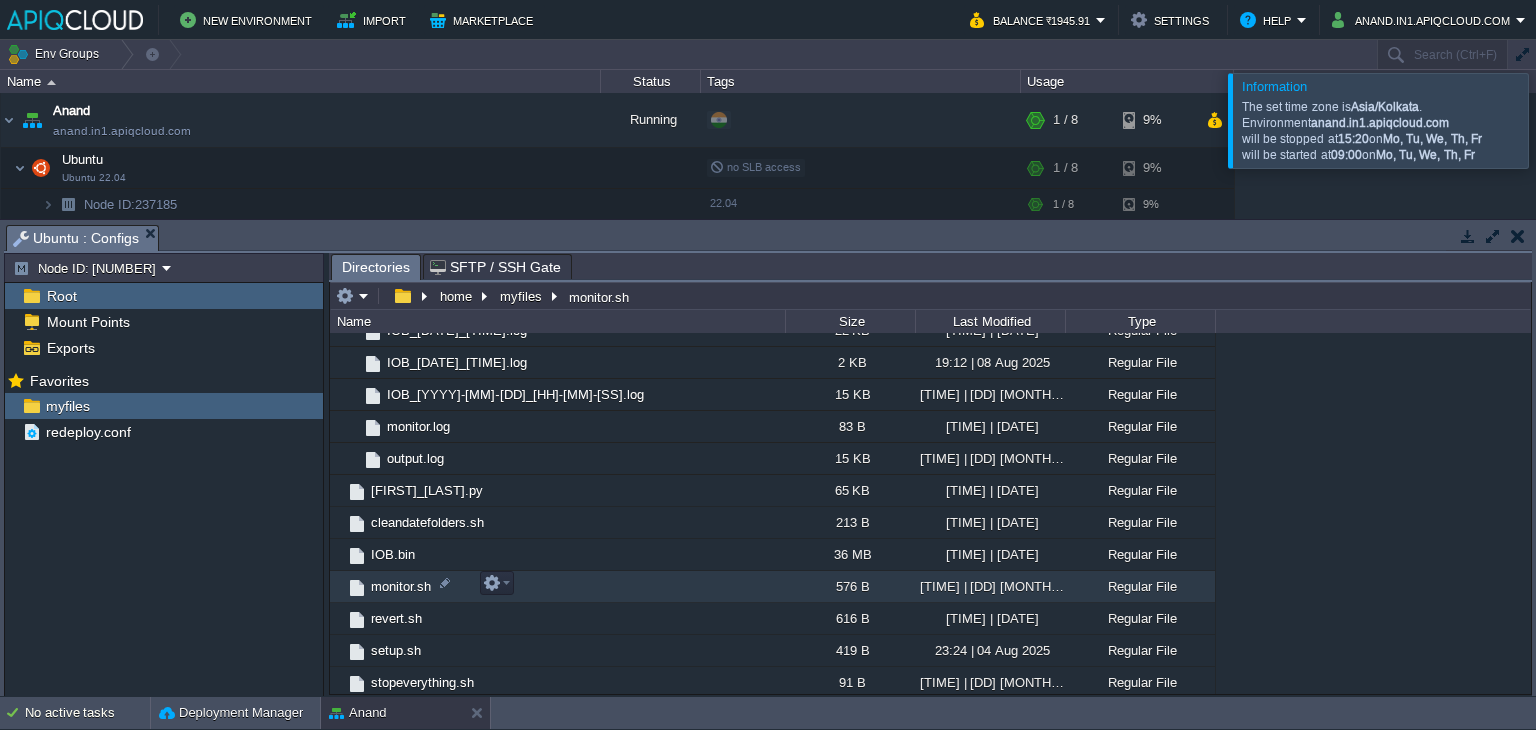 click on "monitor.sh" at bounding box center (401, 586) 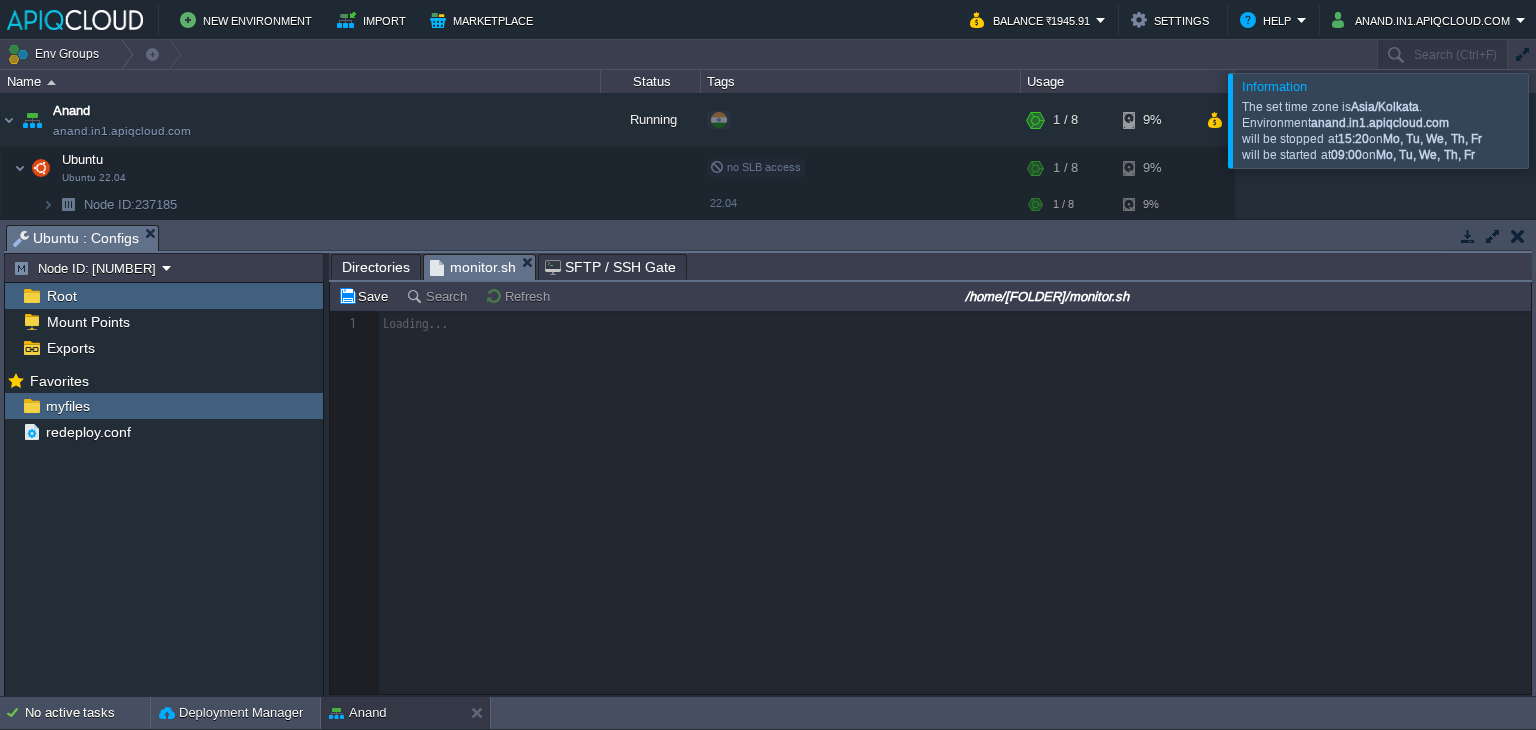 scroll, scrollTop: 6, scrollLeft: 0, axis: vertical 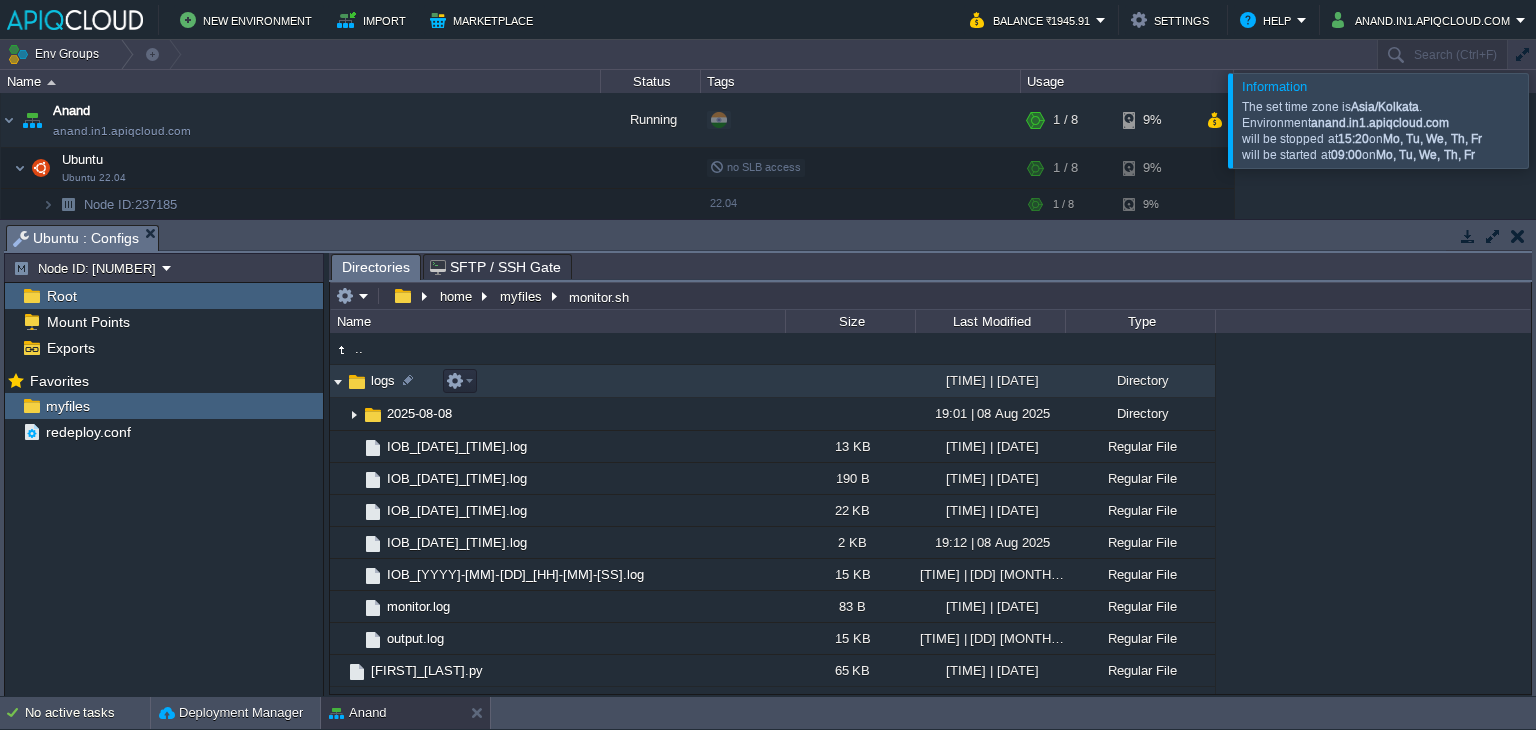 click at bounding box center [338, 381] 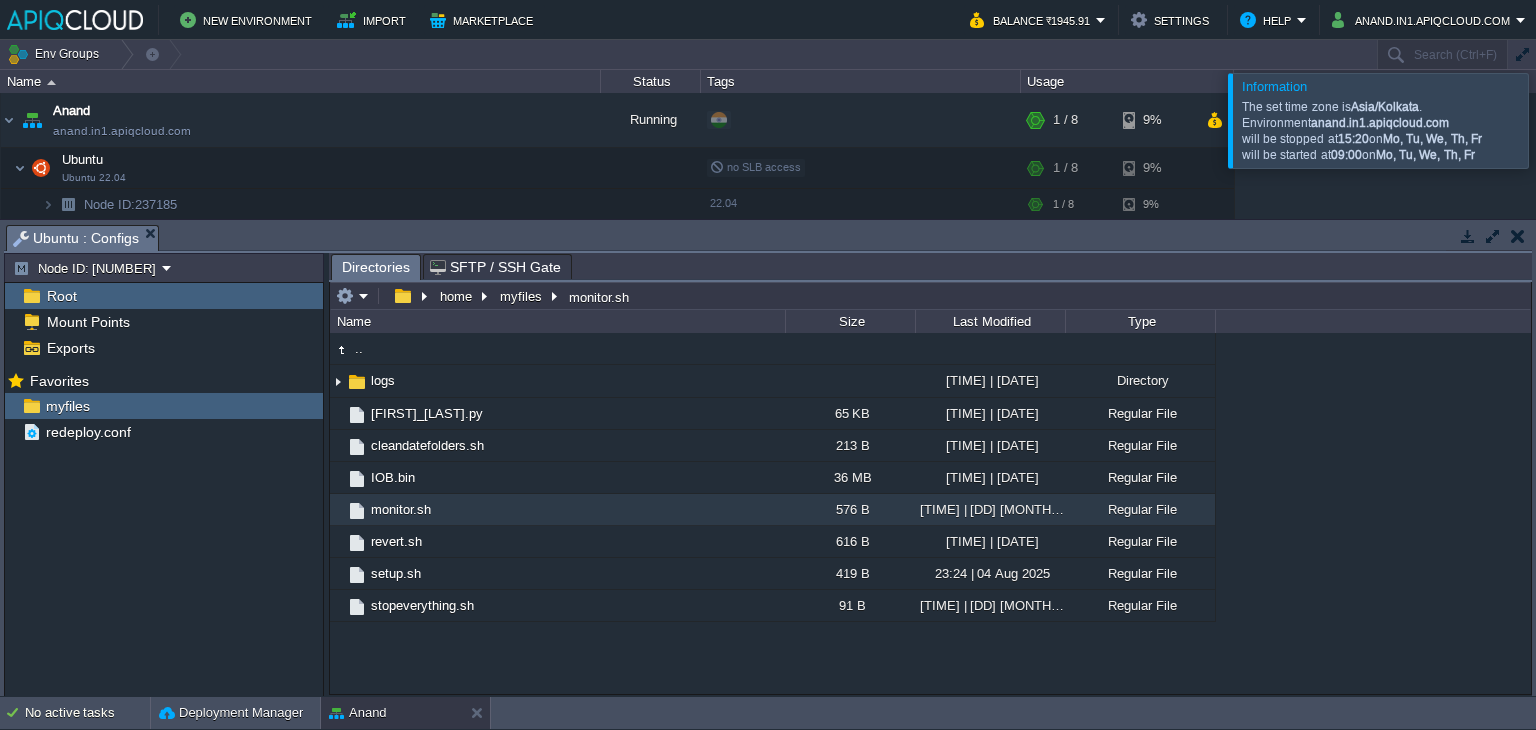click at bounding box center [1560, 120] 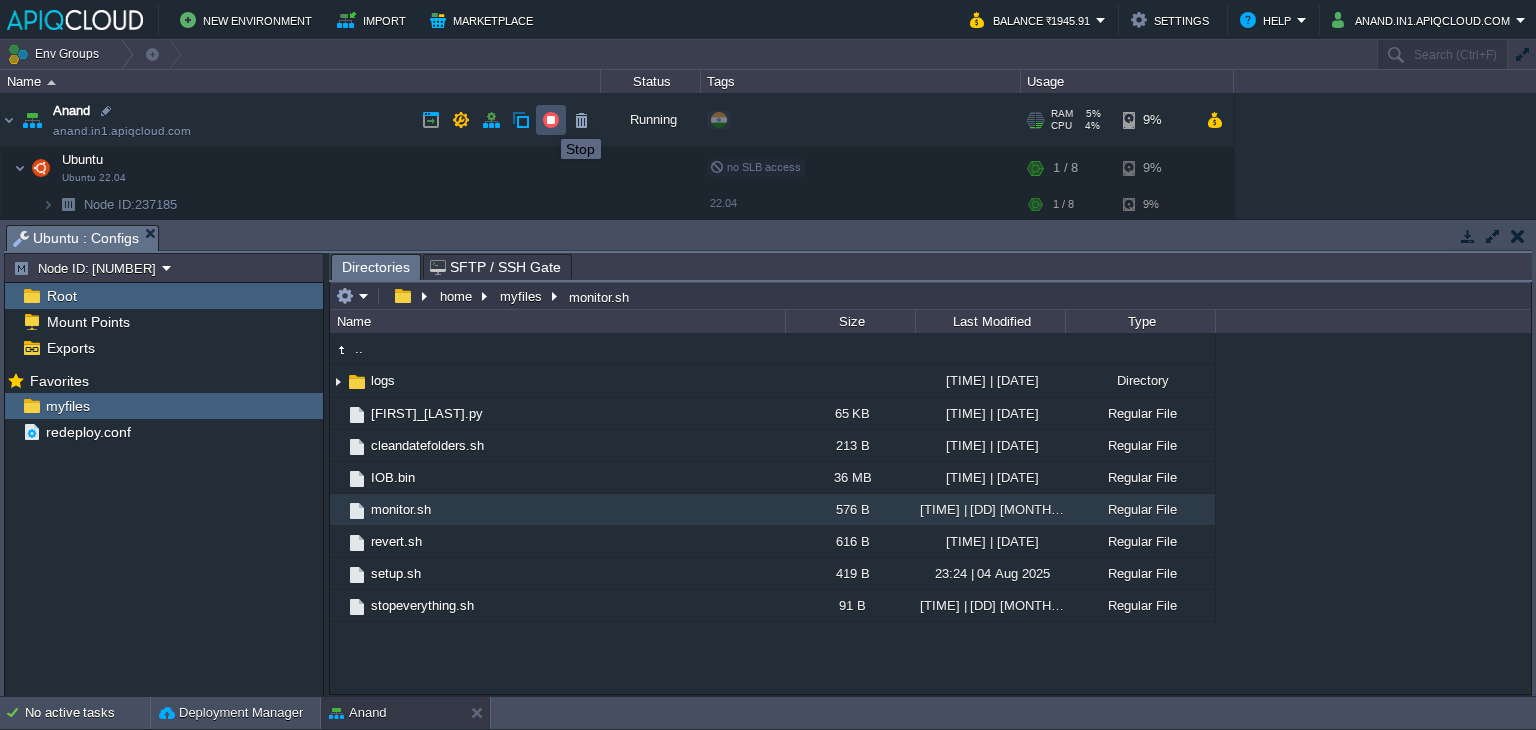 click at bounding box center [551, 120] 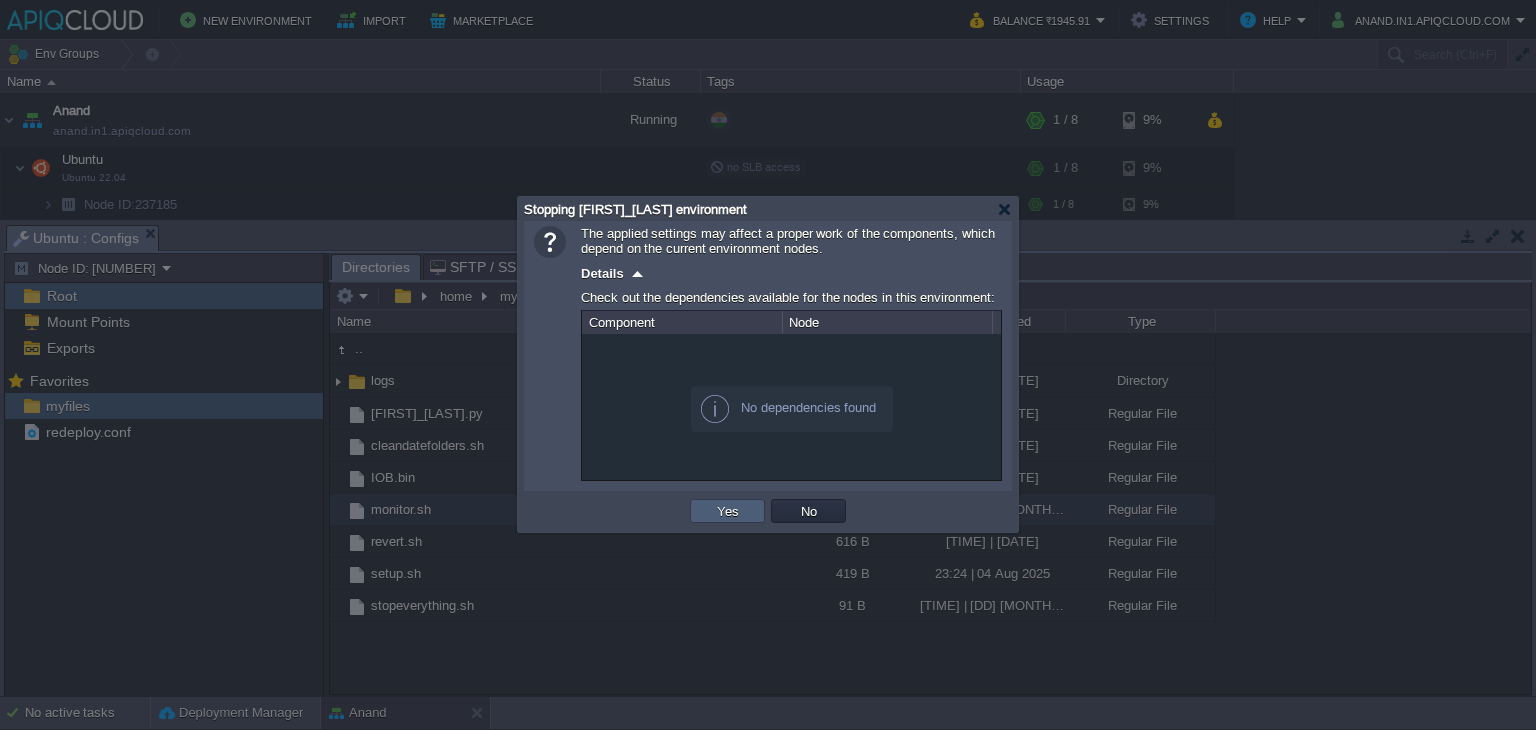 click on "Yes" at bounding box center (728, 511) 